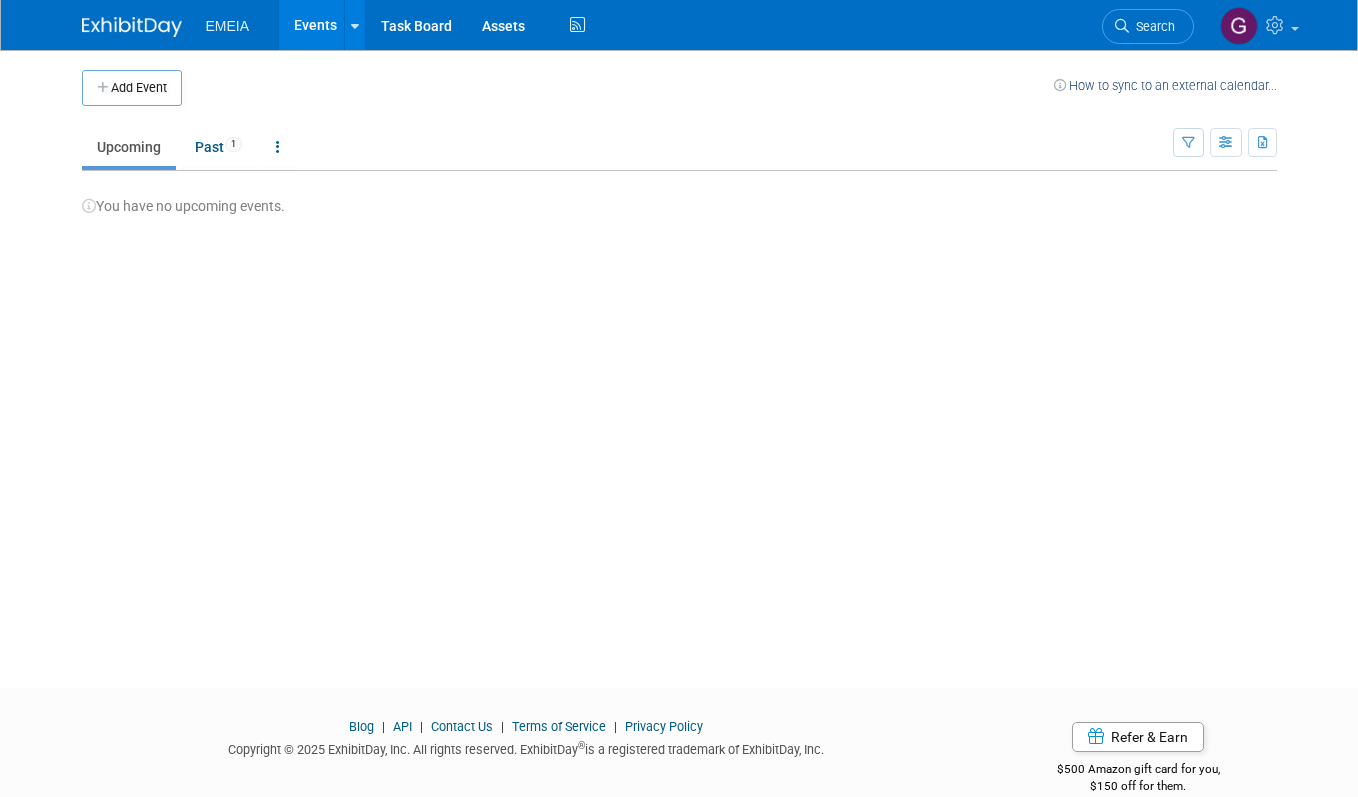 scroll, scrollTop: 0, scrollLeft: 0, axis: both 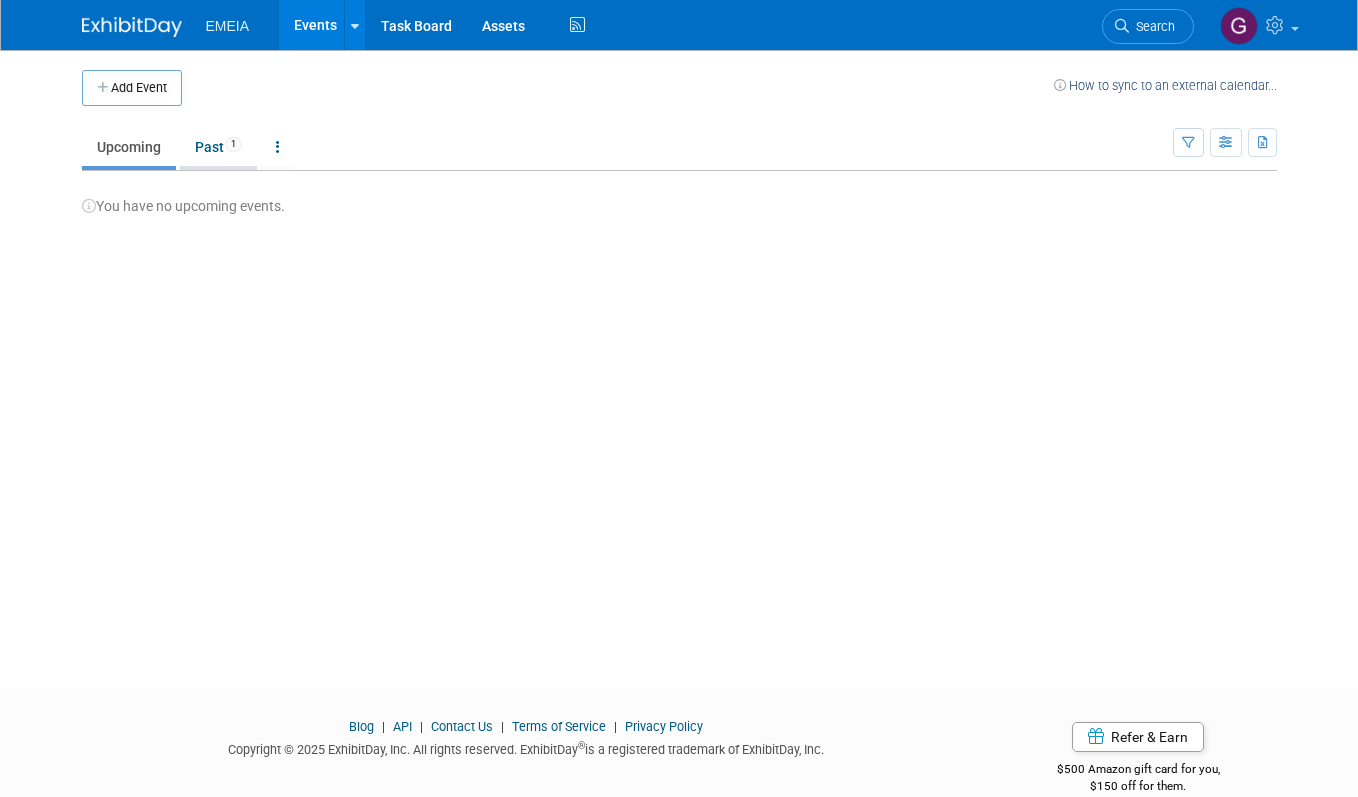 click on "Past
1" at bounding box center [218, 147] 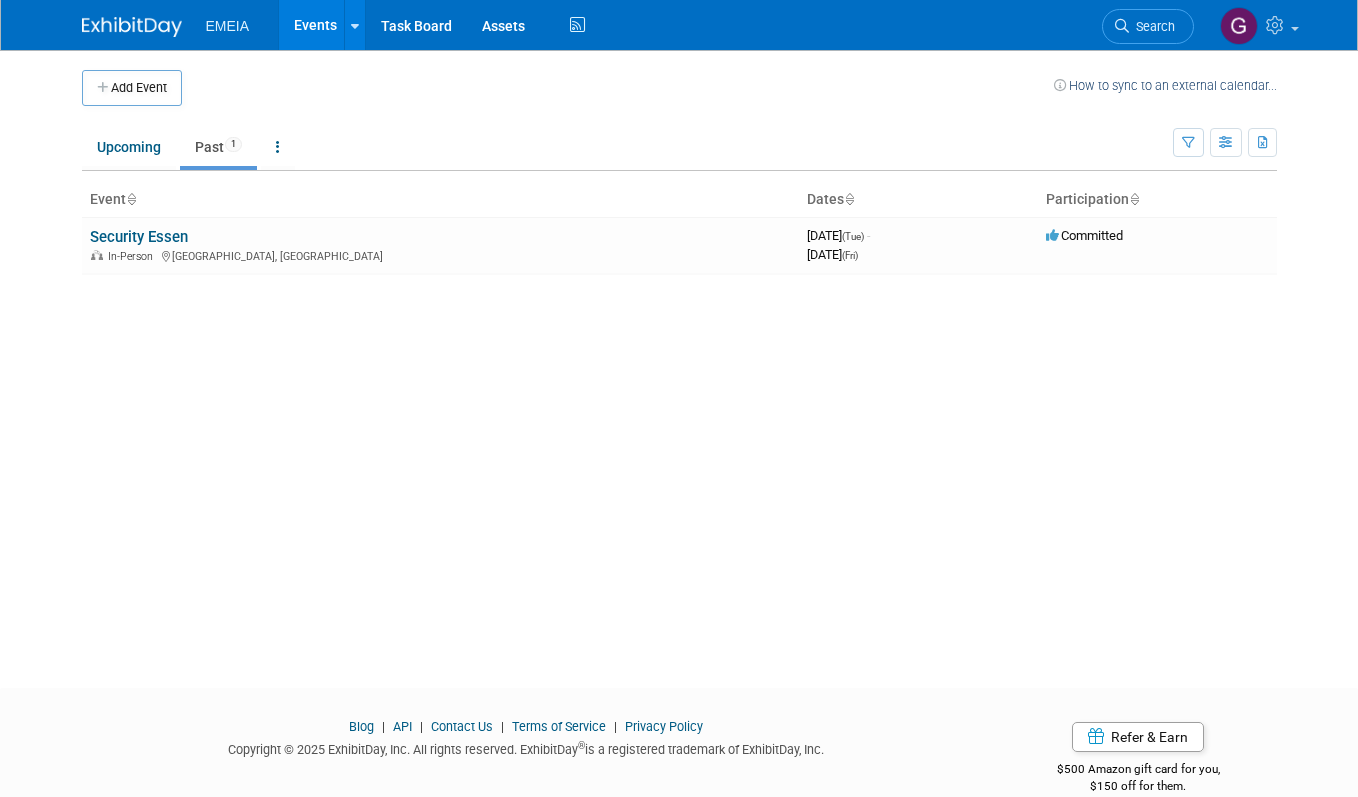 scroll, scrollTop: 0, scrollLeft: 0, axis: both 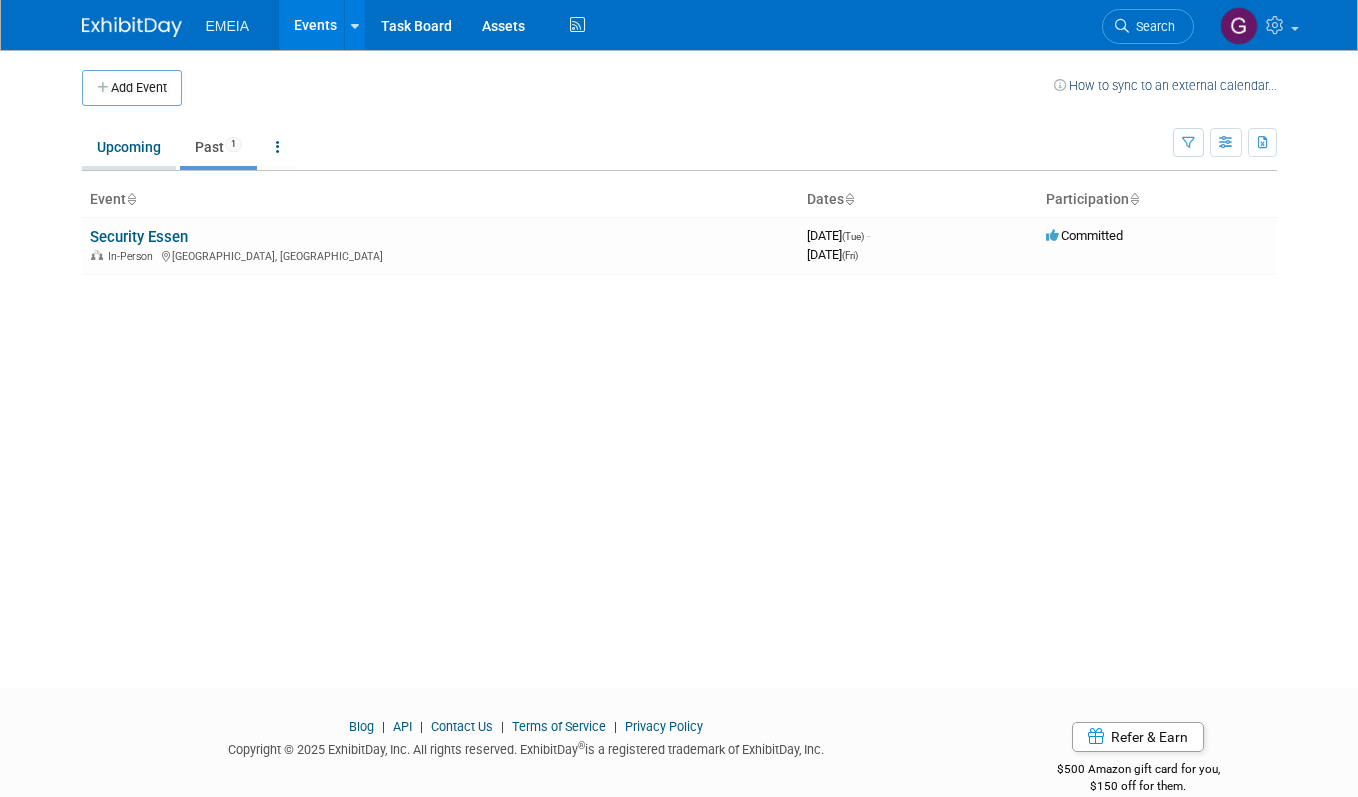 click on "Upcoming" at bounding box center [129, 147] 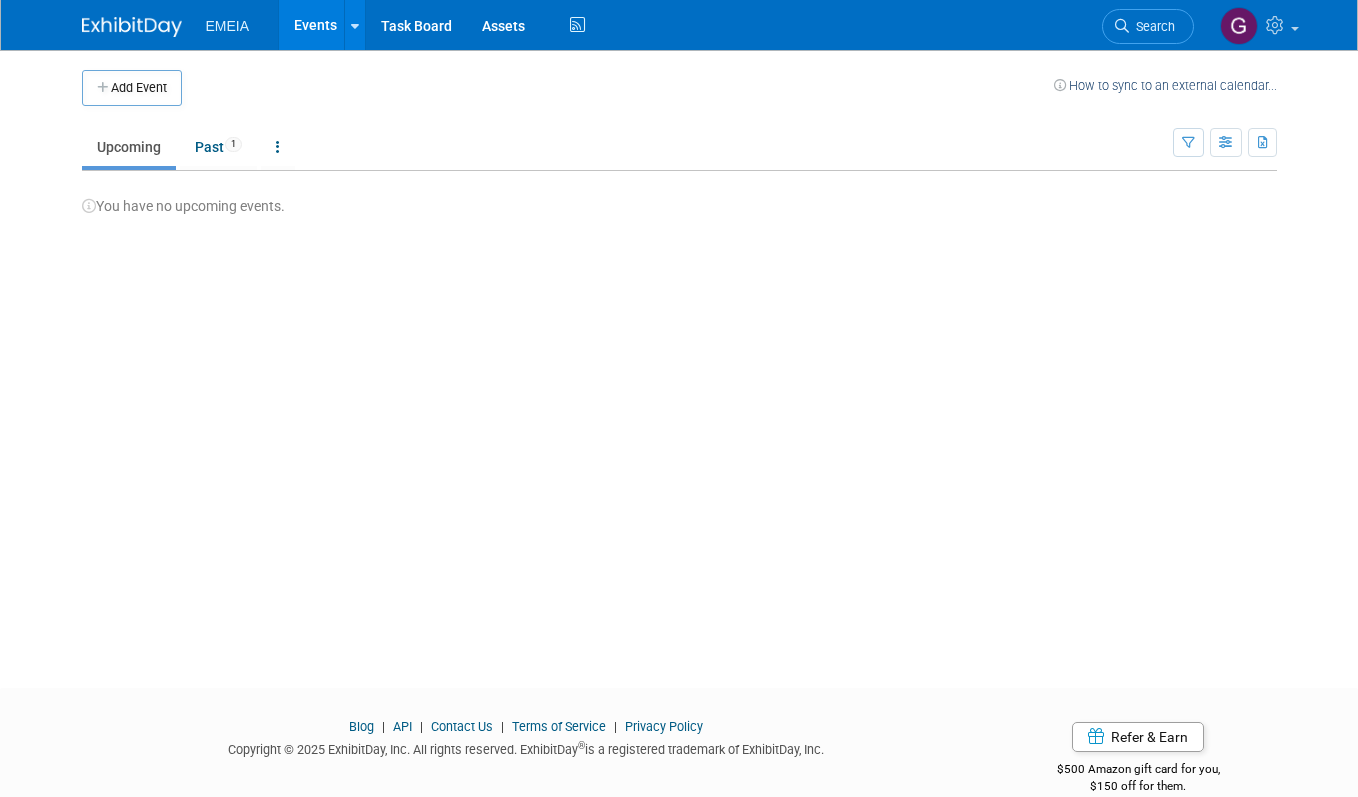 scroll, scrollTop: 0, scrollLeft: 0, axis: both 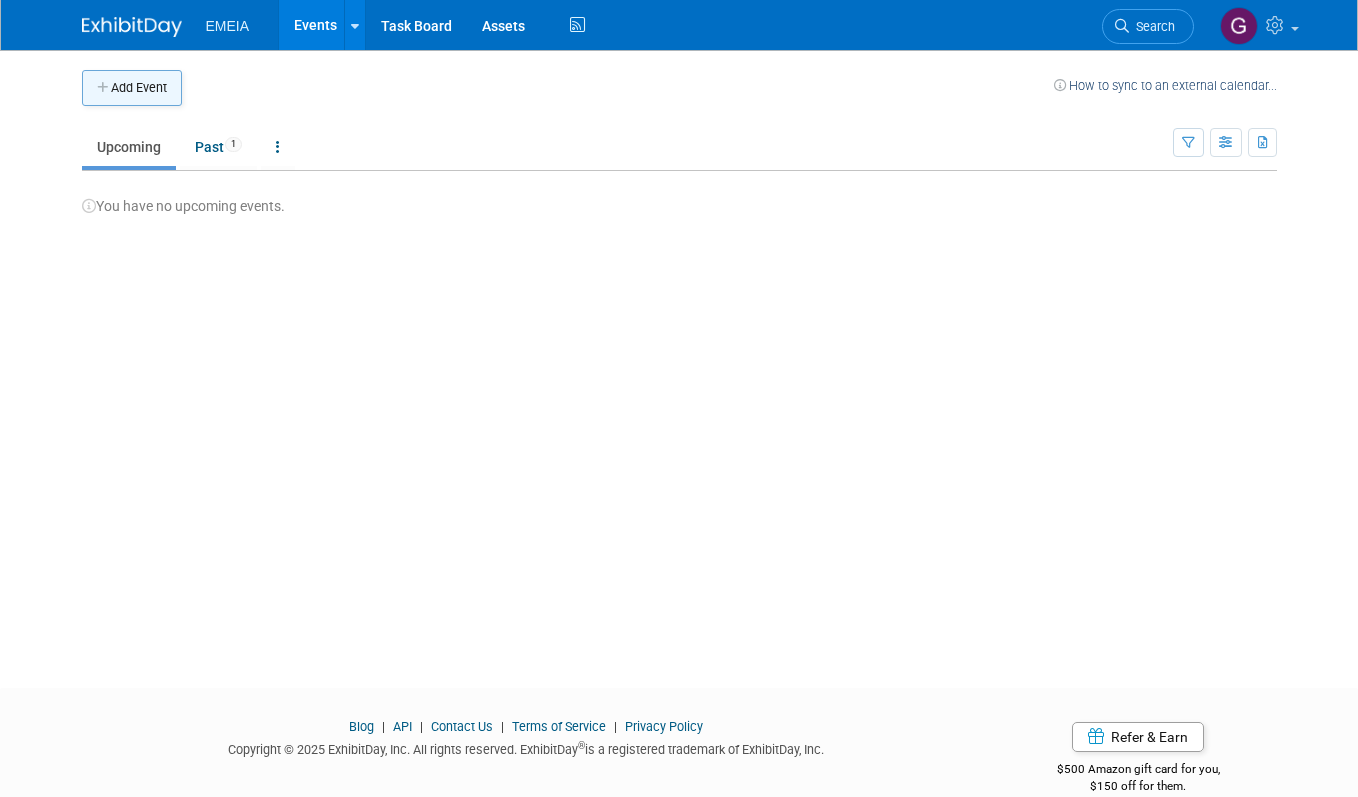 click on "Add Event" at bounding box center (132, 88) 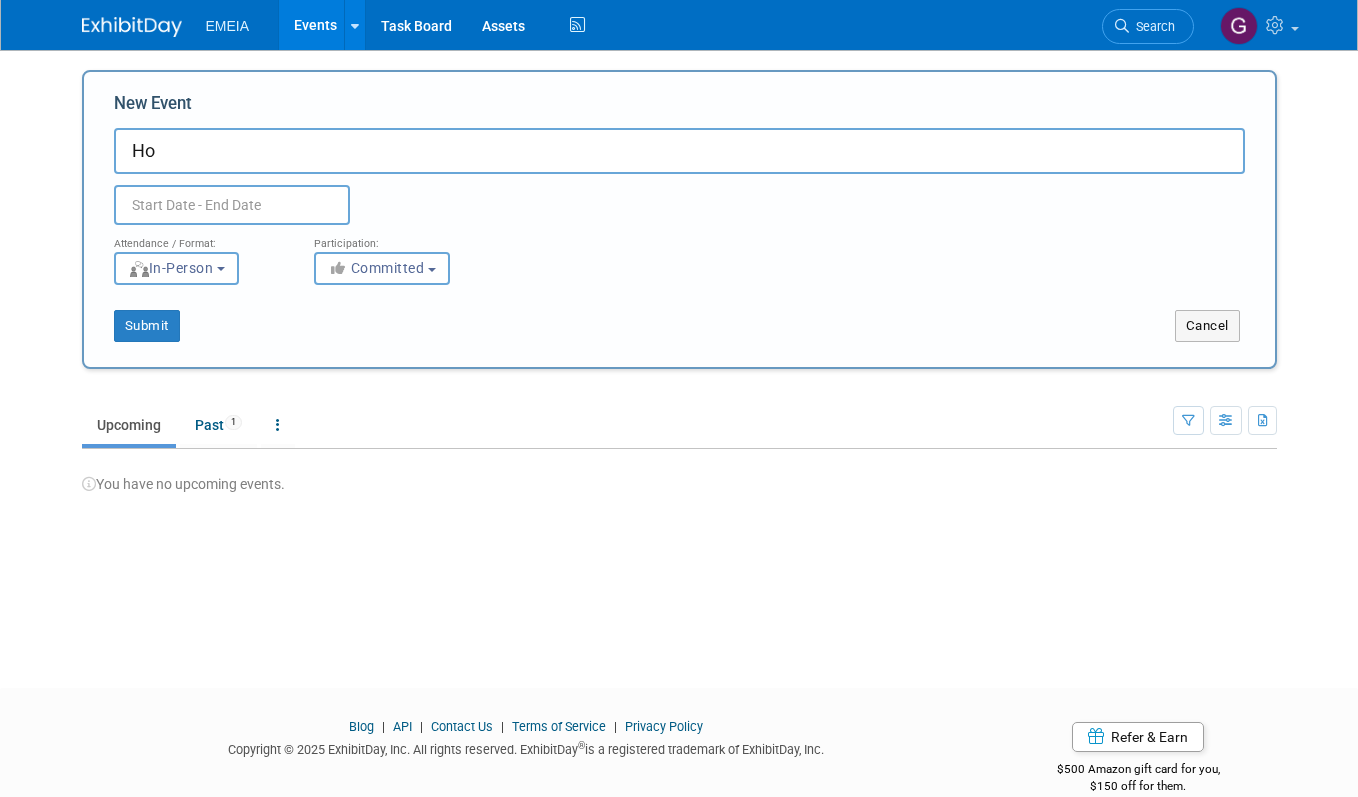 type on "H" 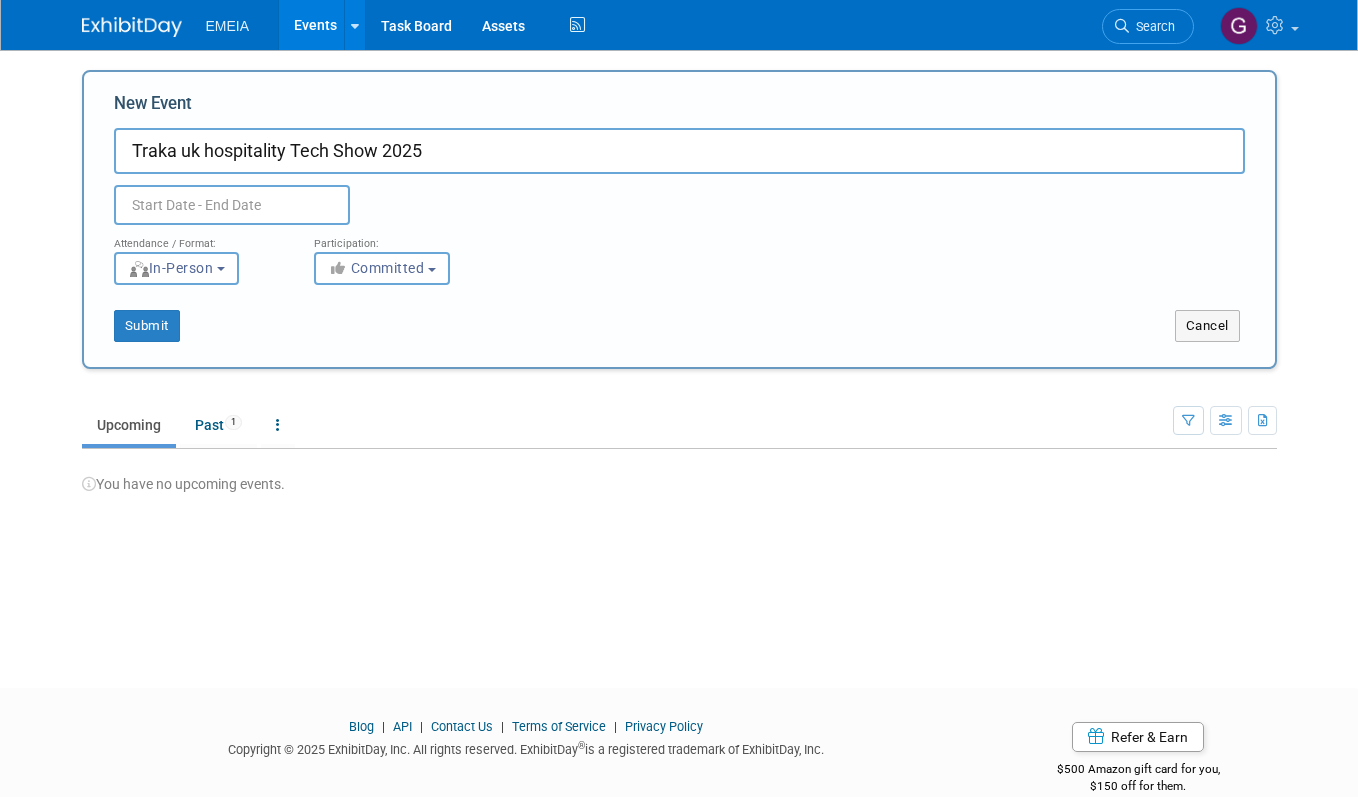type on "Traka uk hospitality Tech Show 2025" 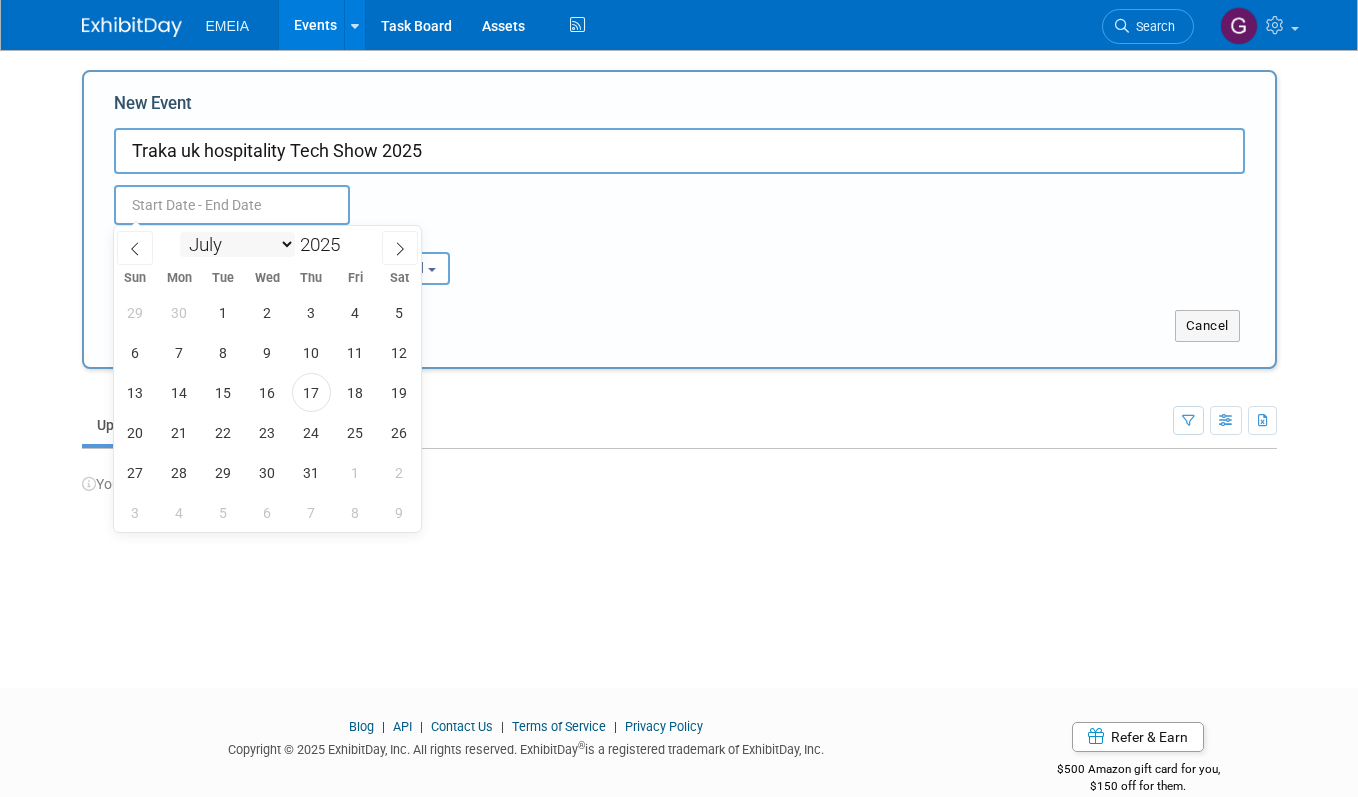 select on "8" 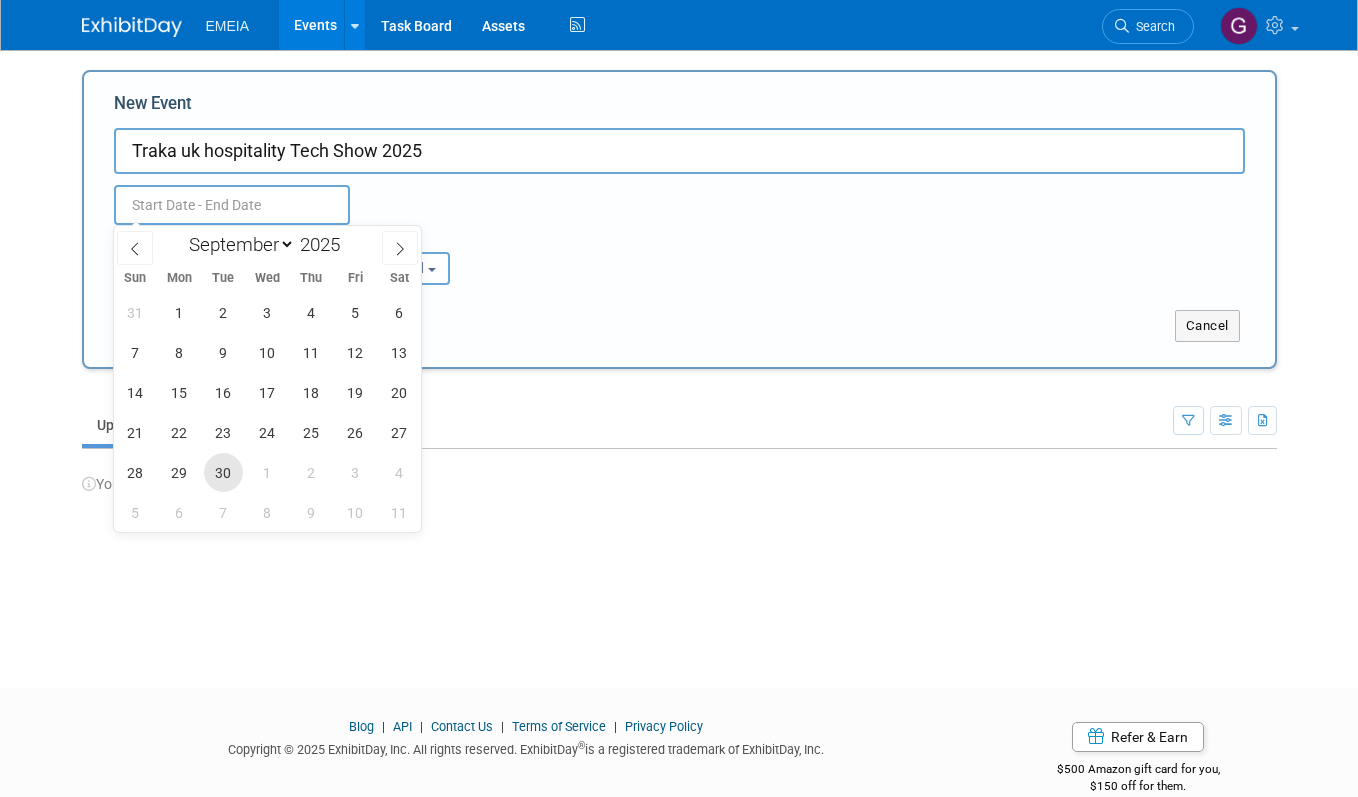 click on "30" at bounding box center [223, 472] 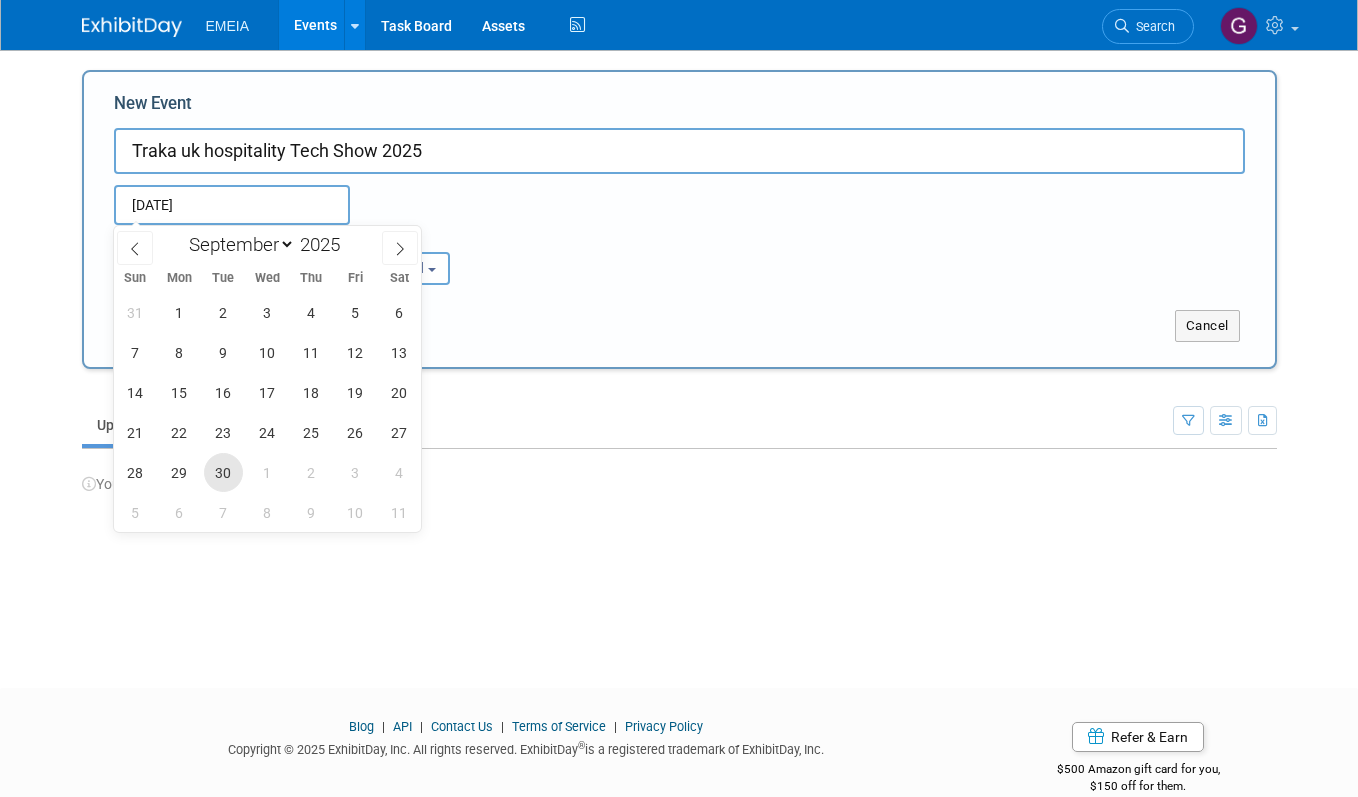 type on "Sep 30, 2025 to Sep 30, 2025" 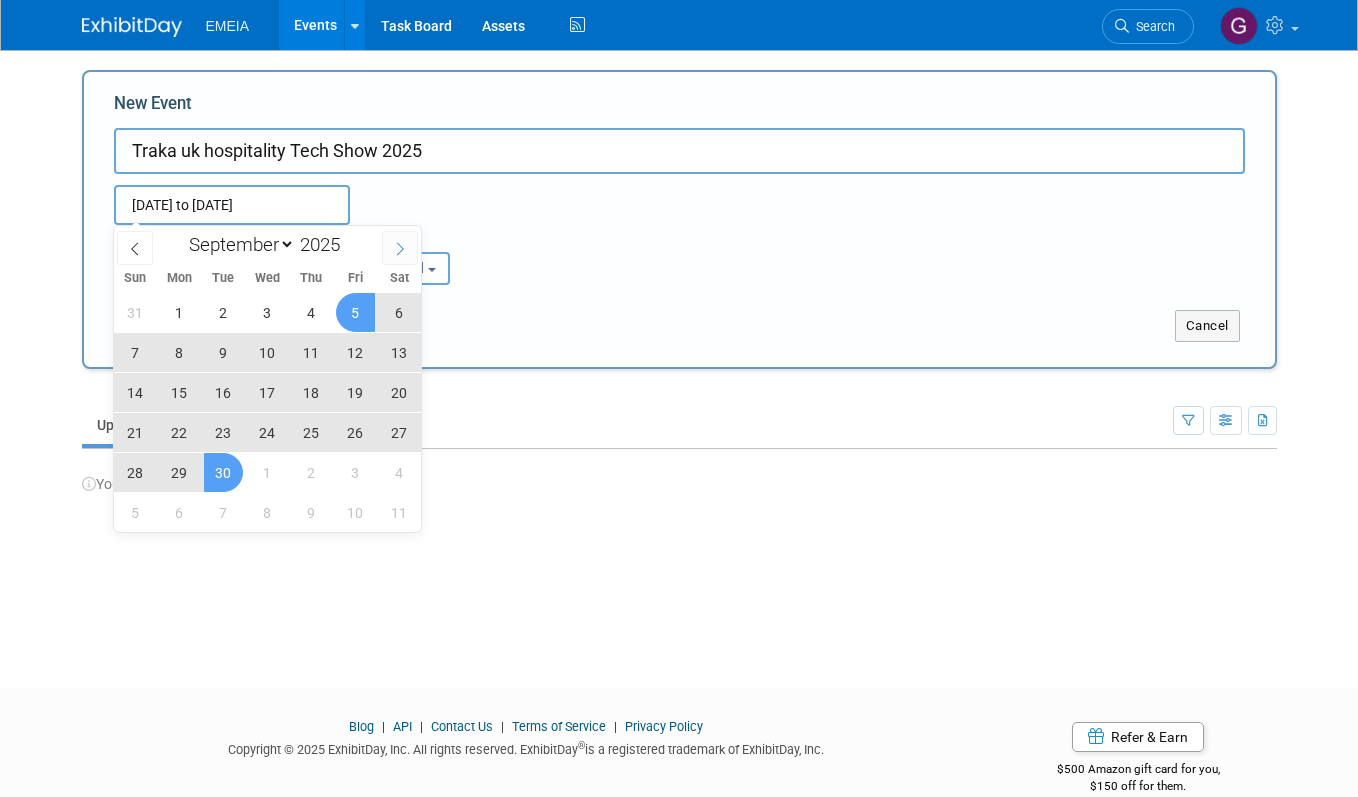 click 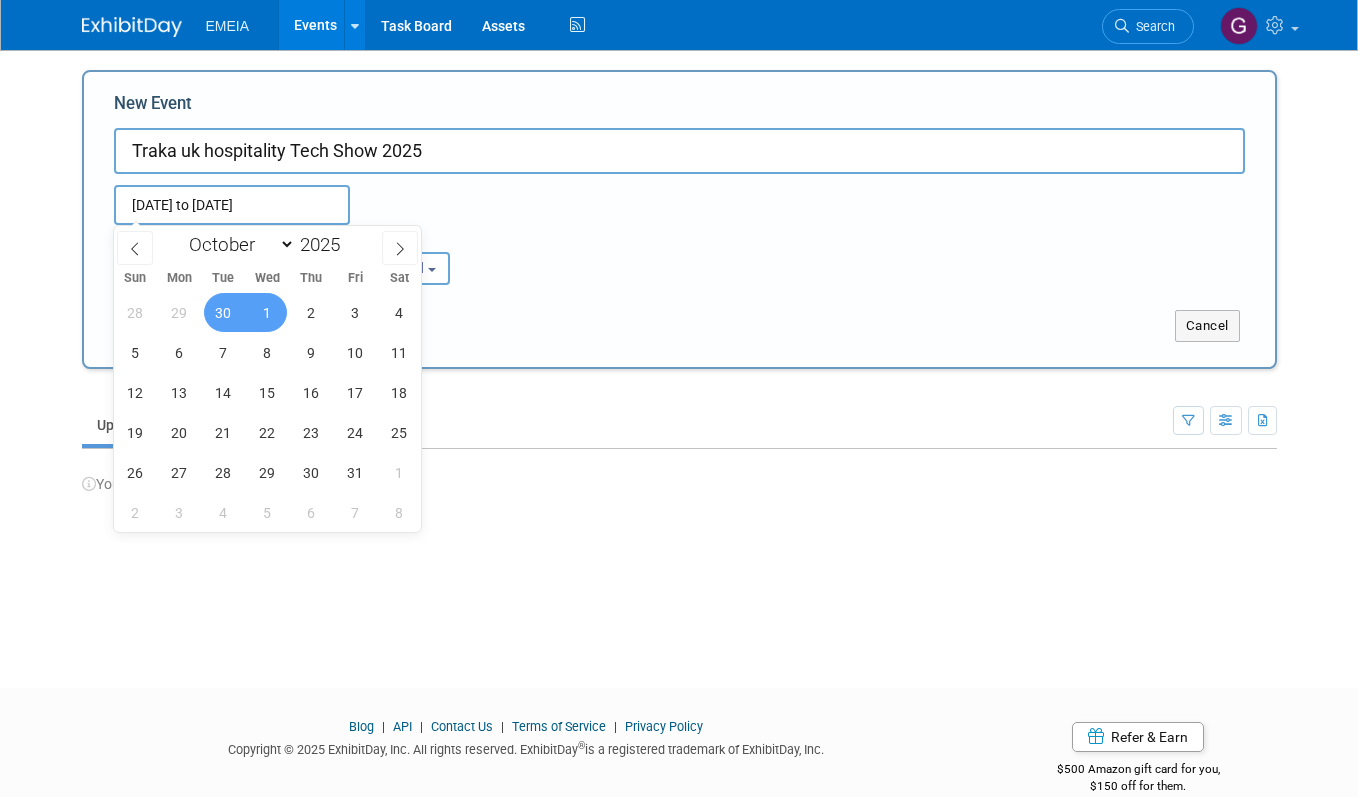 click on "1" at bounding box center (267, 312) 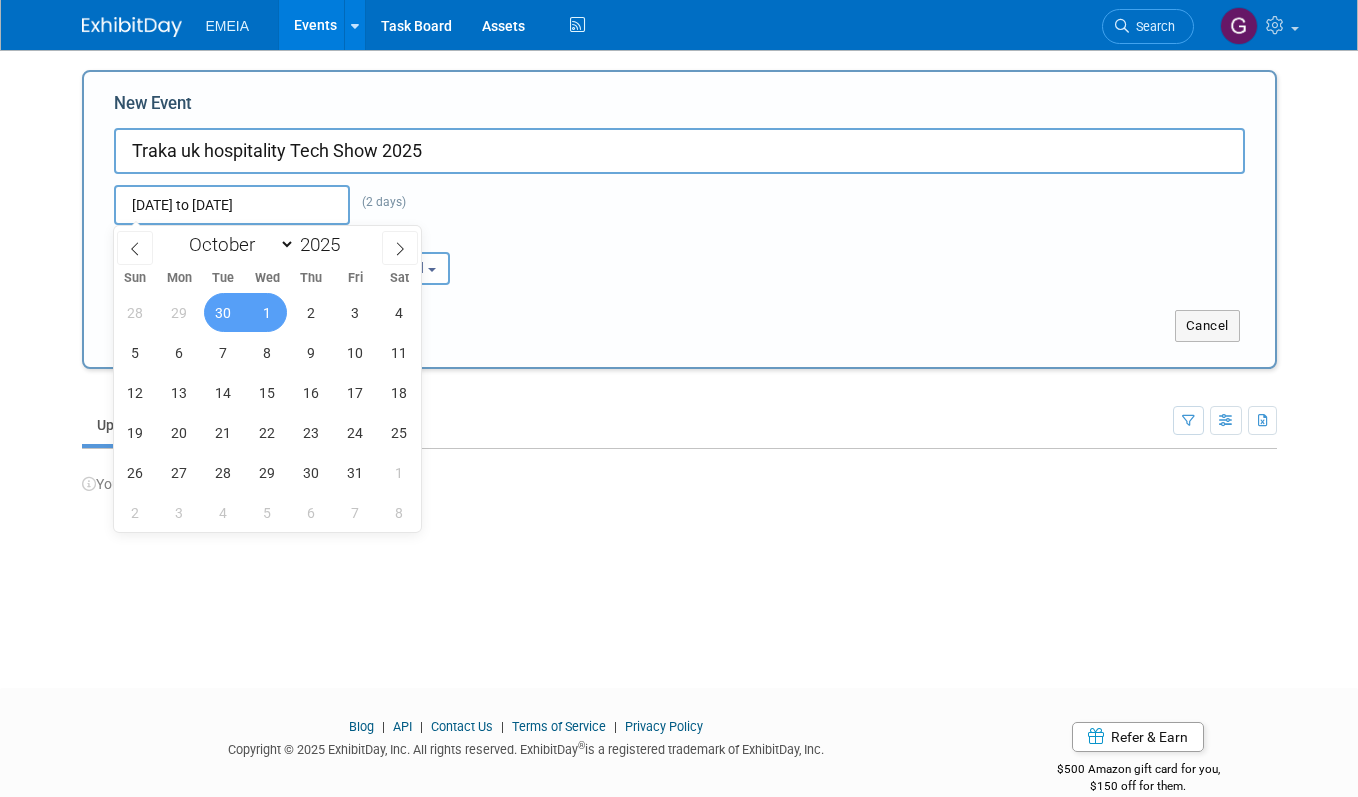 click on "Sep 30, 2025 to Oct 1, 2025
(2 days)
Duplicate Event Warning" at bounding box center [679, 199] 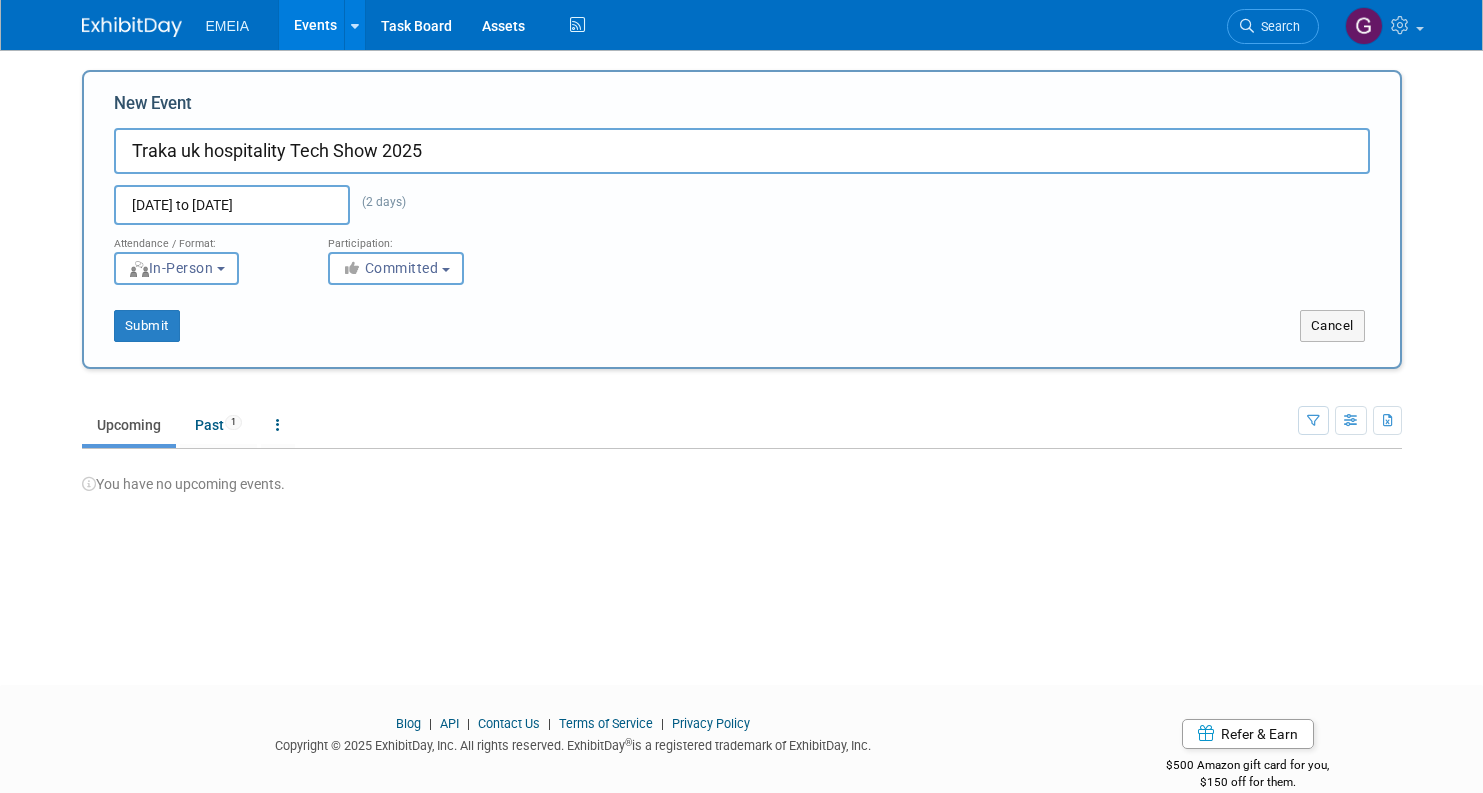 click on "New Event
Traka uk hospitality Tech Show 2025
Sep 30, 2025 to Oct 1, 2025
(2 days)
Duplicate Event Warning
Attendance / Format:
<img src="https://www.exhibitday.com/Images/Format-InPerson.png" style="width: 19px; margin-top: 2px; margin-bottom: 2px; margin-left: 2px; filter: grayscale(100%); opacity: 0.75;" />   In-Person
<img src="https://www.exhibitday.com/Images/Format-Virtual.png" style="width: 19px; margin-top: 2px; margin-bottom: 2px; margin-left: 2px; filter: grayscale(100%); opacity: 0.75;" />   Virtual
<img src="https://www.exhibitday.com/Images/Format-Hybrid.png" style="width: 19px; margin-top: 2px; margin-bottom: 2px; margin-left: 2px; filter: grayscale(100%); opacity: 0.75;" />   Hybrid
In-Person        In-Person      Virtual      Hybrid
Participation:
Committed      Committed    Considering
Submit
Cancel" at bounding box center (742, 219) 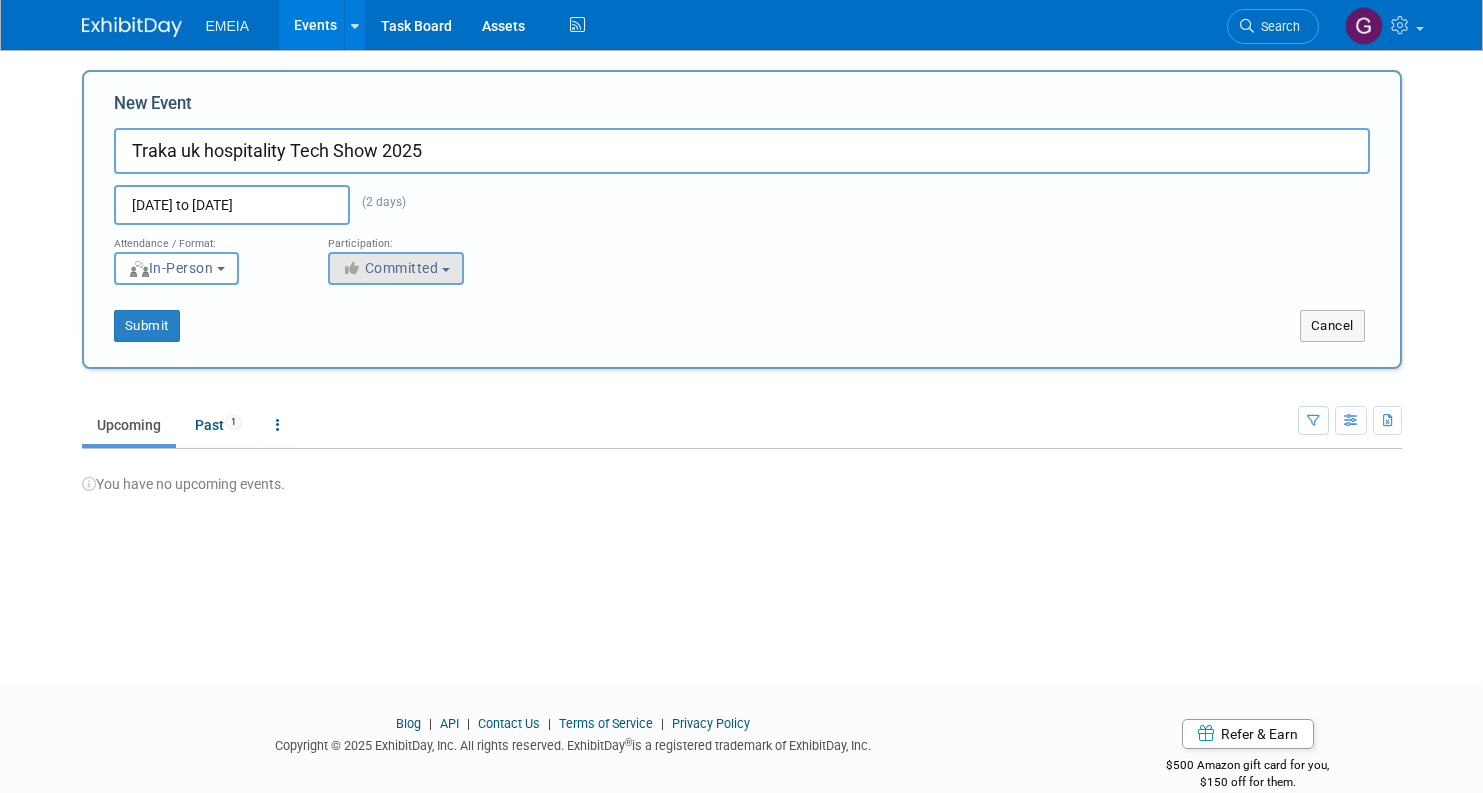 click on "Committed" at bounding box center (390, 268) 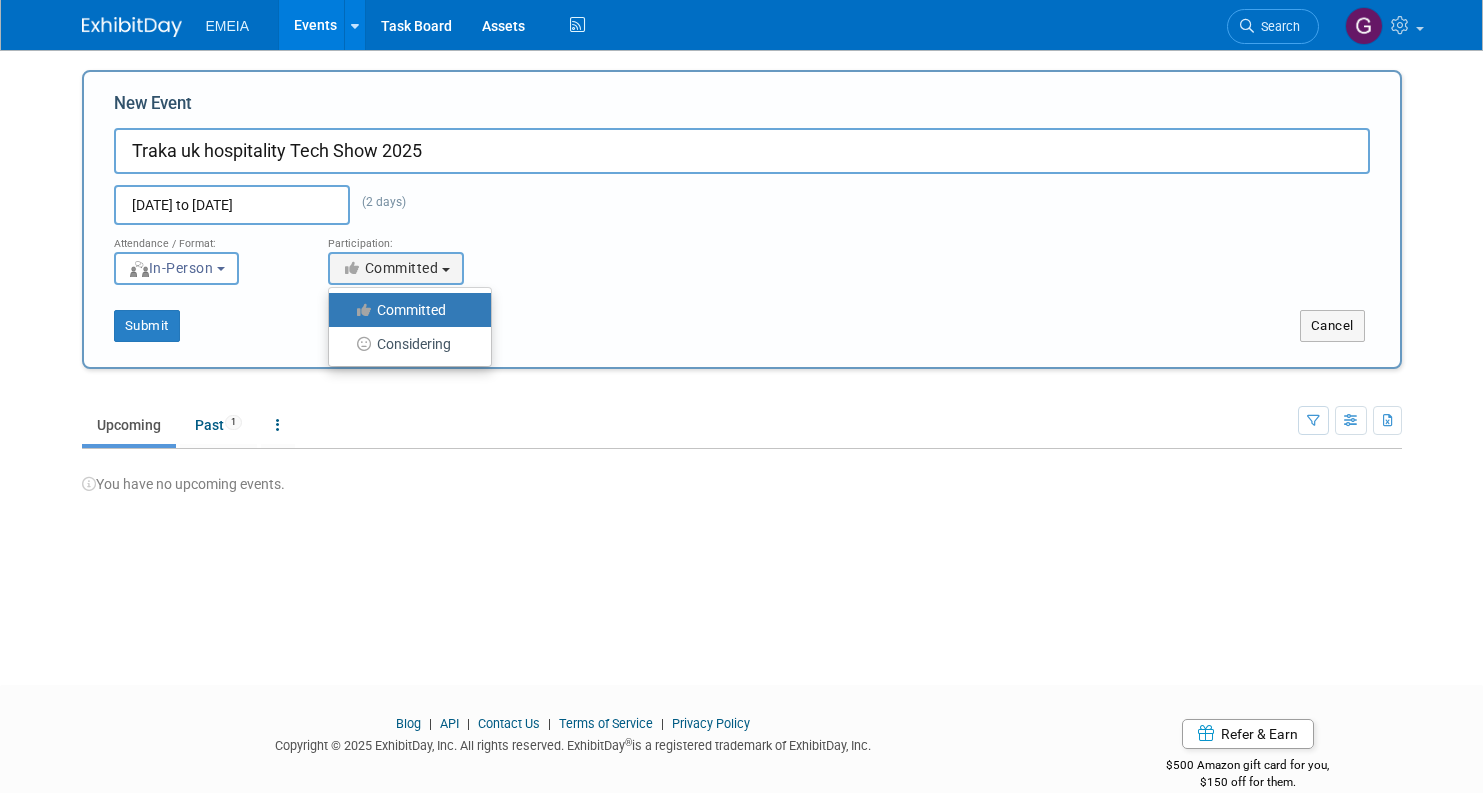click on "Committed" at bounding box center (405, 310) 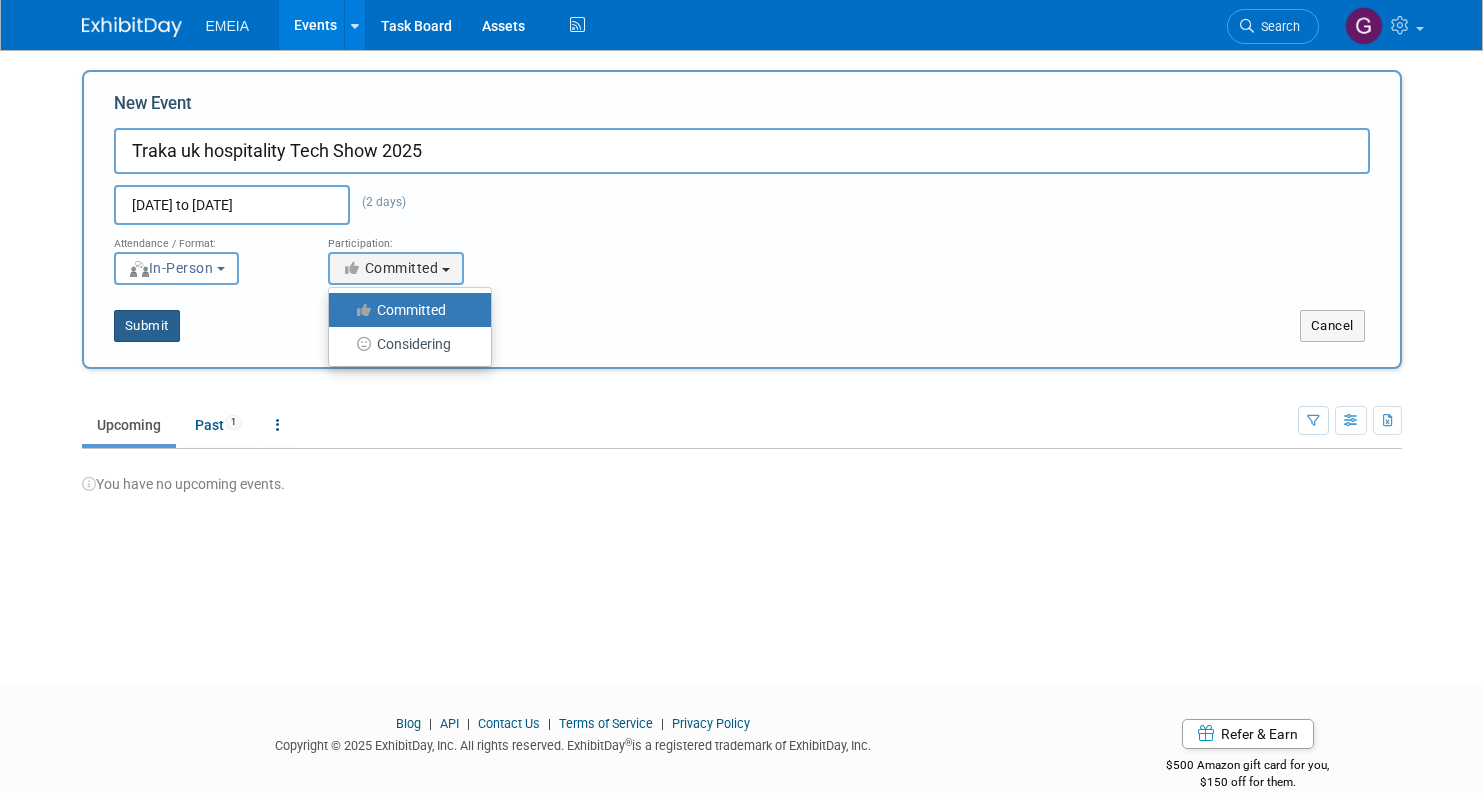 click on "Submit" at bounding box center (147, 326) 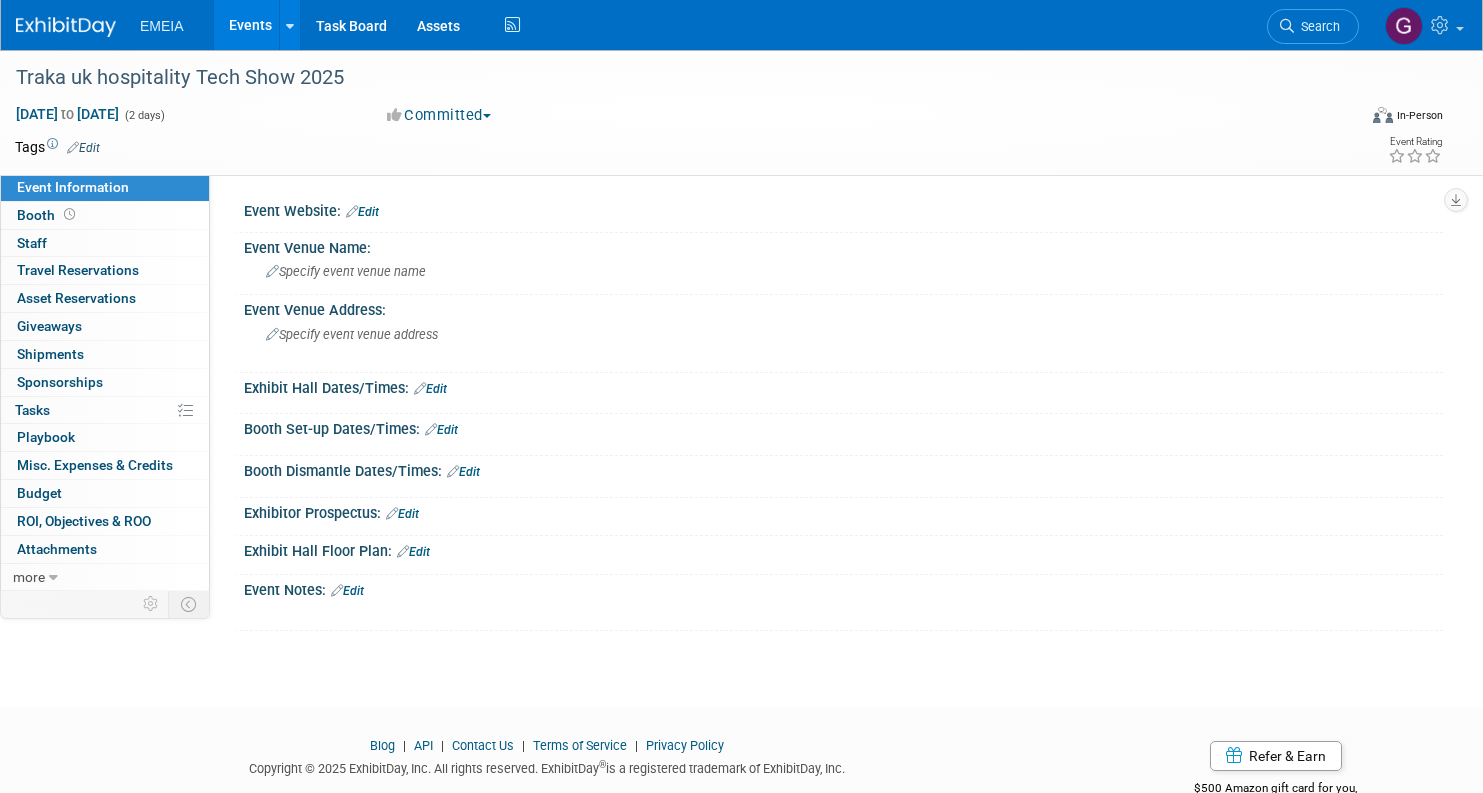 scroll, scrollTop: 0, scrollLeft: 0, axis: both 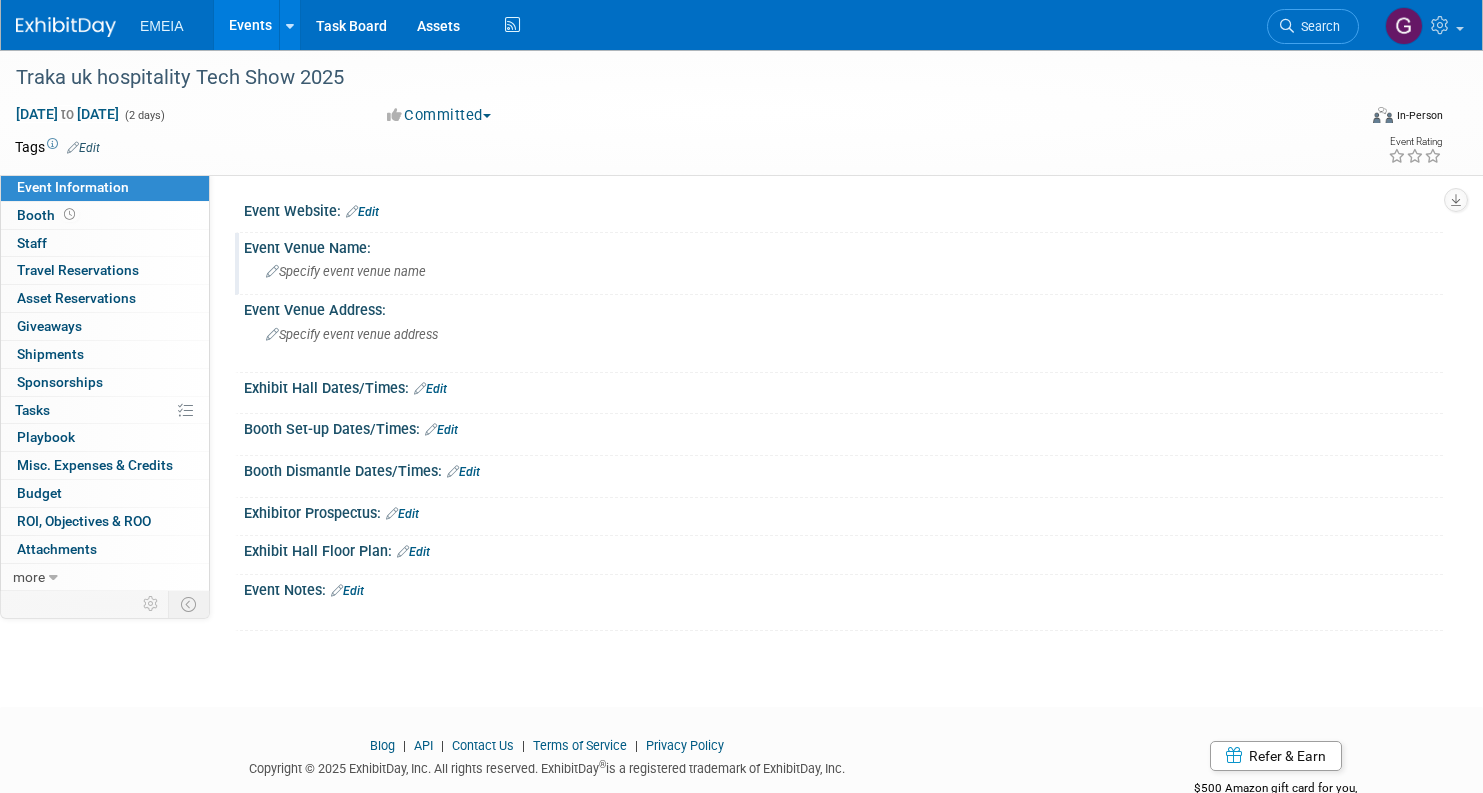 click on "Specify event venue name" at bounding box center [346, 271] 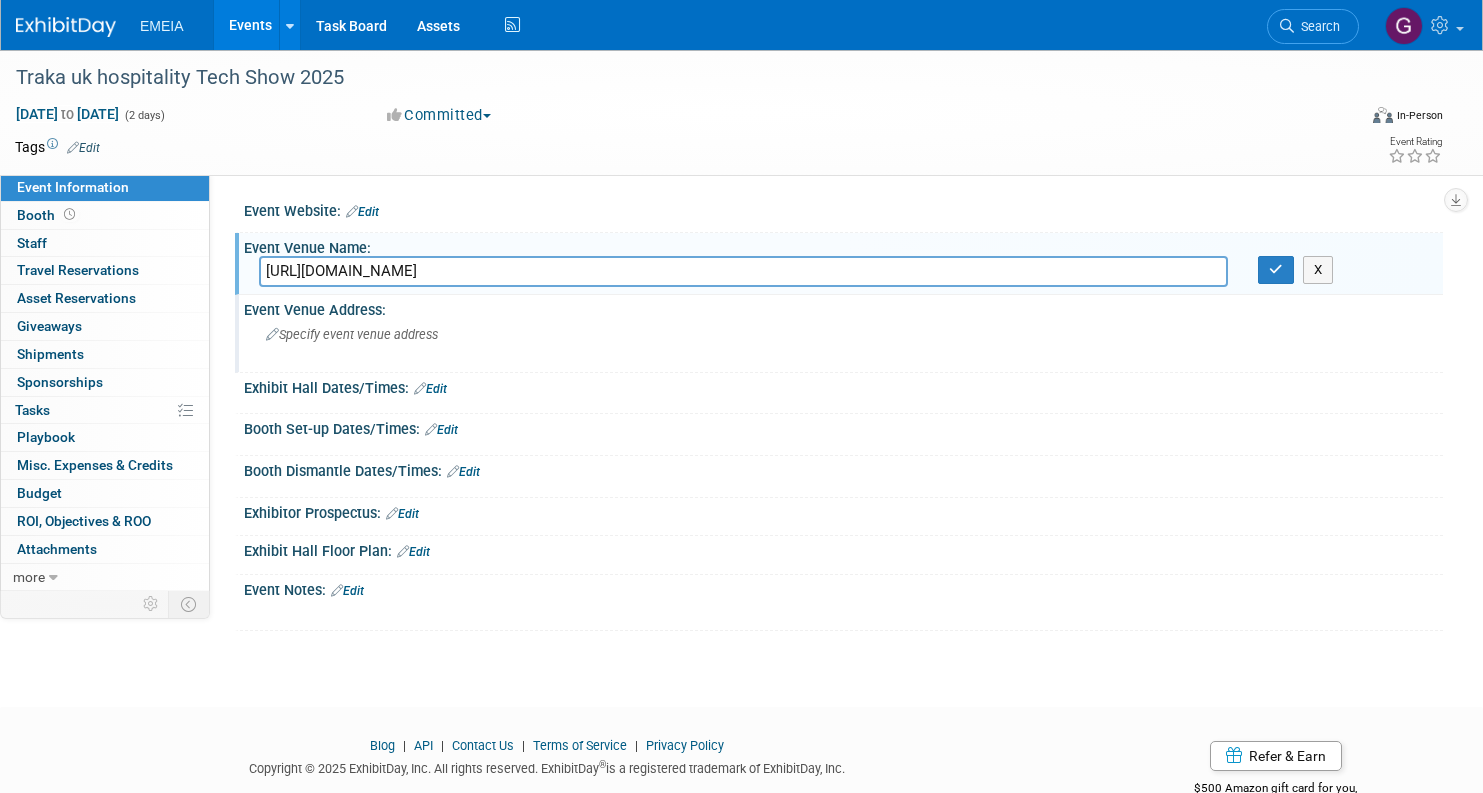 type on "https://www.hospitalitytechexpo.co.uk/e-zone-login" 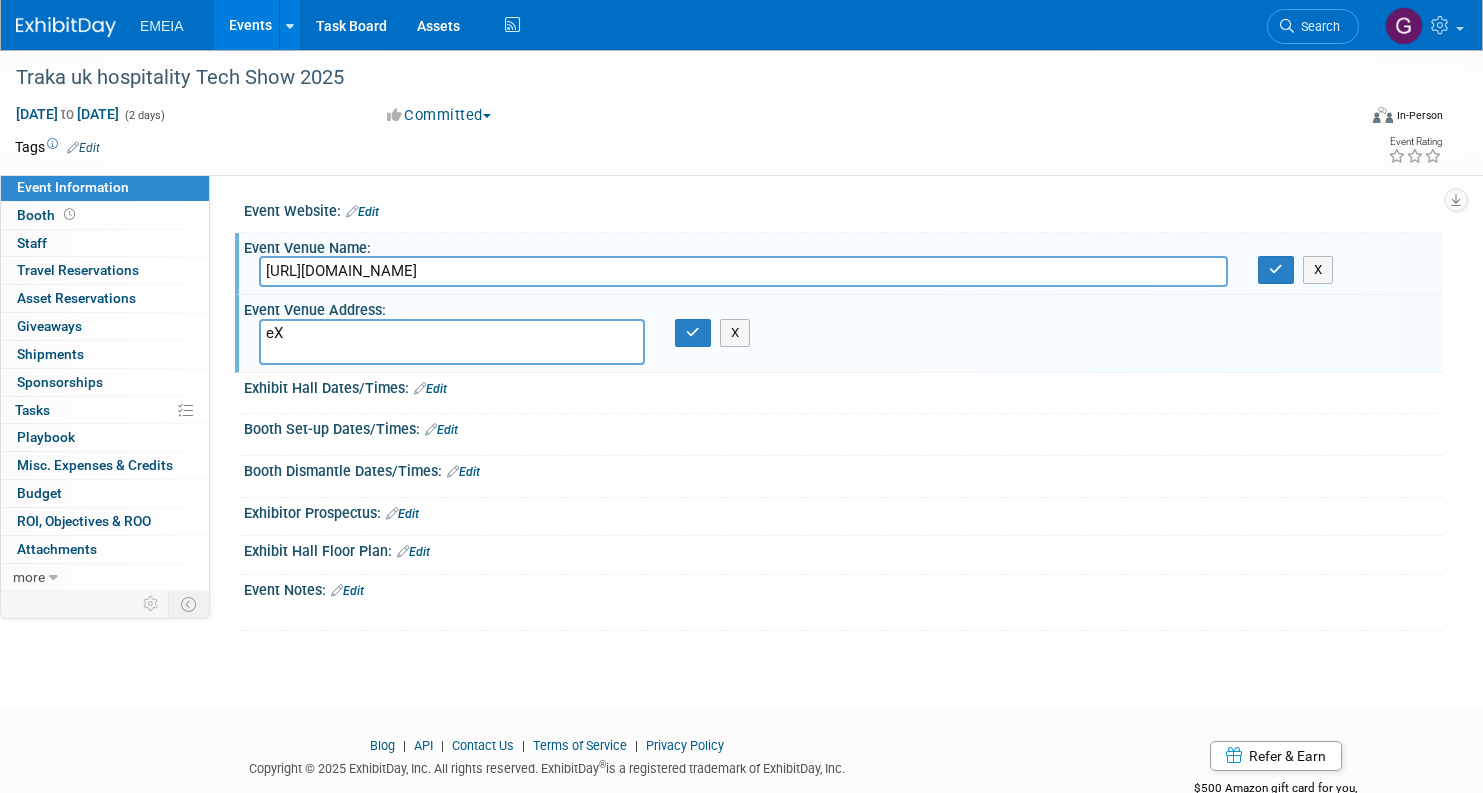 type on "e" 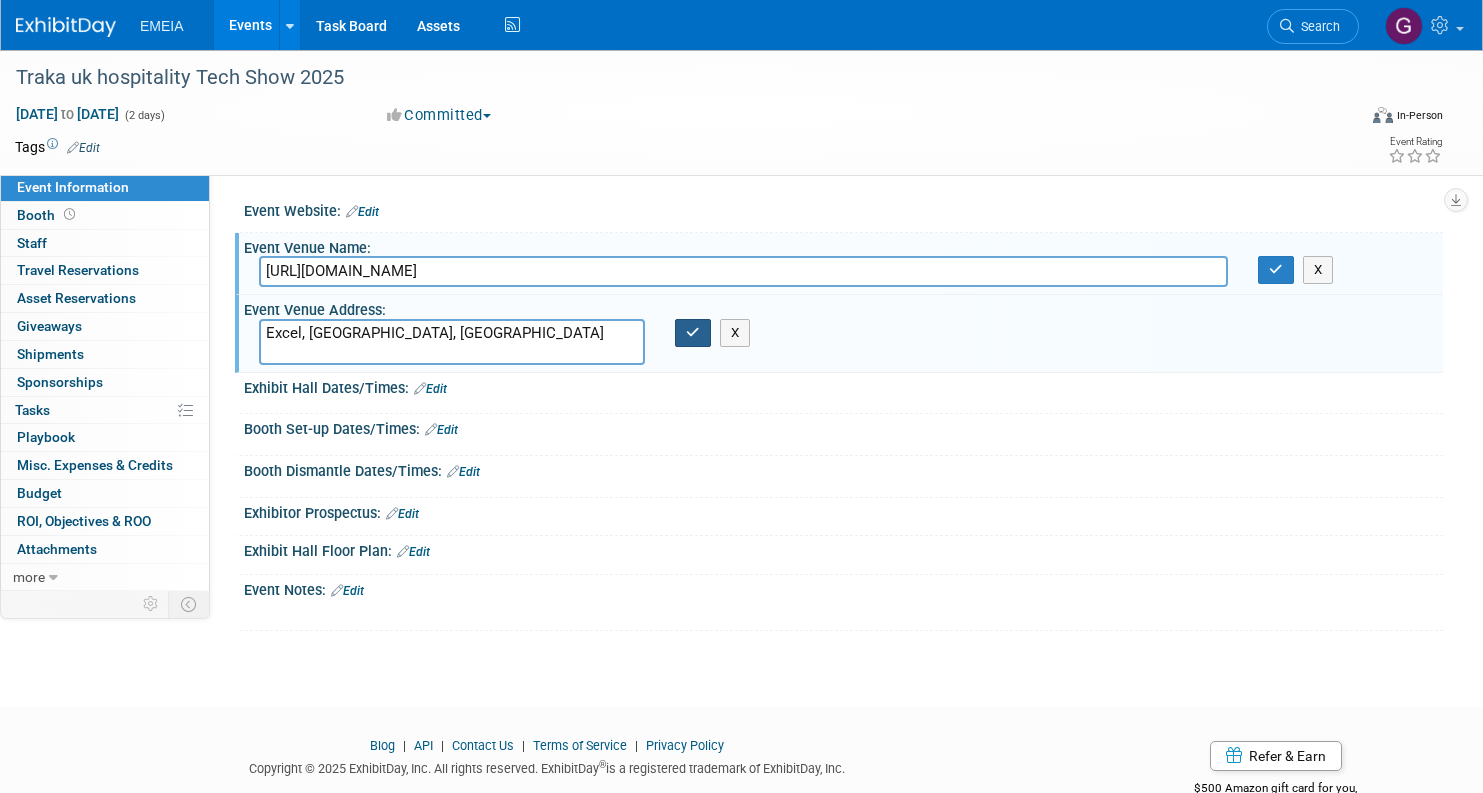 type on "Excel, London, UK" 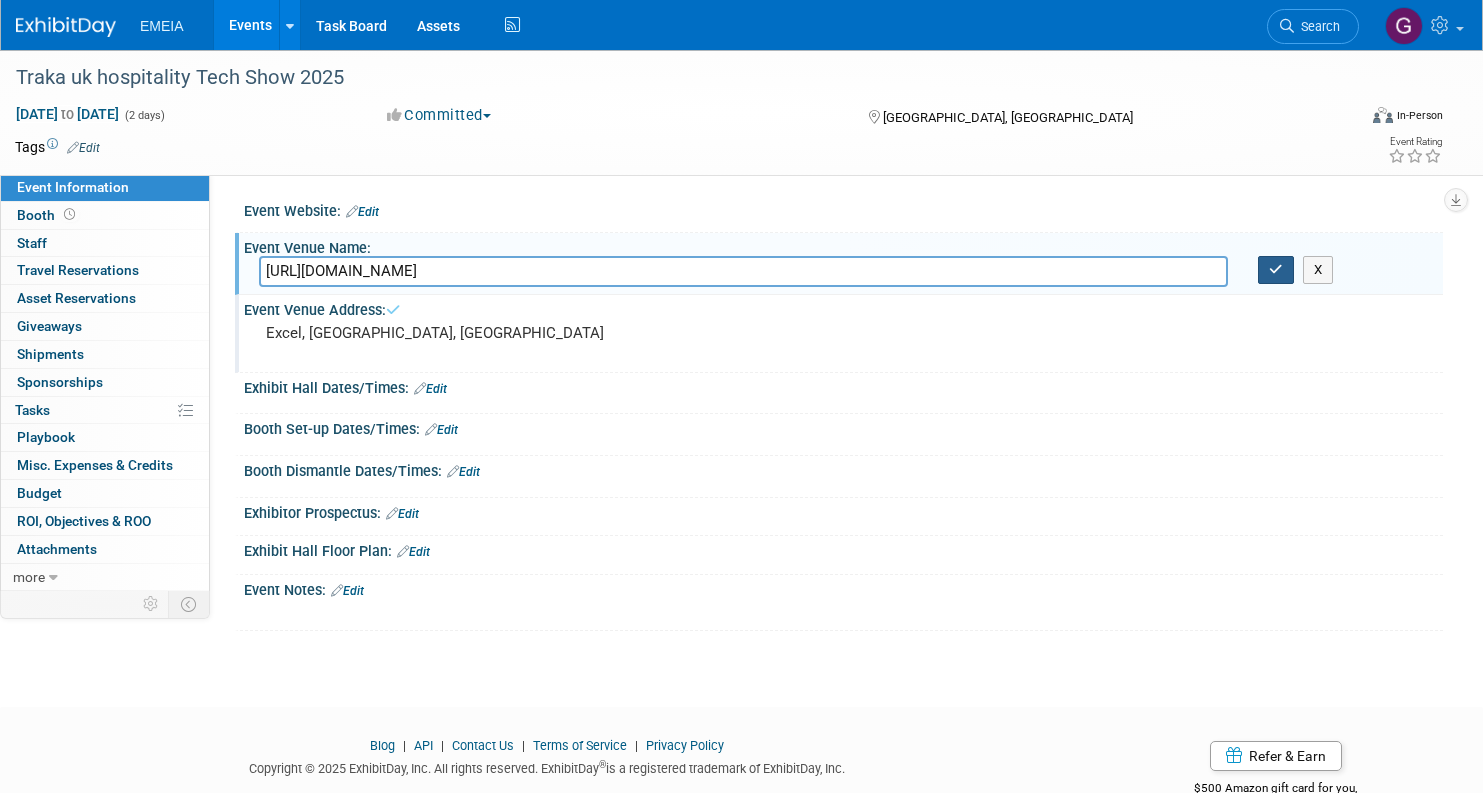 click at bounding box center (1276, 269) 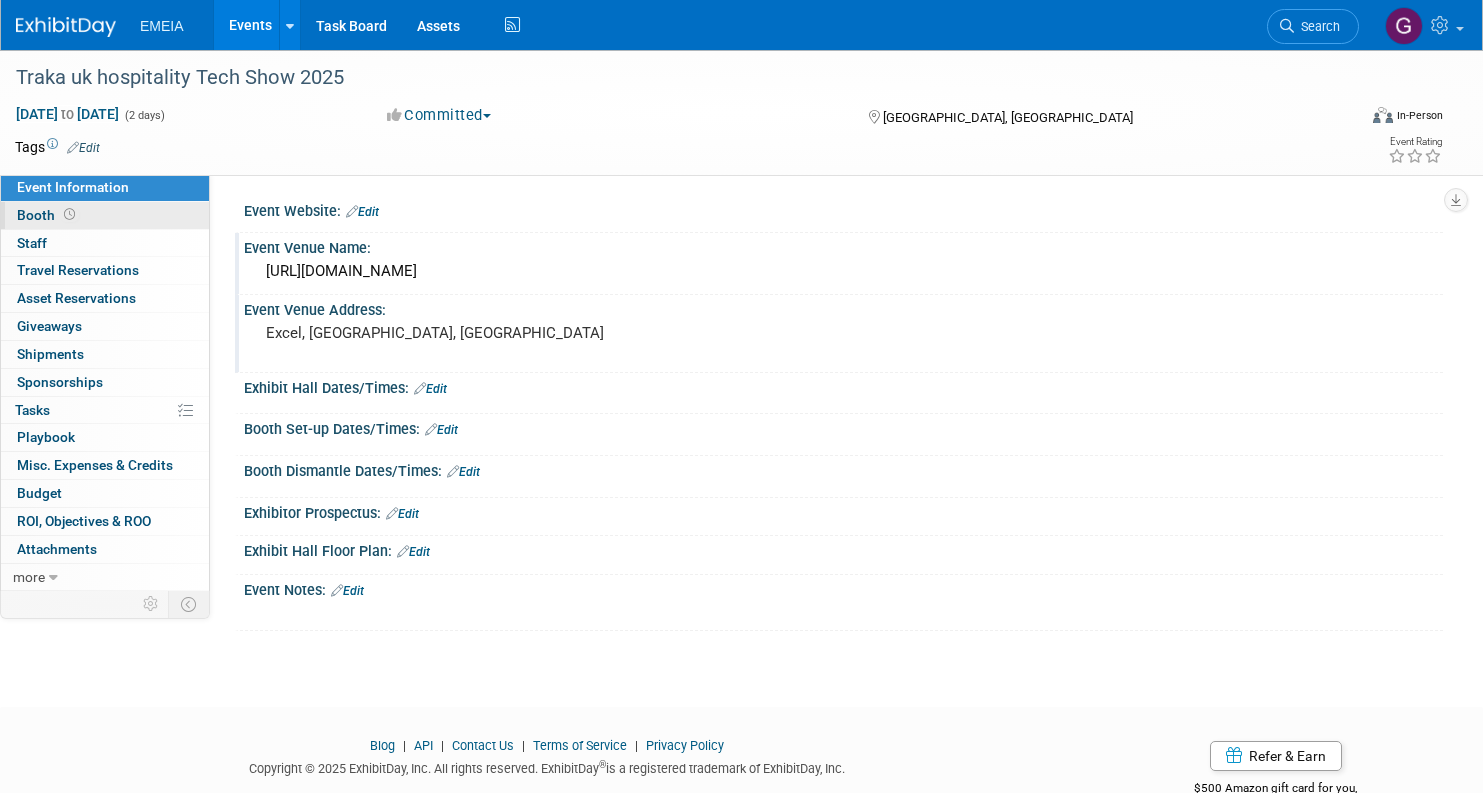click on "Booth" at bounding box center (48, 215) 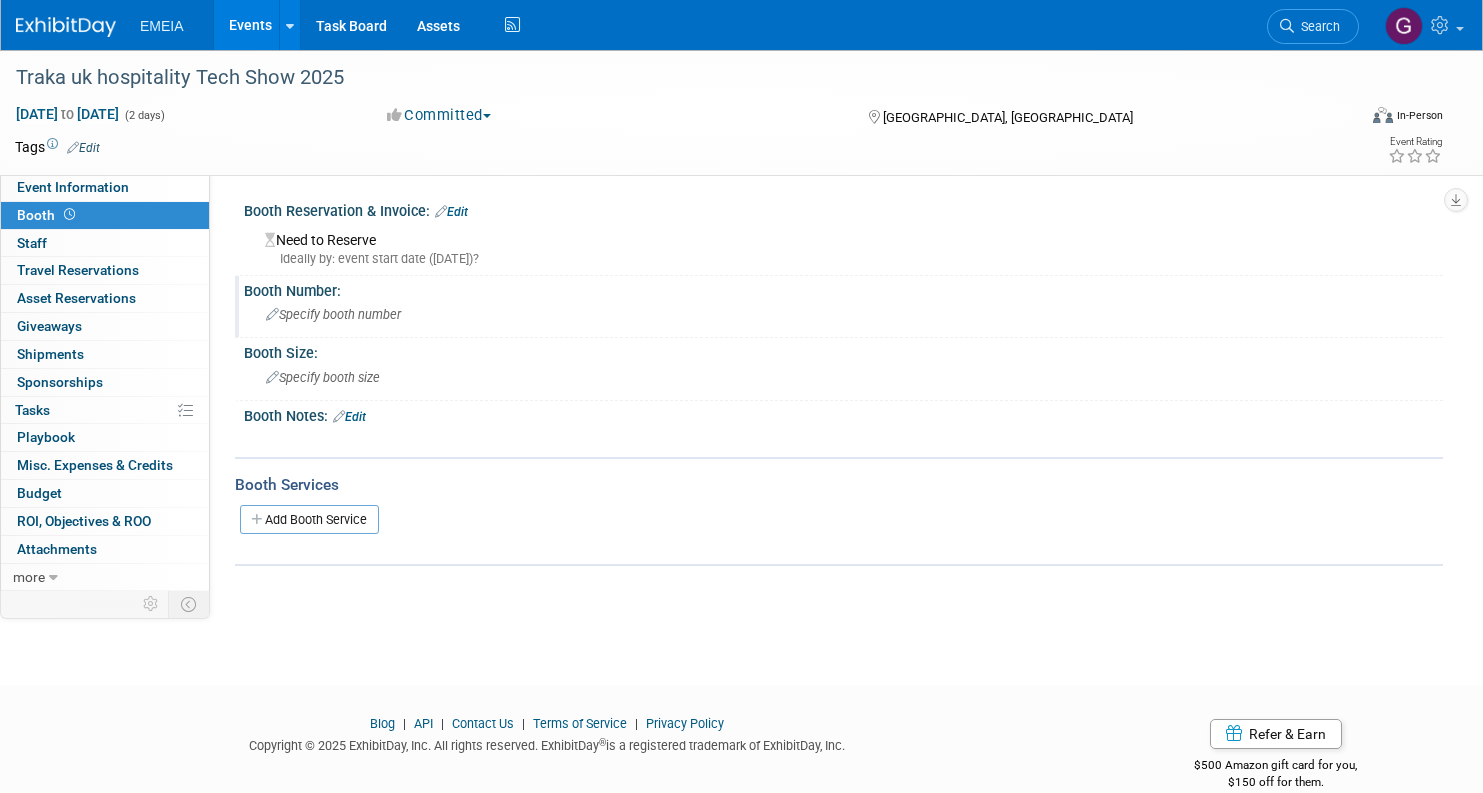 click at bounding box center (272, 315) 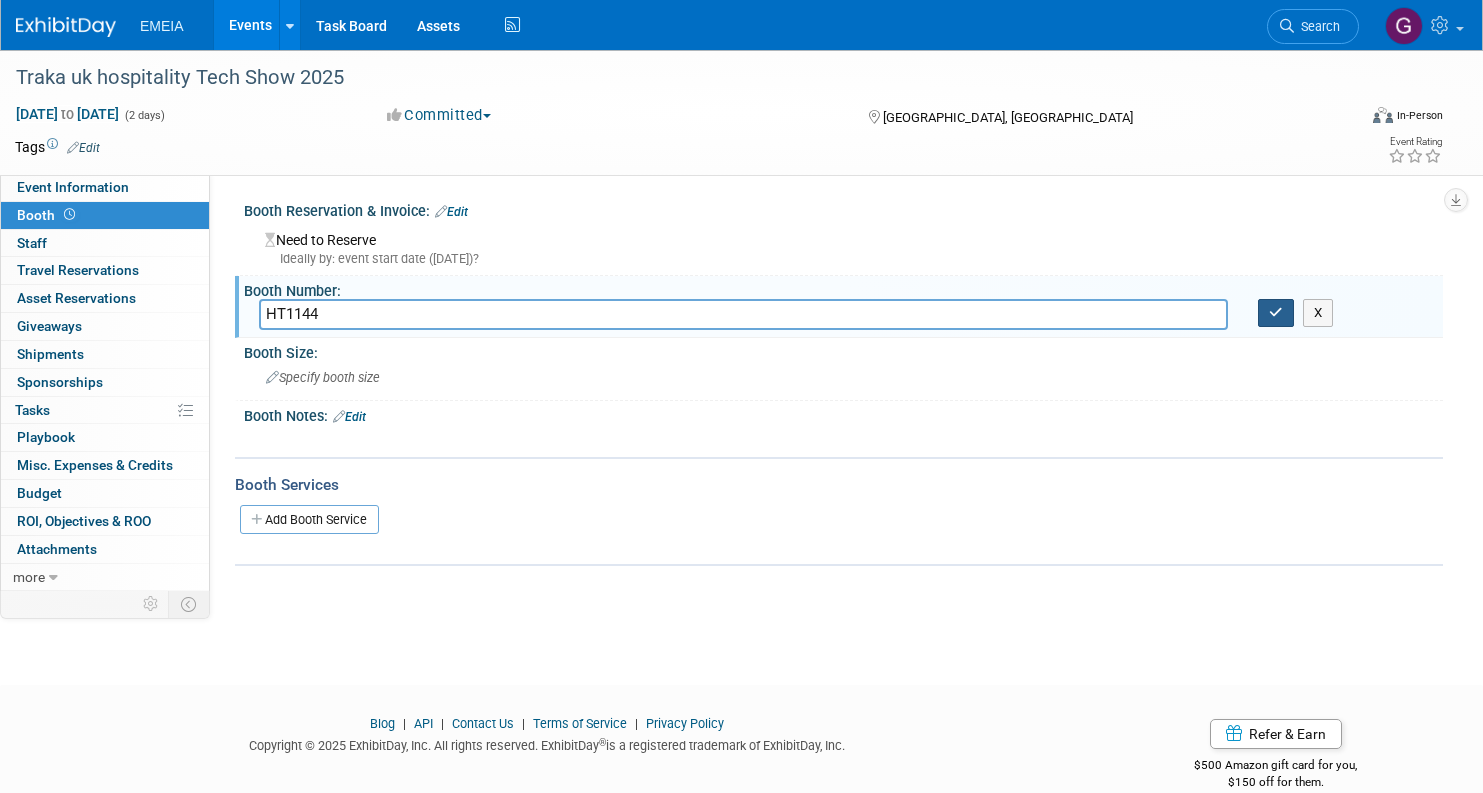 type on "HT1144" 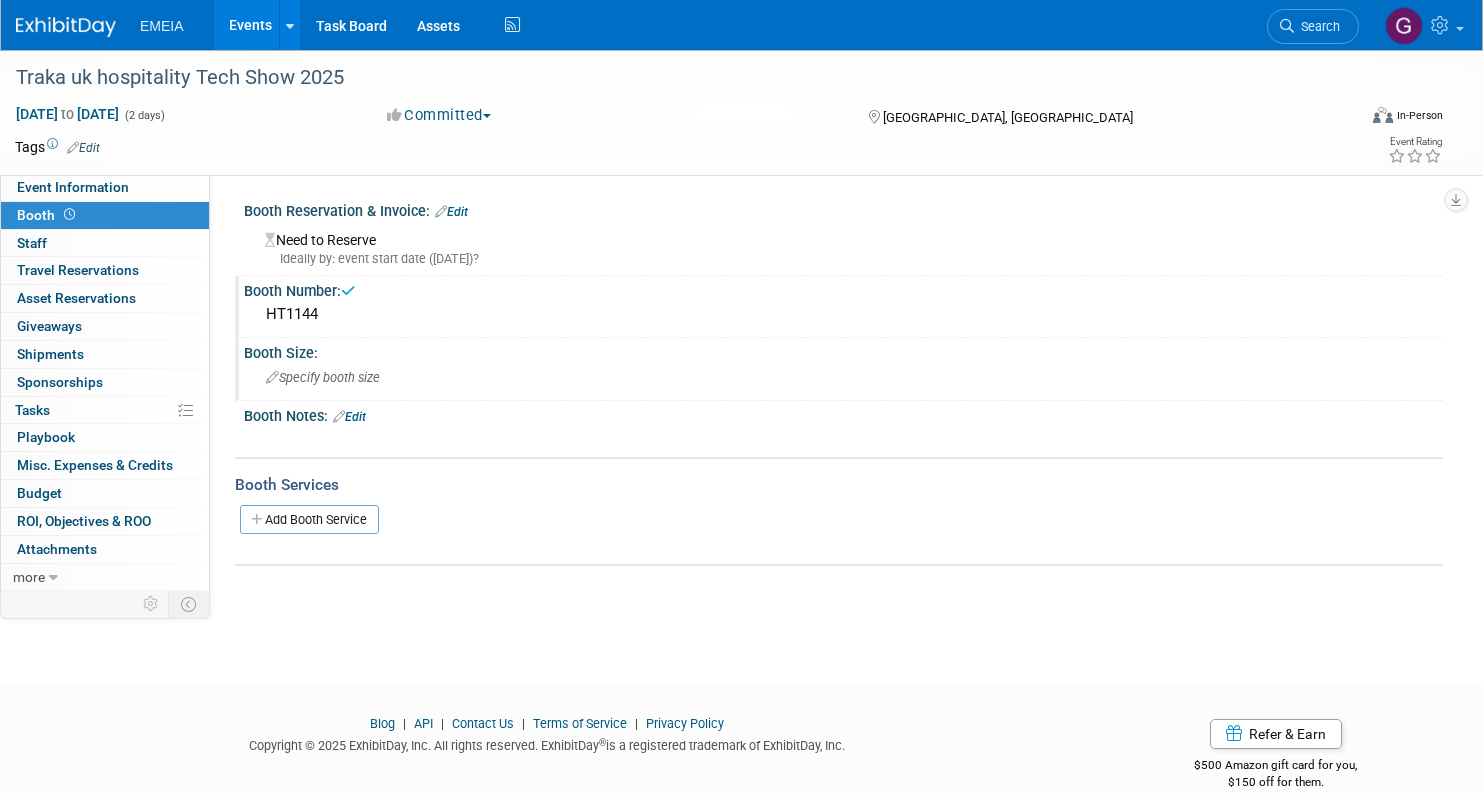 click on "Specify booth size" at bounding box center [323, 377] 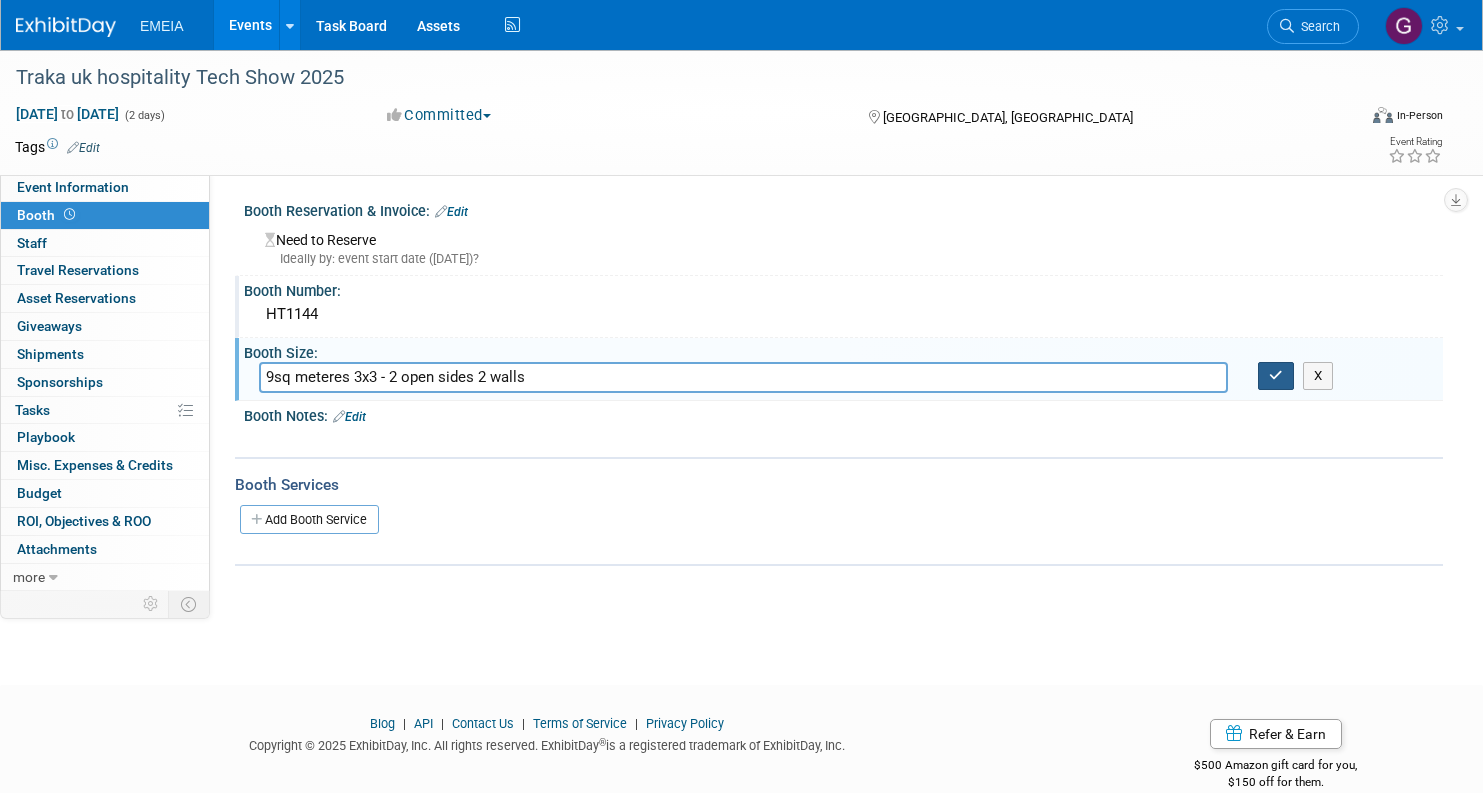 type on "9sq meteres 3x3 - 2 open sides 2 walls" 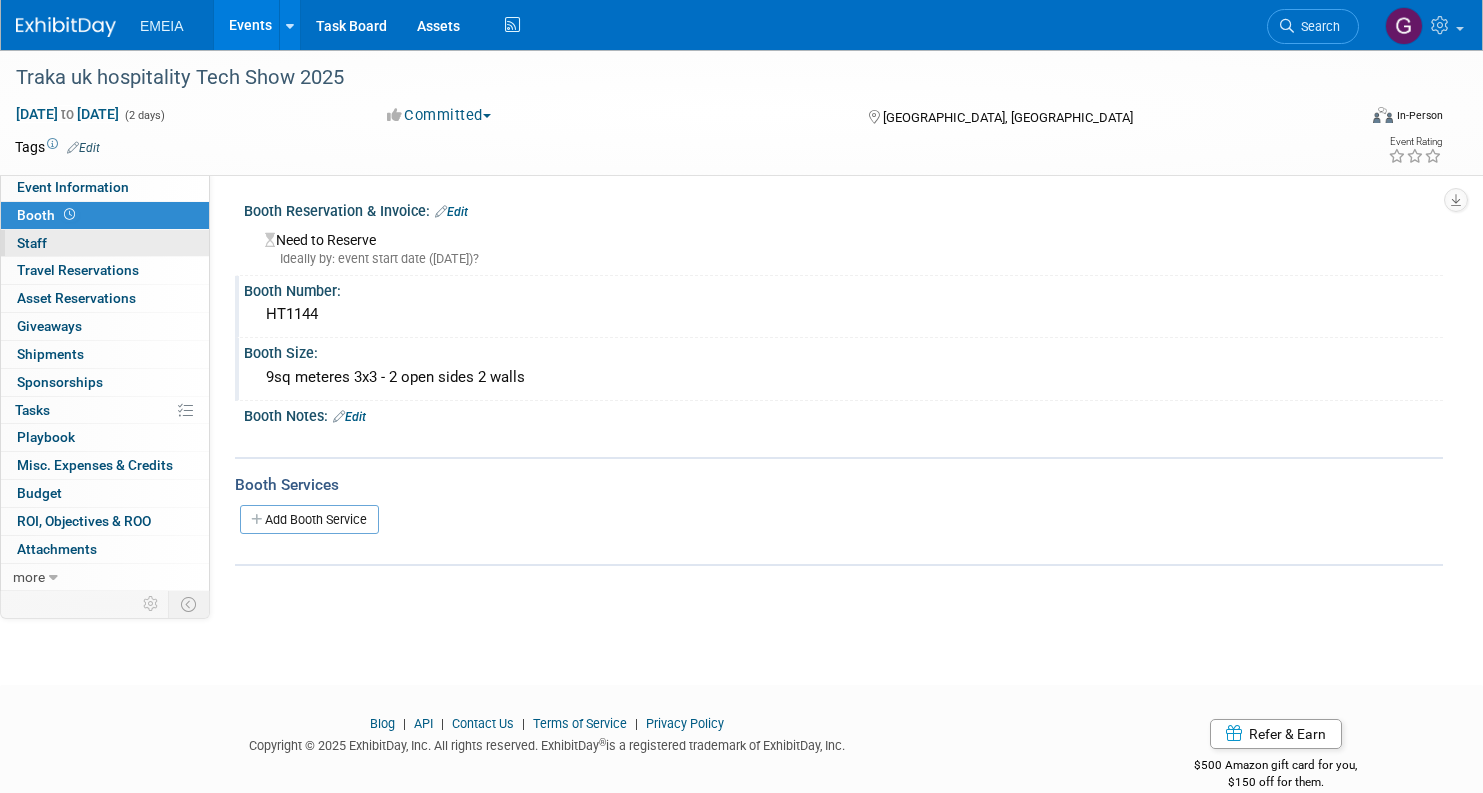 click on "Staff 0" at bounding box center [32, 243] 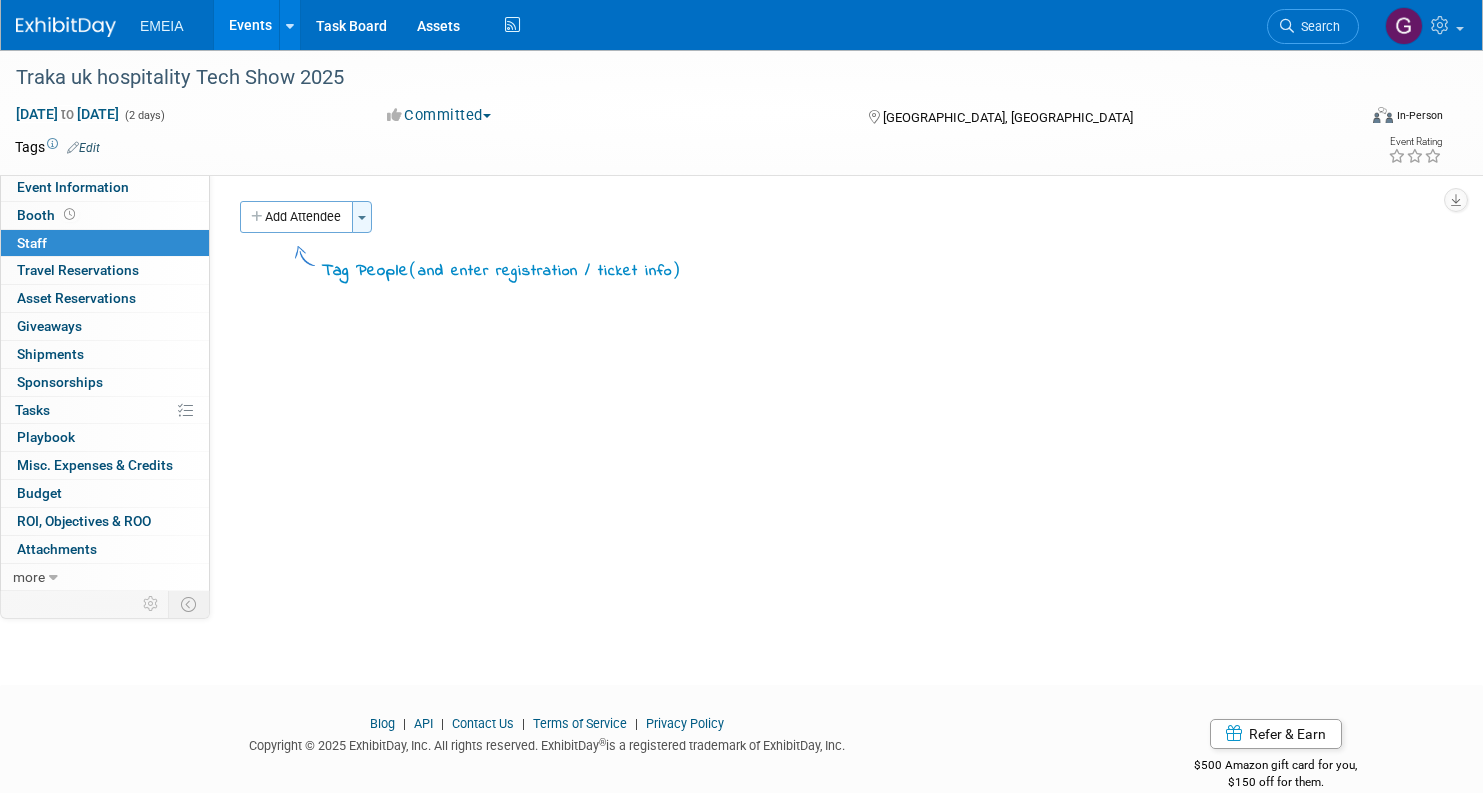 click at bounding box center (362, 218) 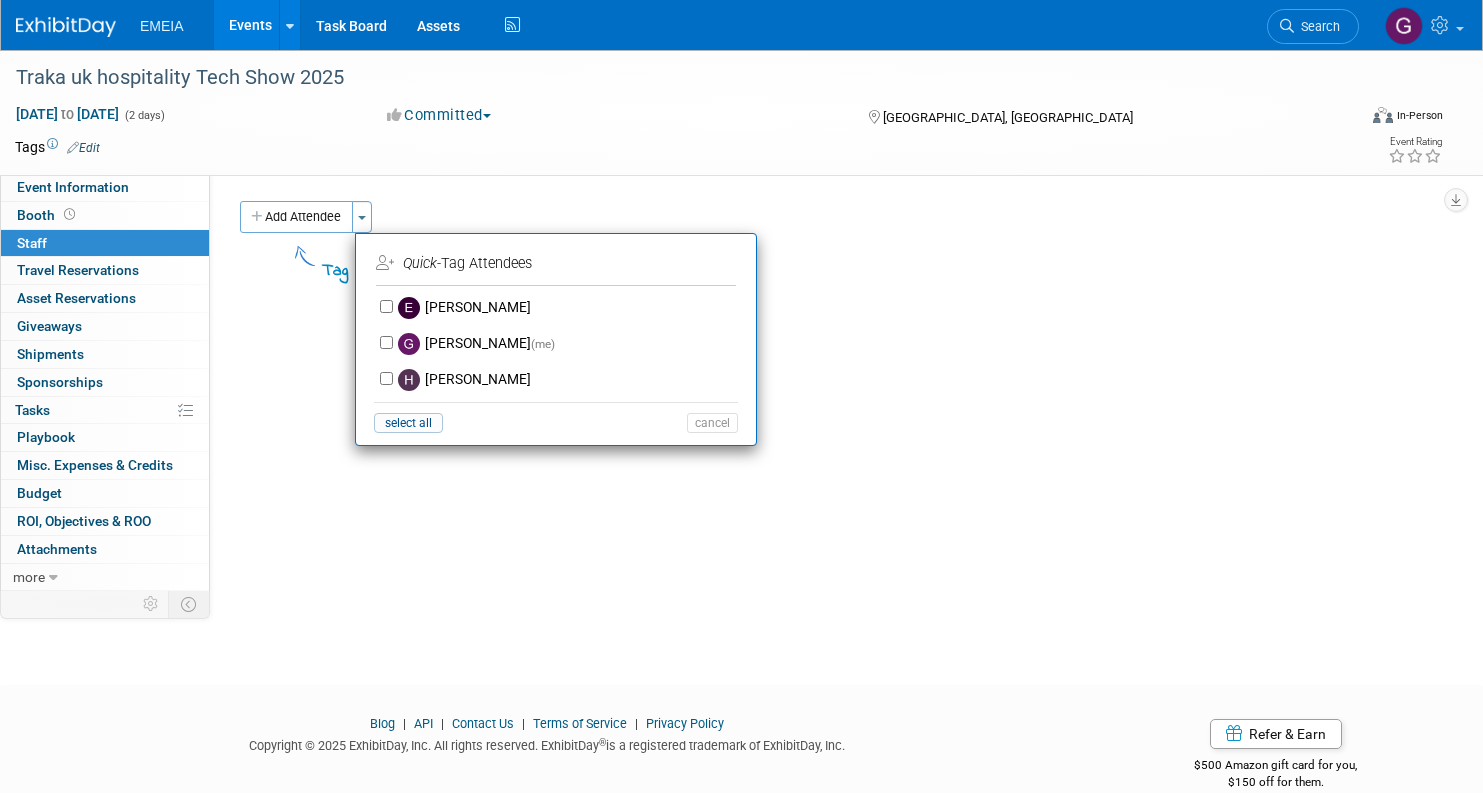 click on "Add Attendee
Toggle Dropdown
Quick -Tag Attendees
Apply" at bounding box center (834, 217) 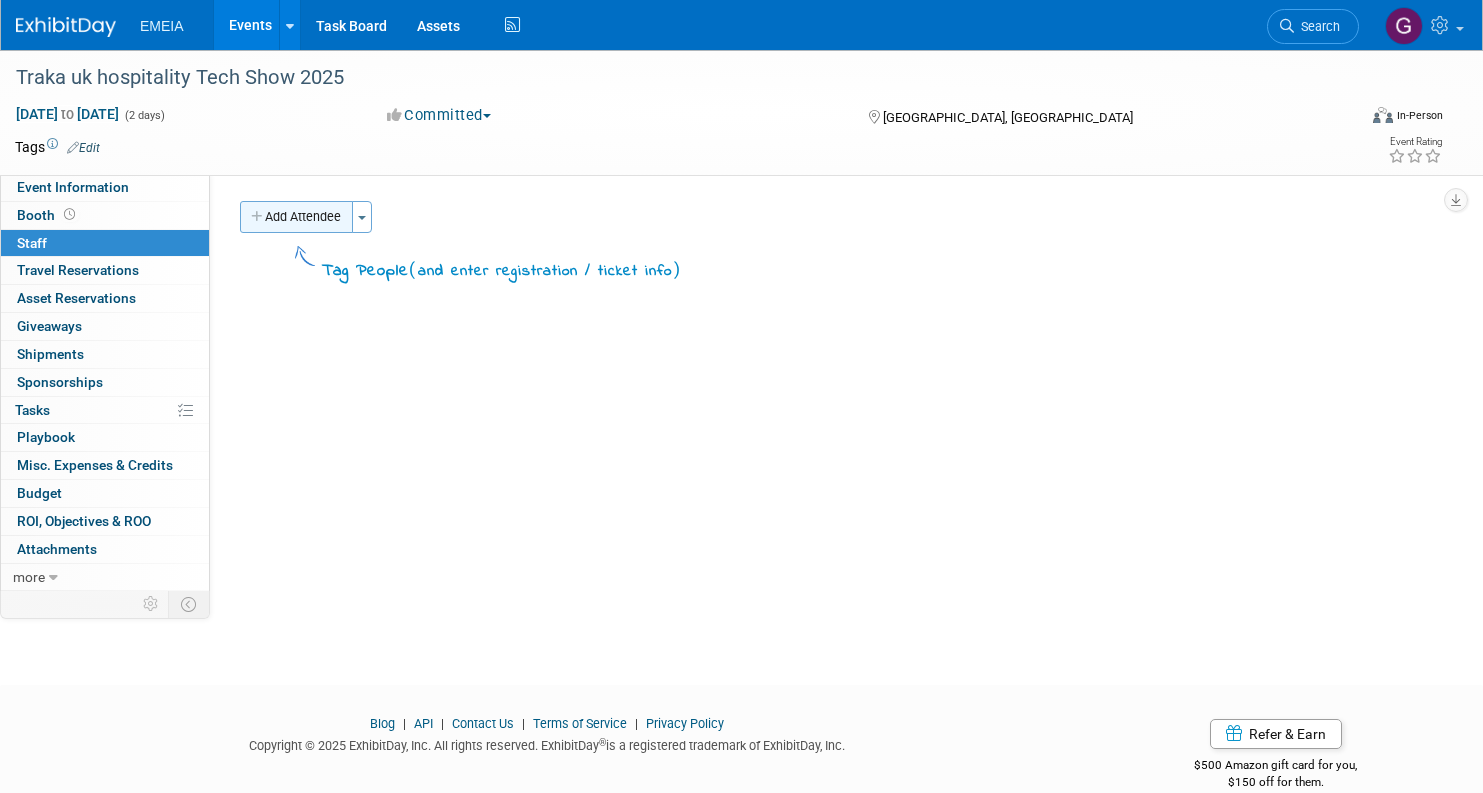 click at bounding box center [258, 217] 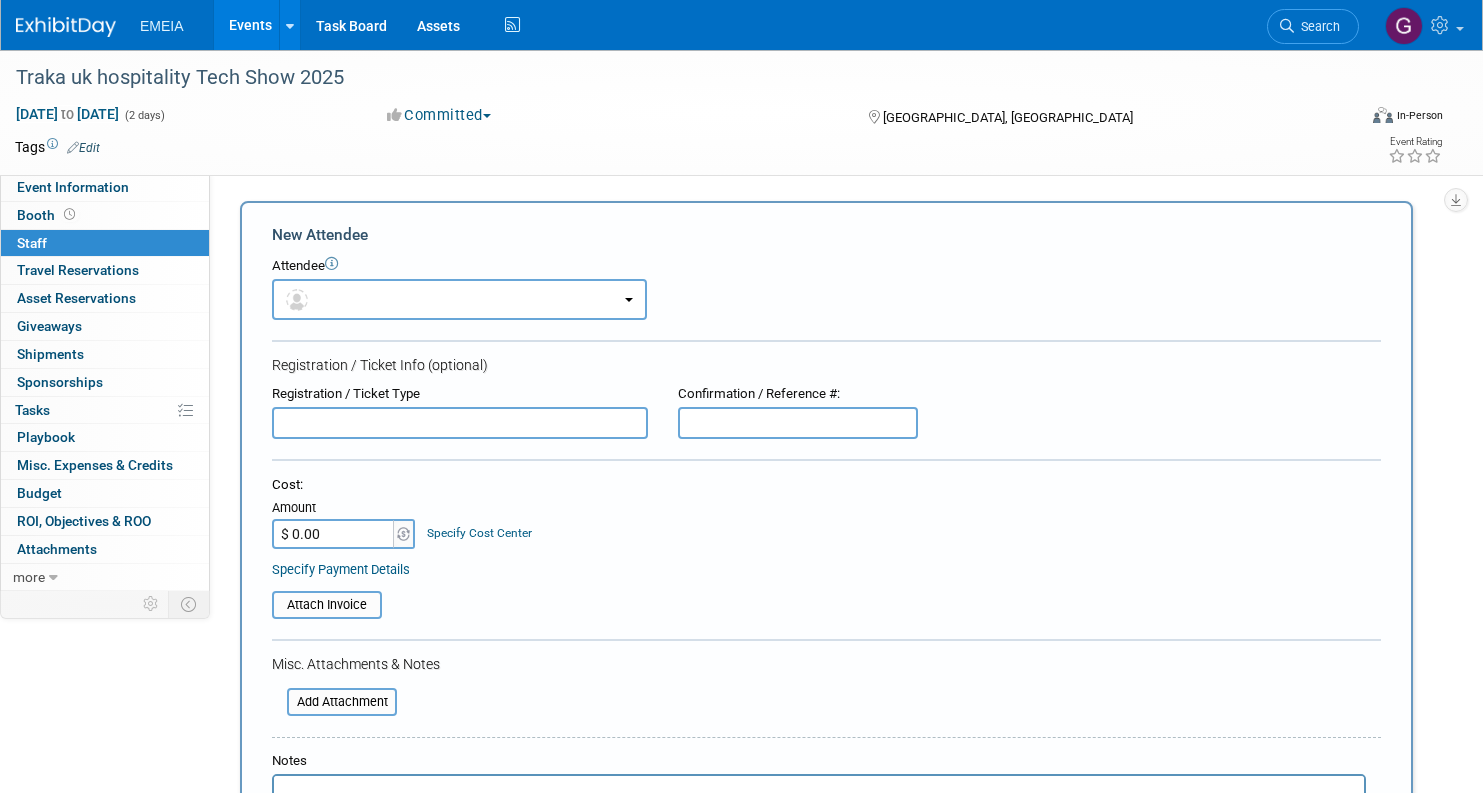 scroll, scrollTop: 0, scrollLeft: 0, axis: both 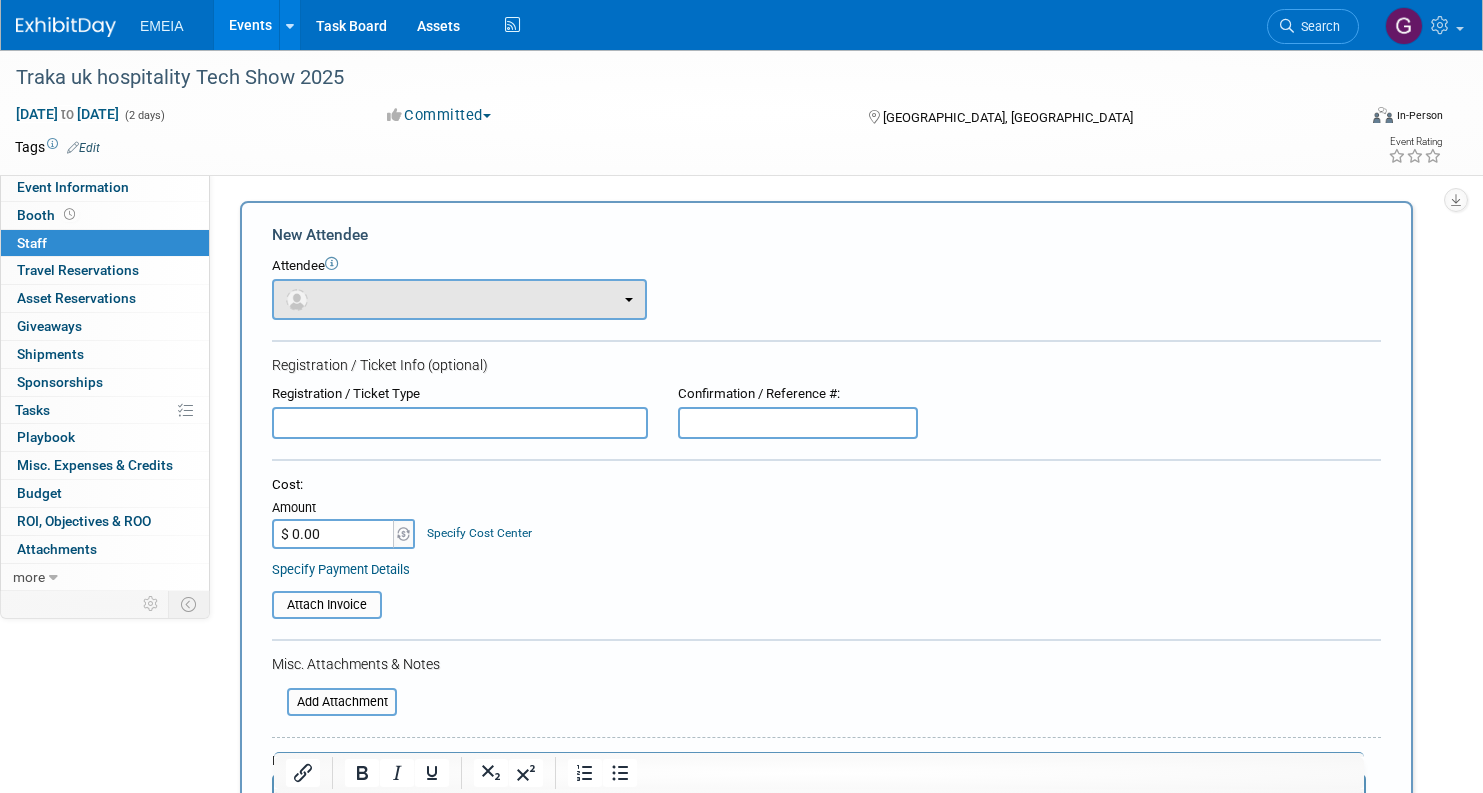 click at bounding box center [459, 299] 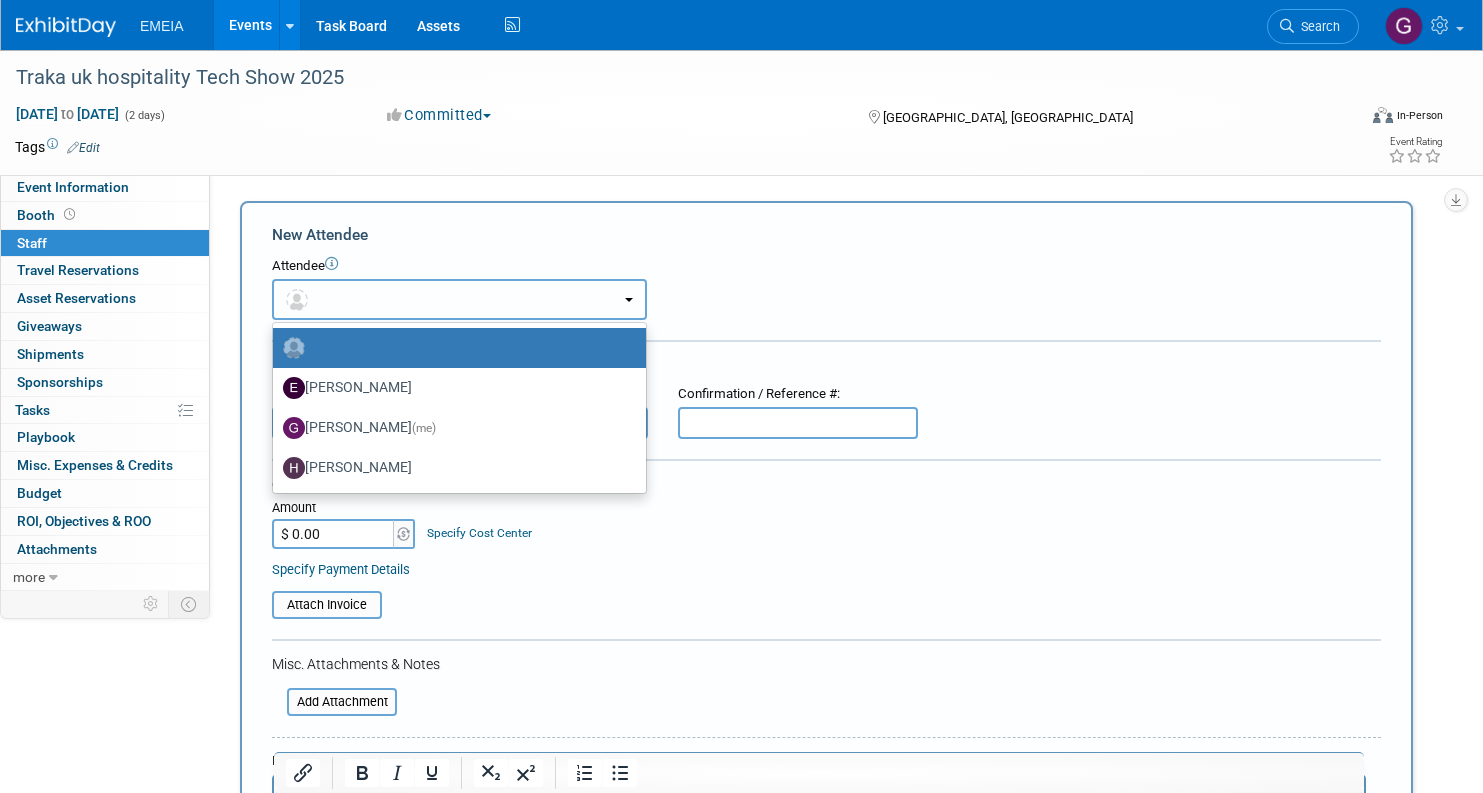 click at bounding box center (459, 299) 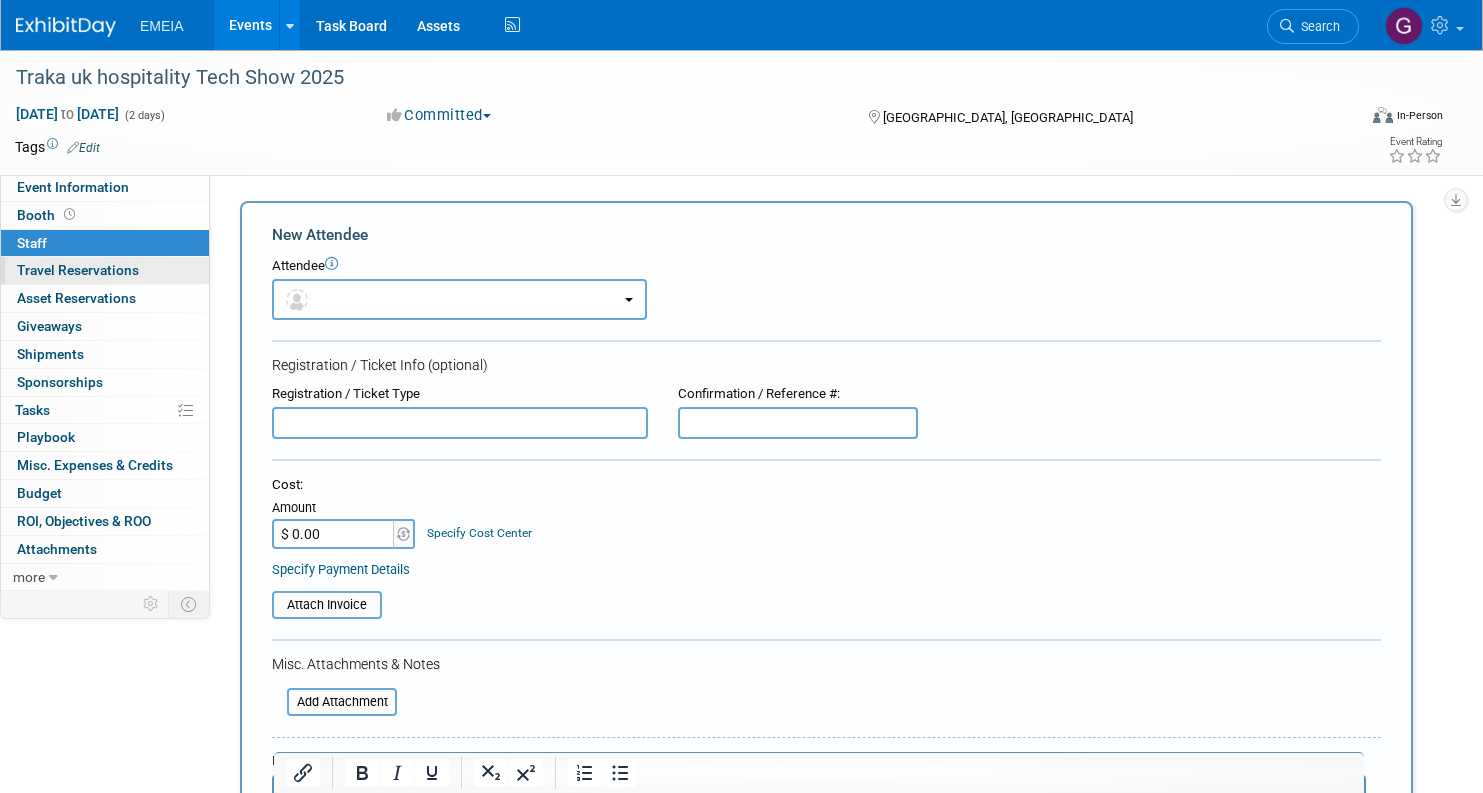 click on "Travel Reservations 0" at bounding box center [78, 270] 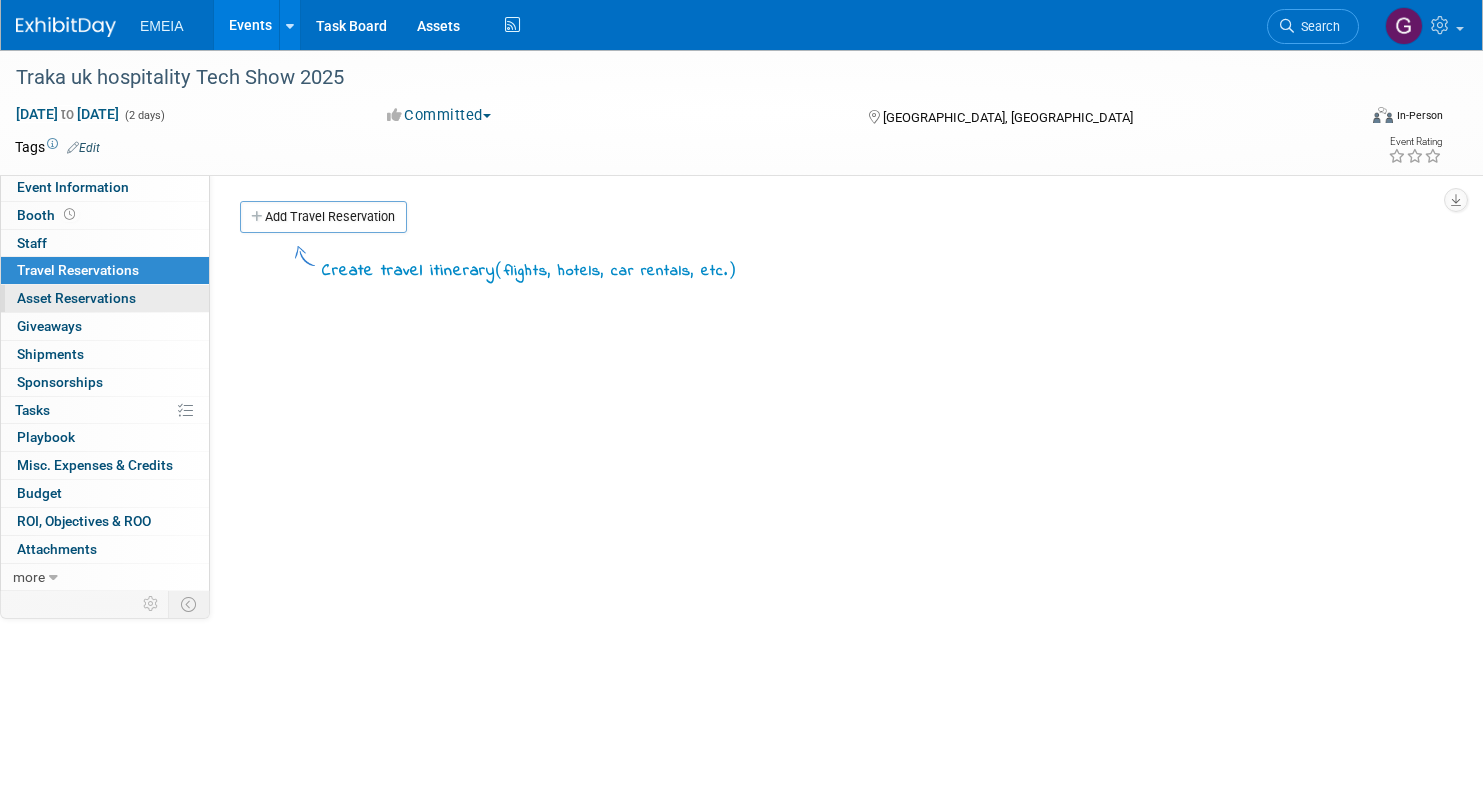 click on "Asset Reservations 0" at bounding box center [76, 298] 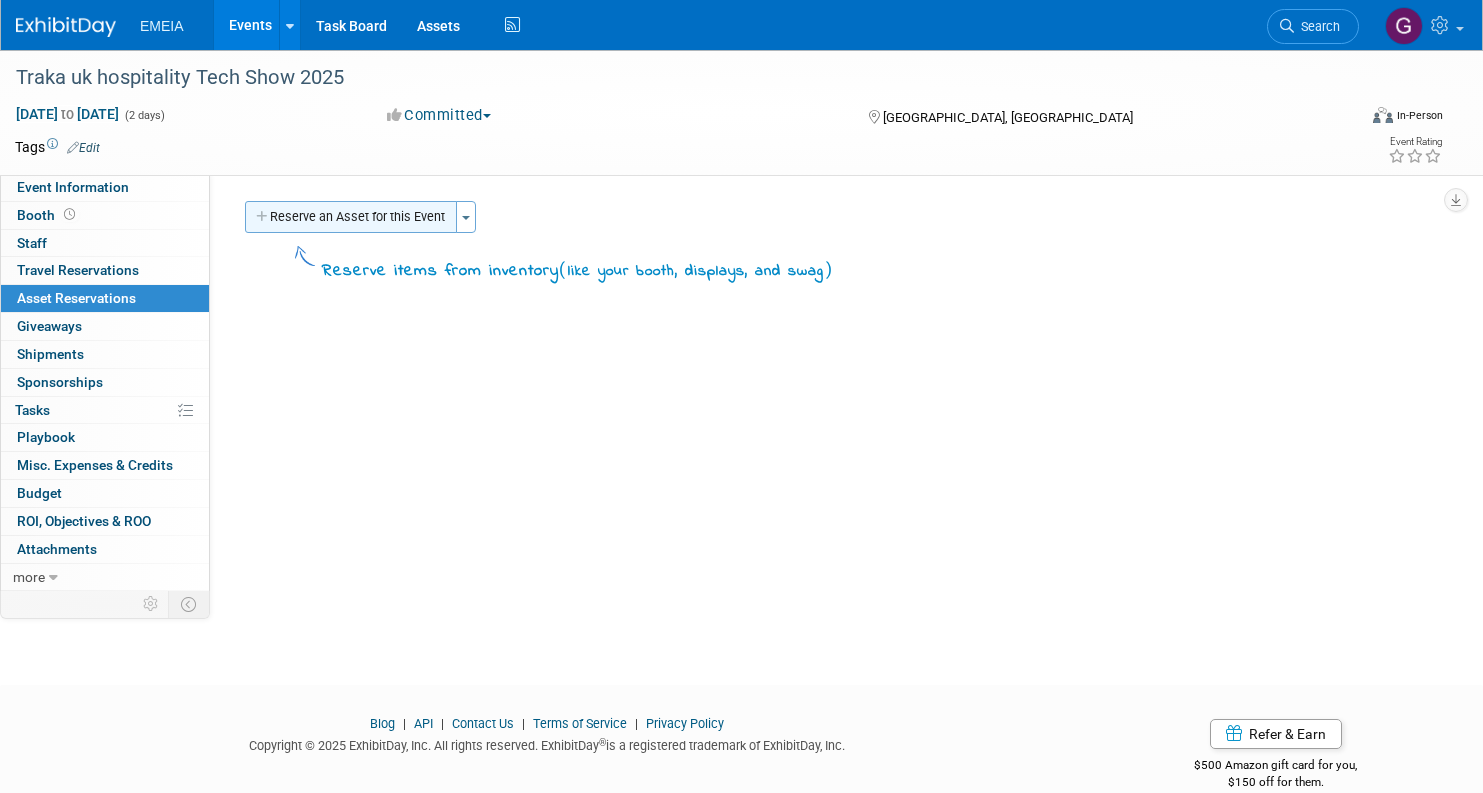 click at bounding box center (263, 217) 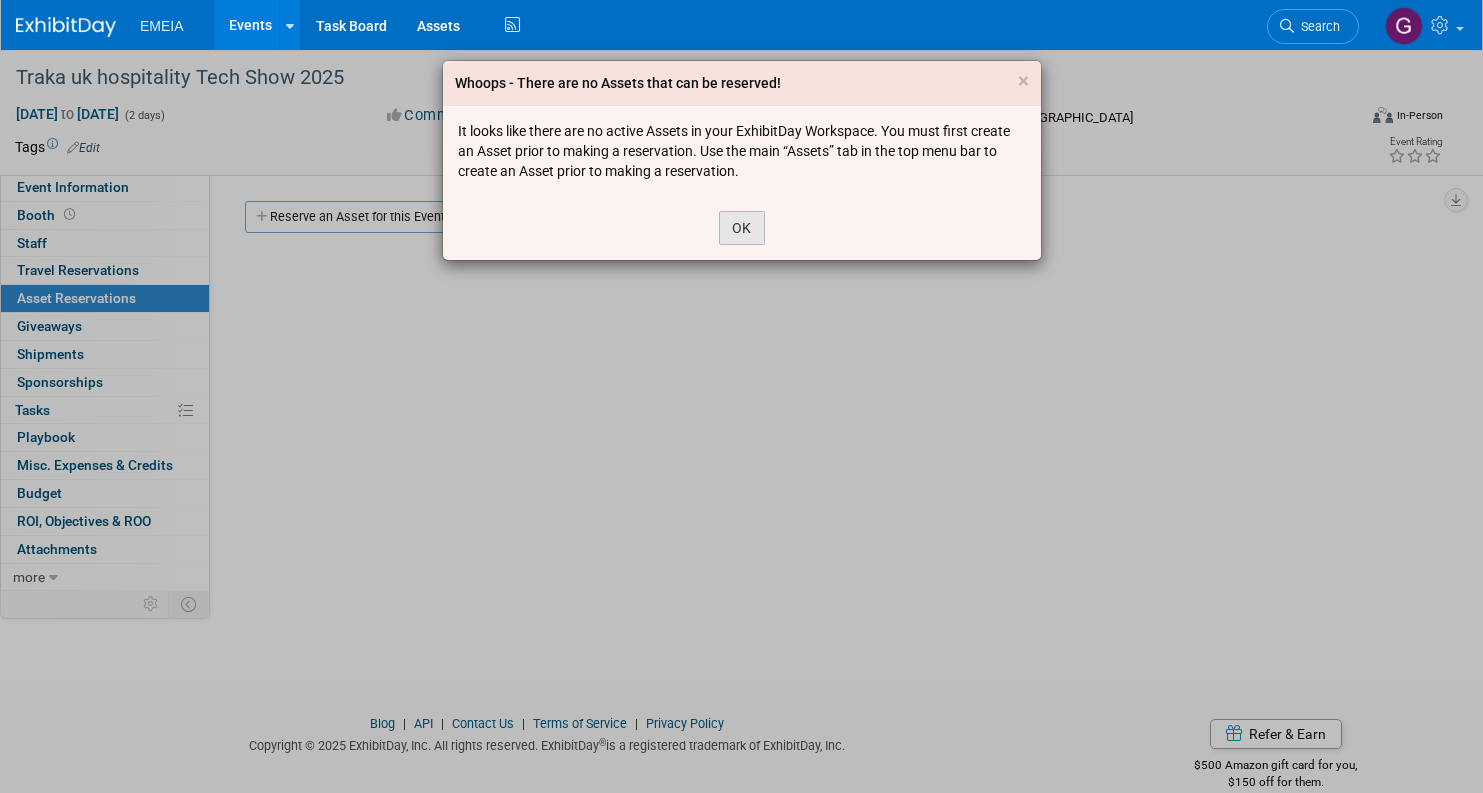 click on "OK" at bounding box center (742, 228) 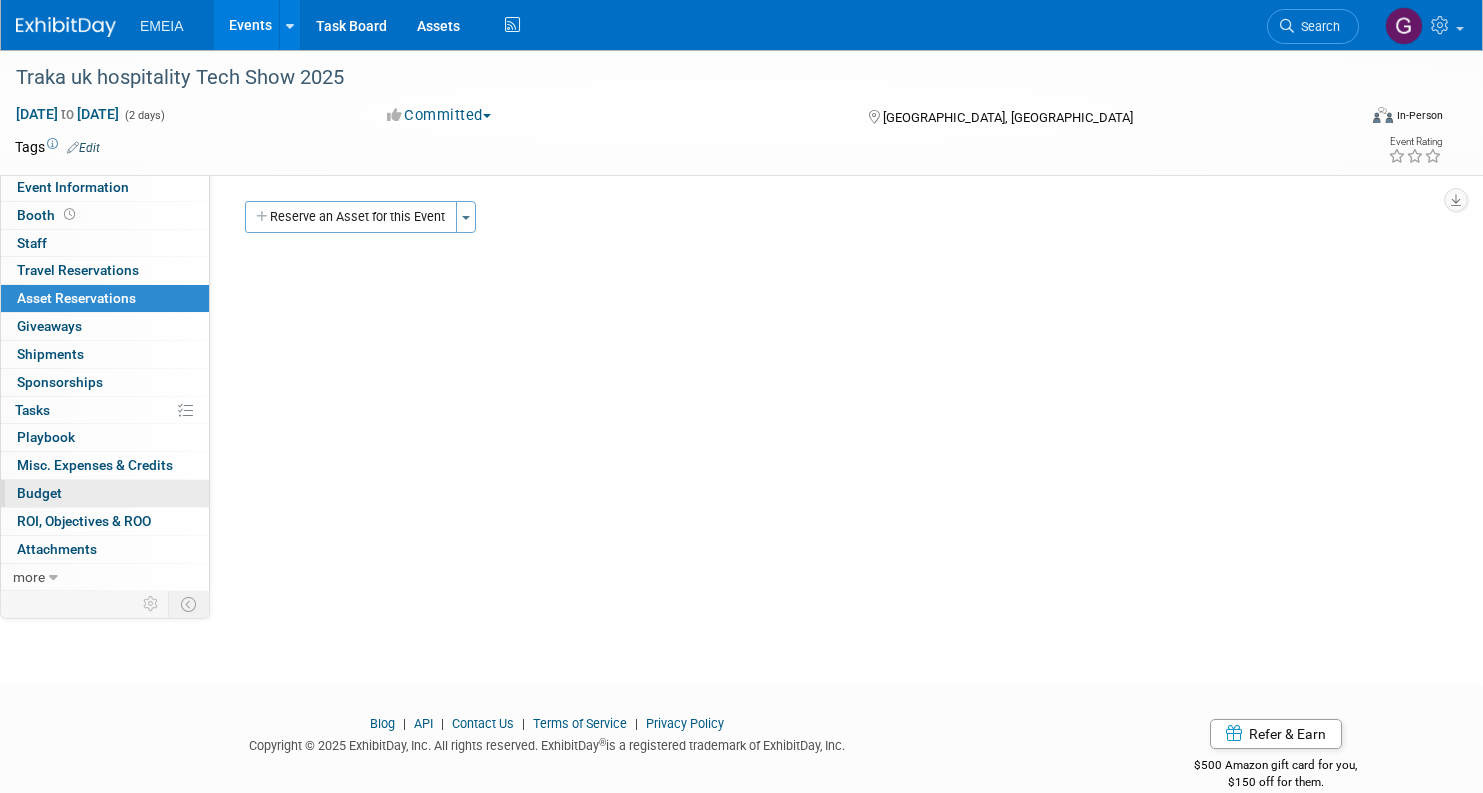 click on "Budget" at bounding box center (39, 493) 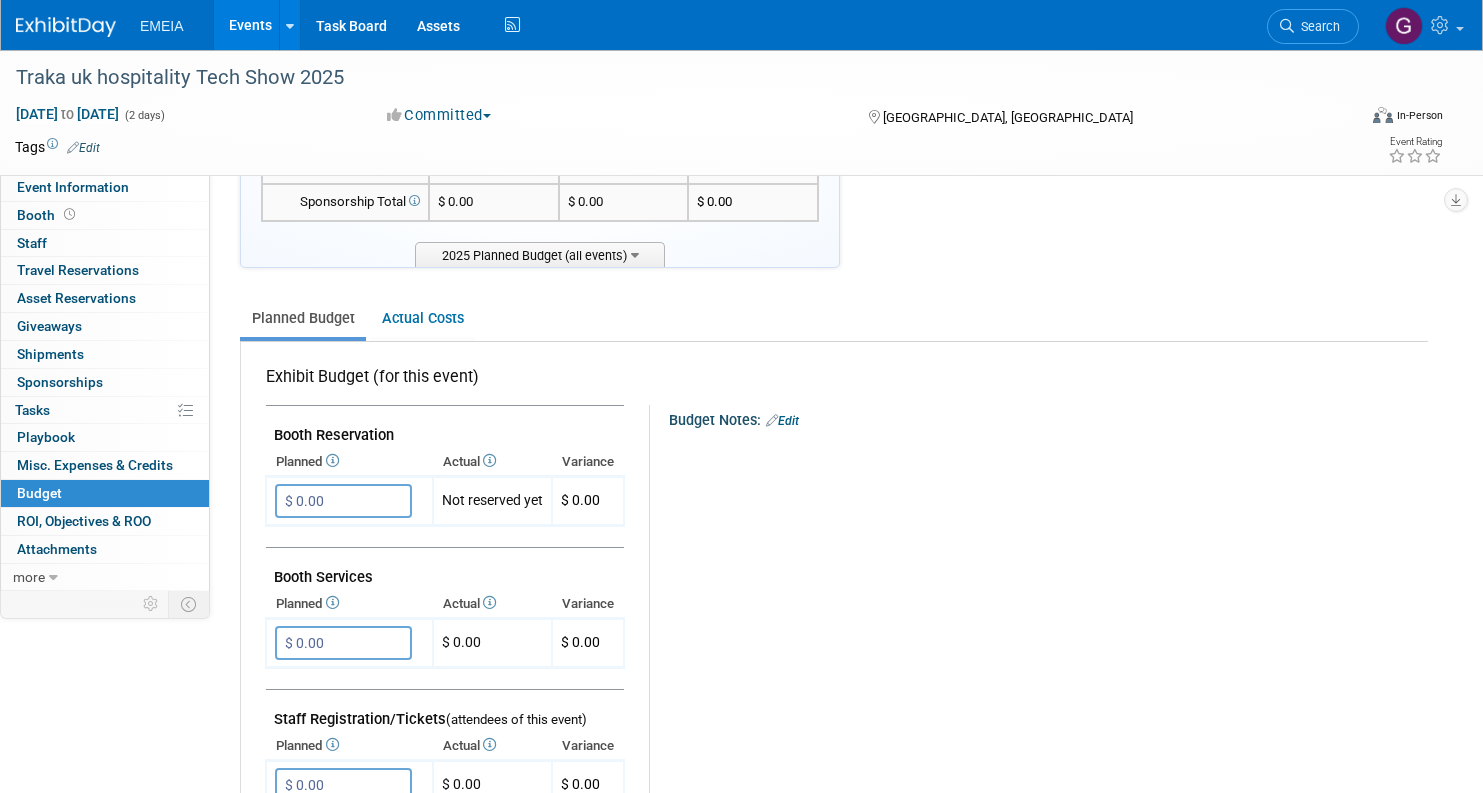 scroll, scrollTop: 189, scrollLeft: 0, axis: vertical 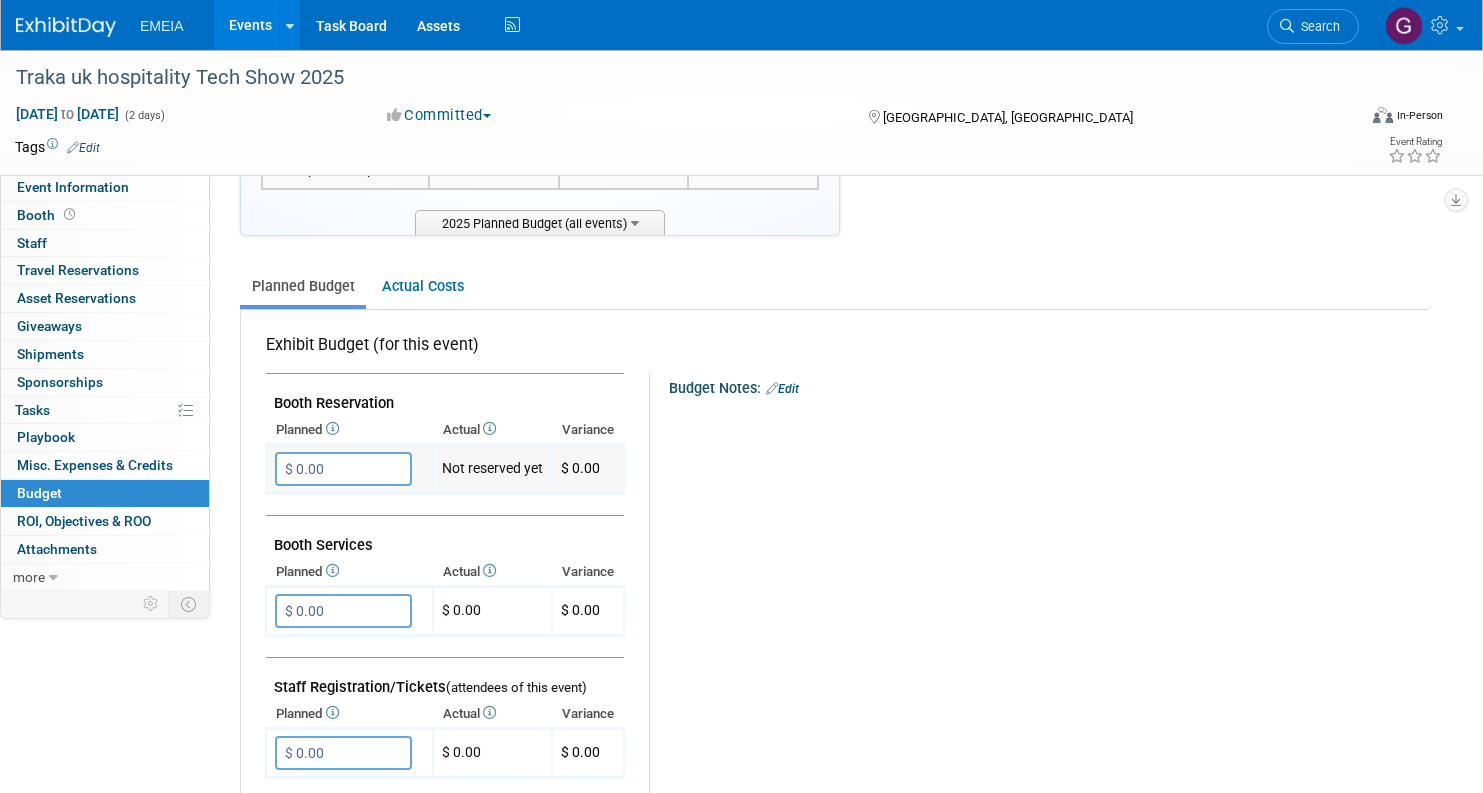 click on "$ 0.00" at bounding box center (343, 469) 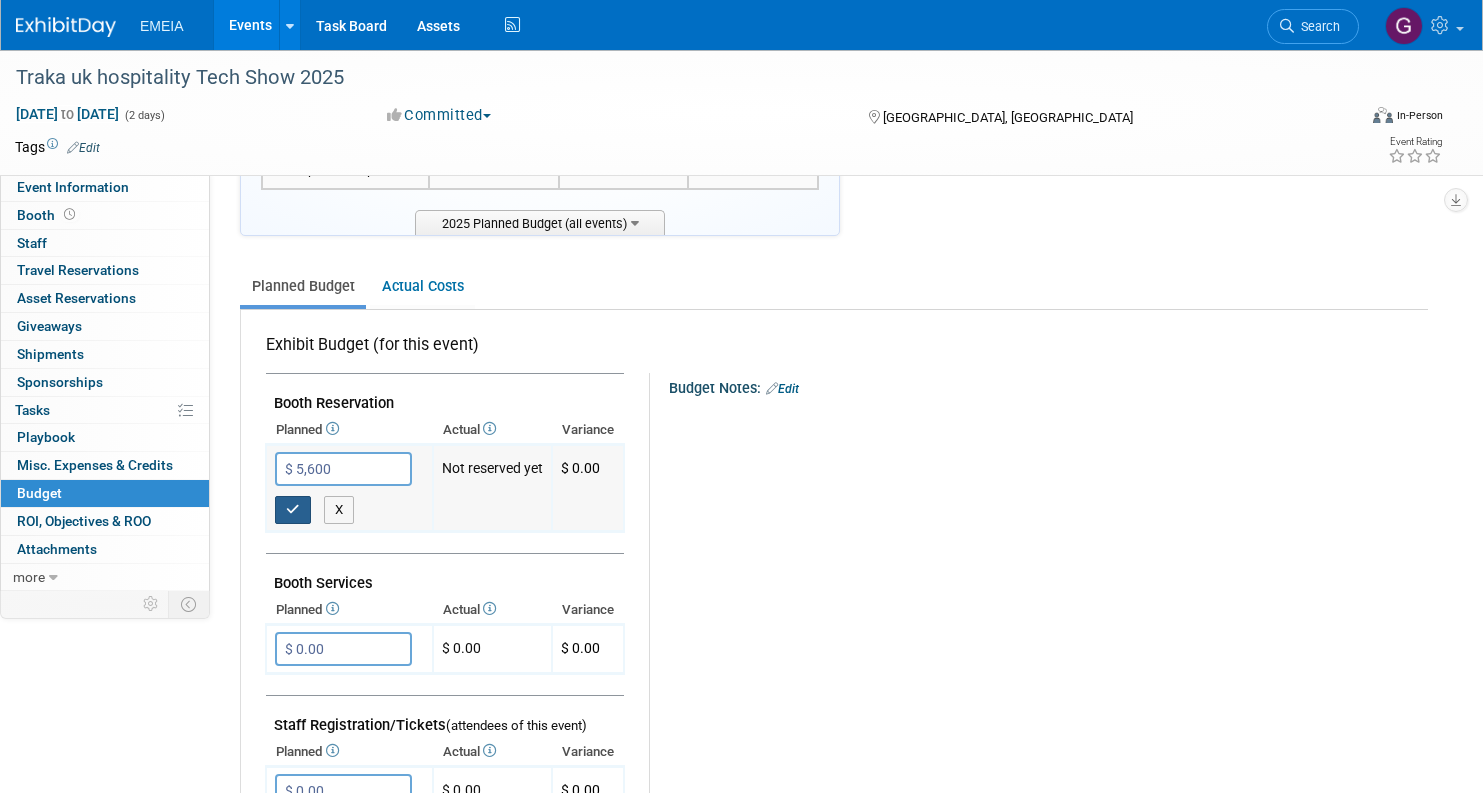 type on "$ 5,600.00" 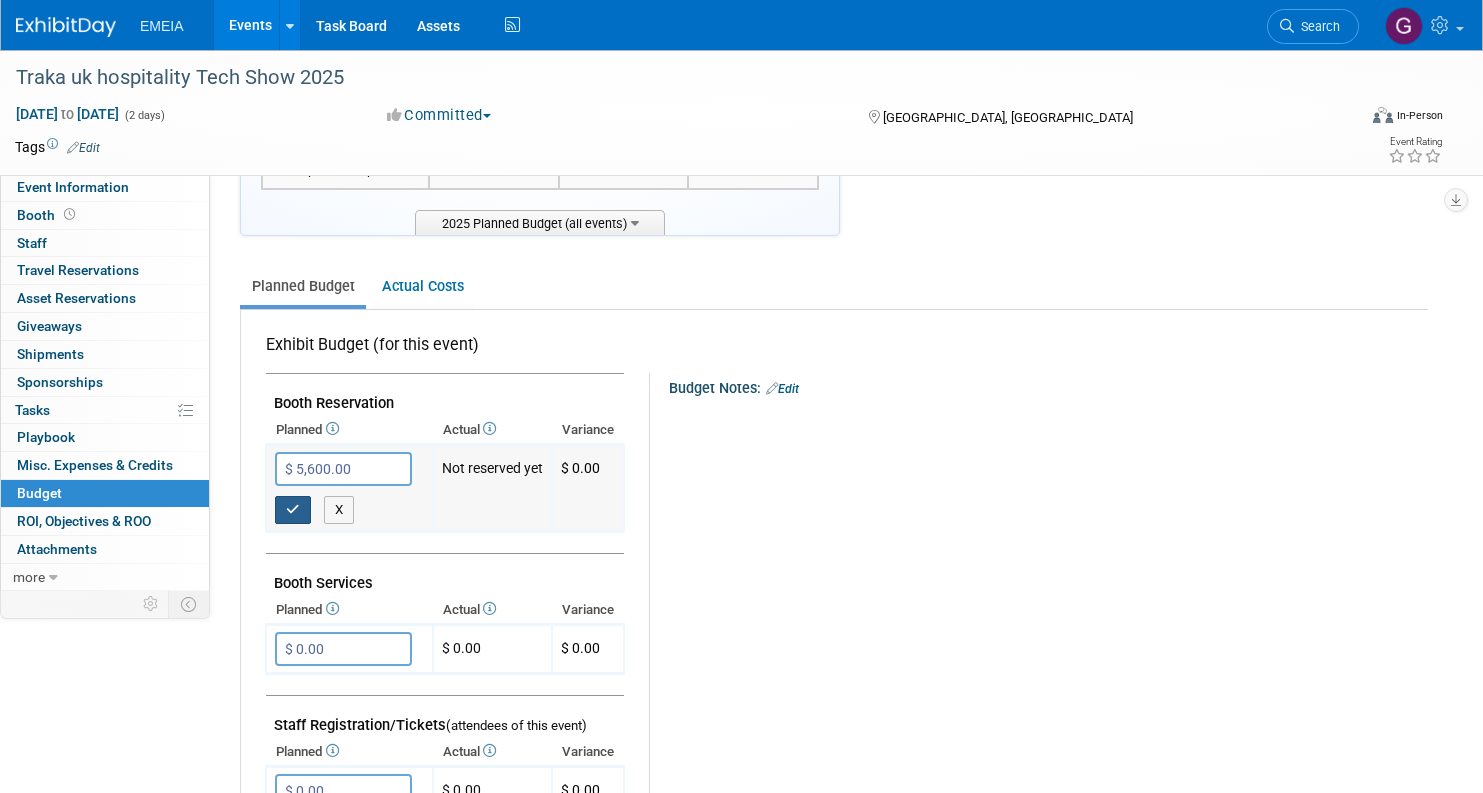 click at bounding box center [293, 510] 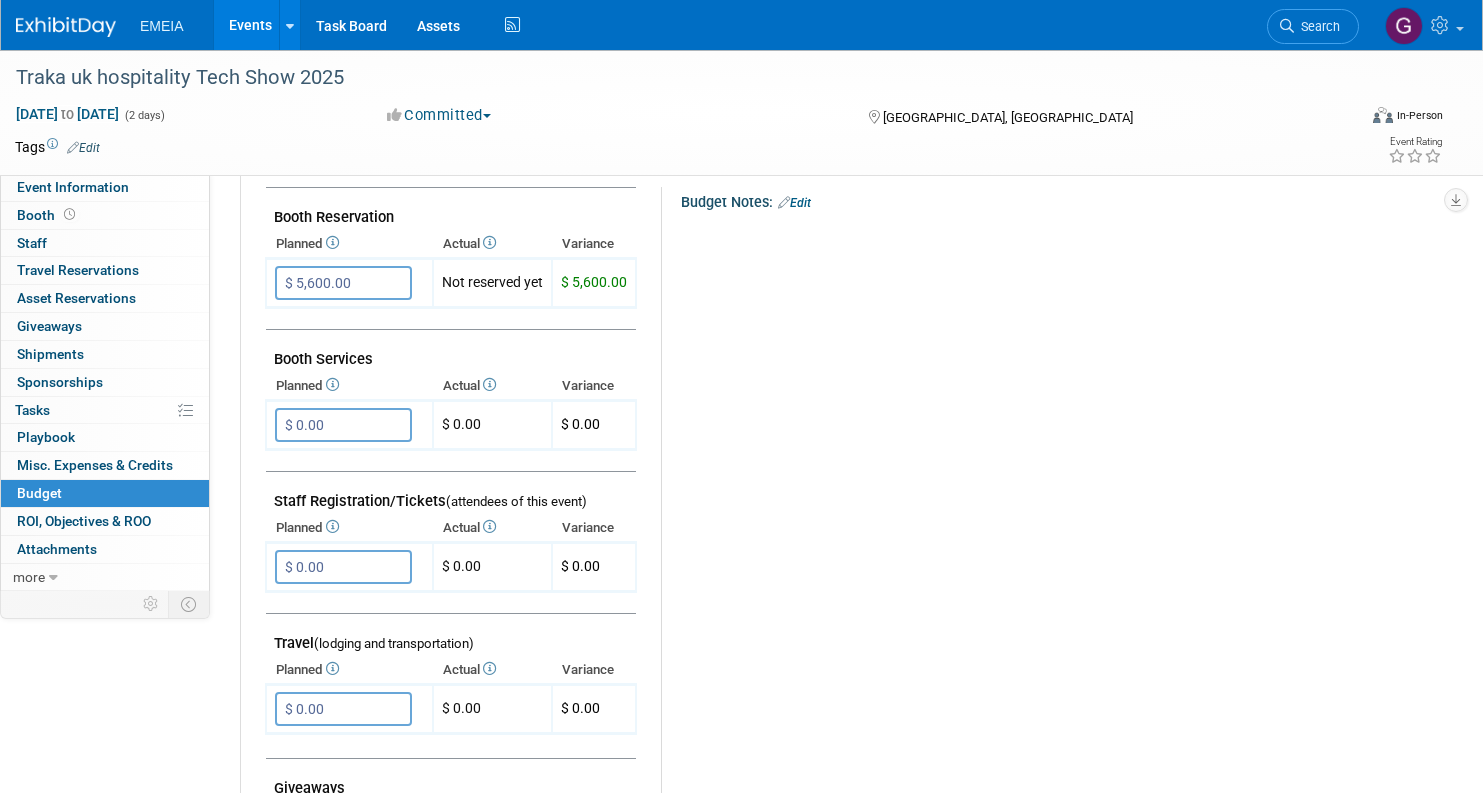 scroll, scrollTop: 373, scrollLeft: 0, axis: vertical 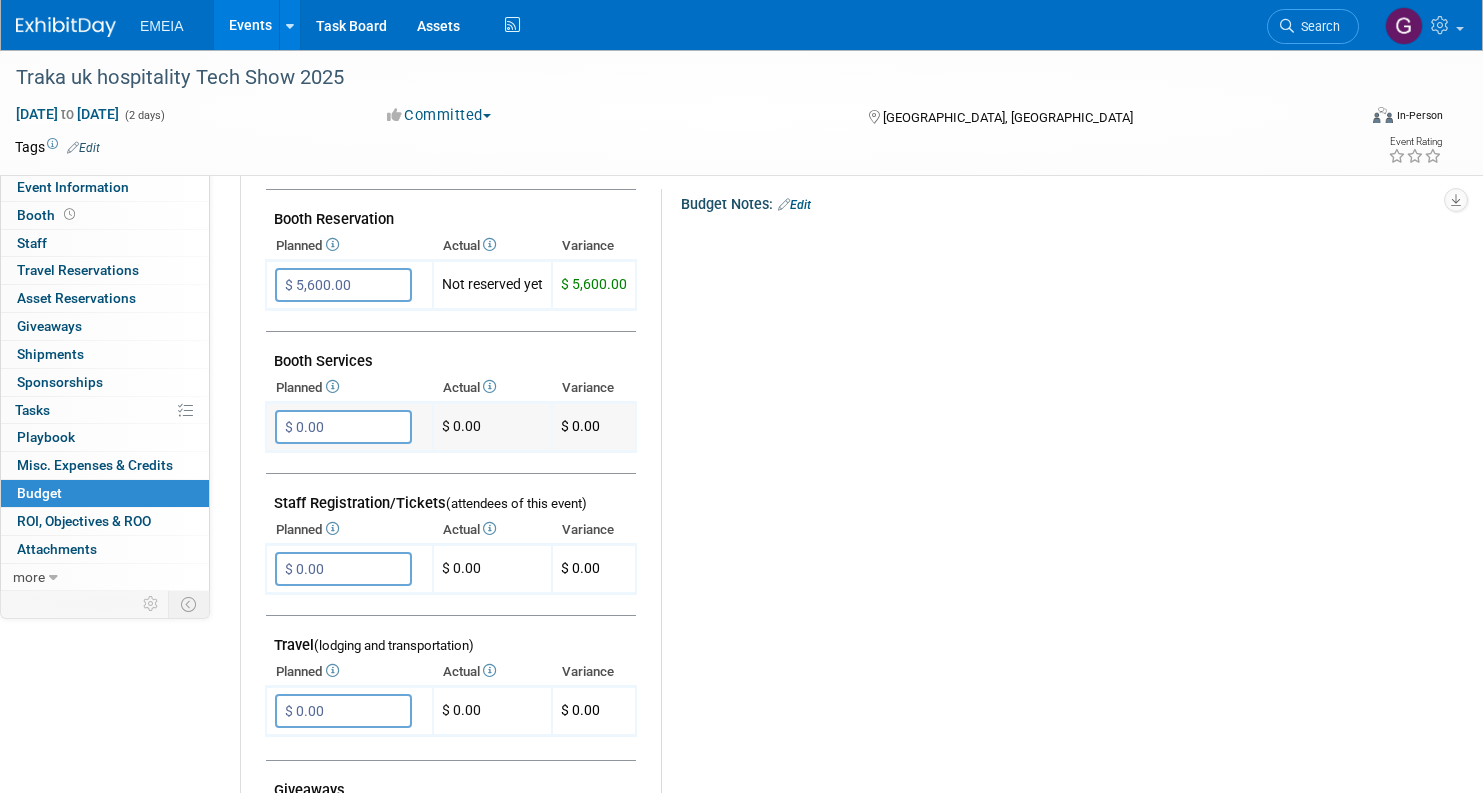 click on "$ 0.00" at bounding box center (343, 427) 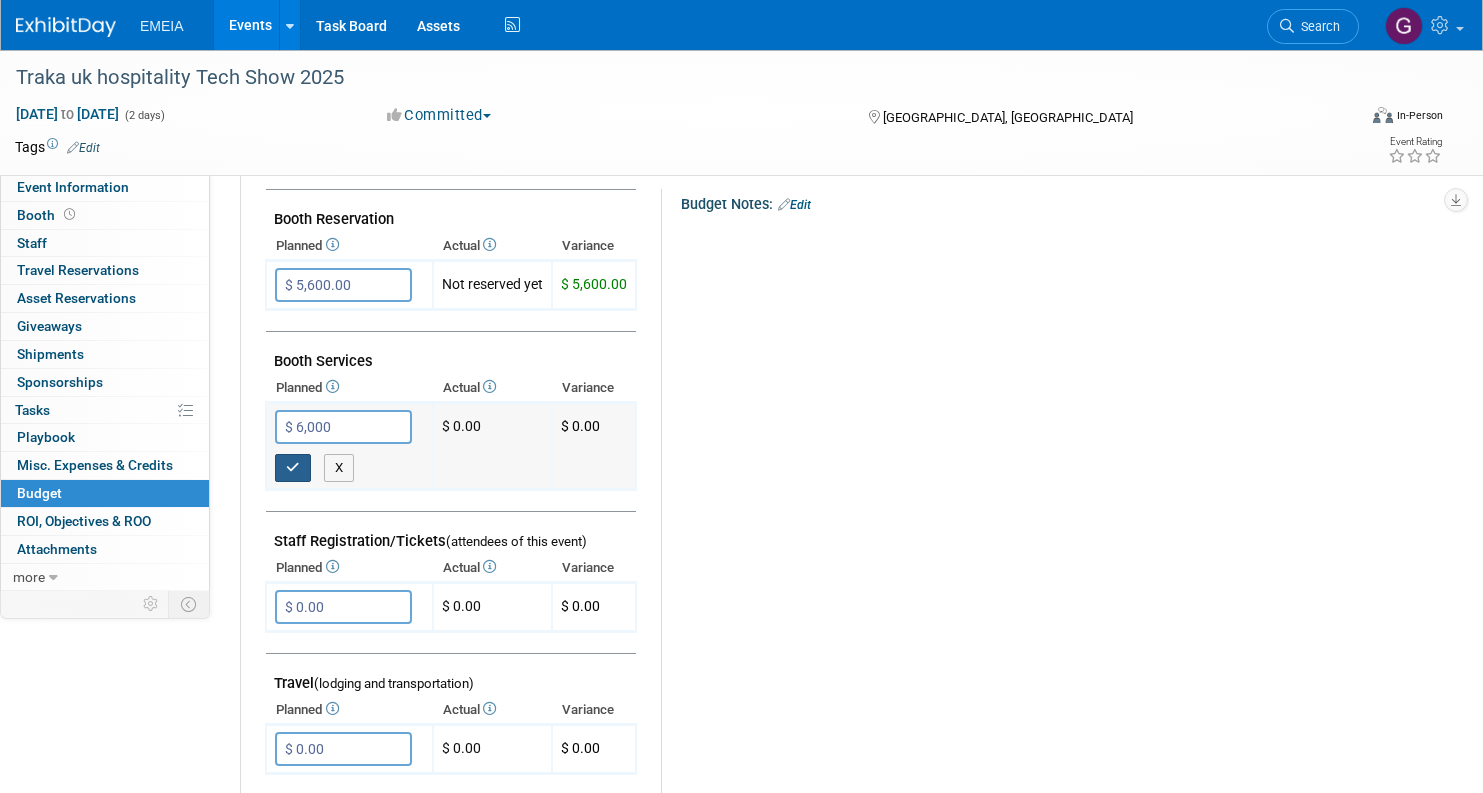 type on "$ 6,000.00" 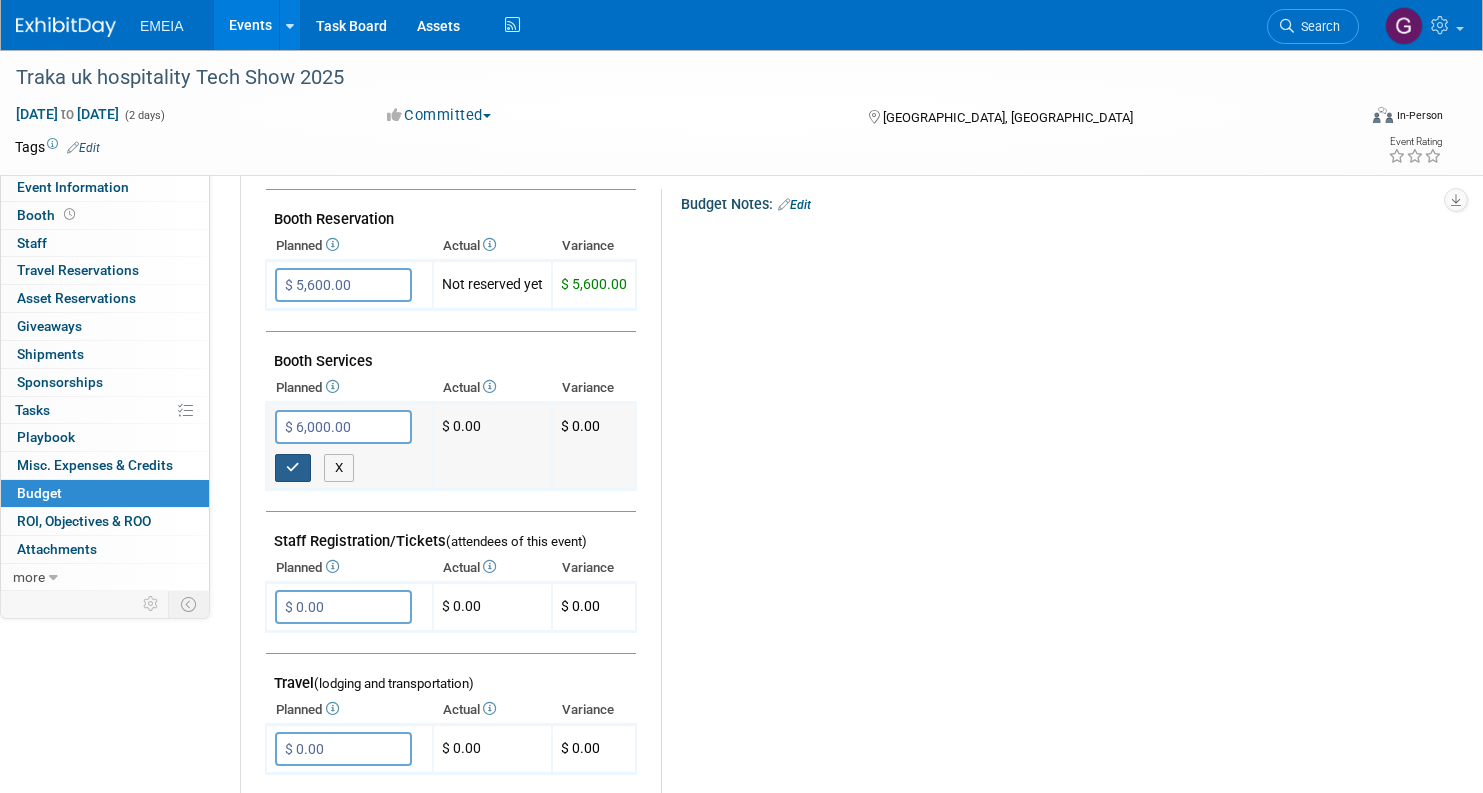 click at bounding box center (293, 467) 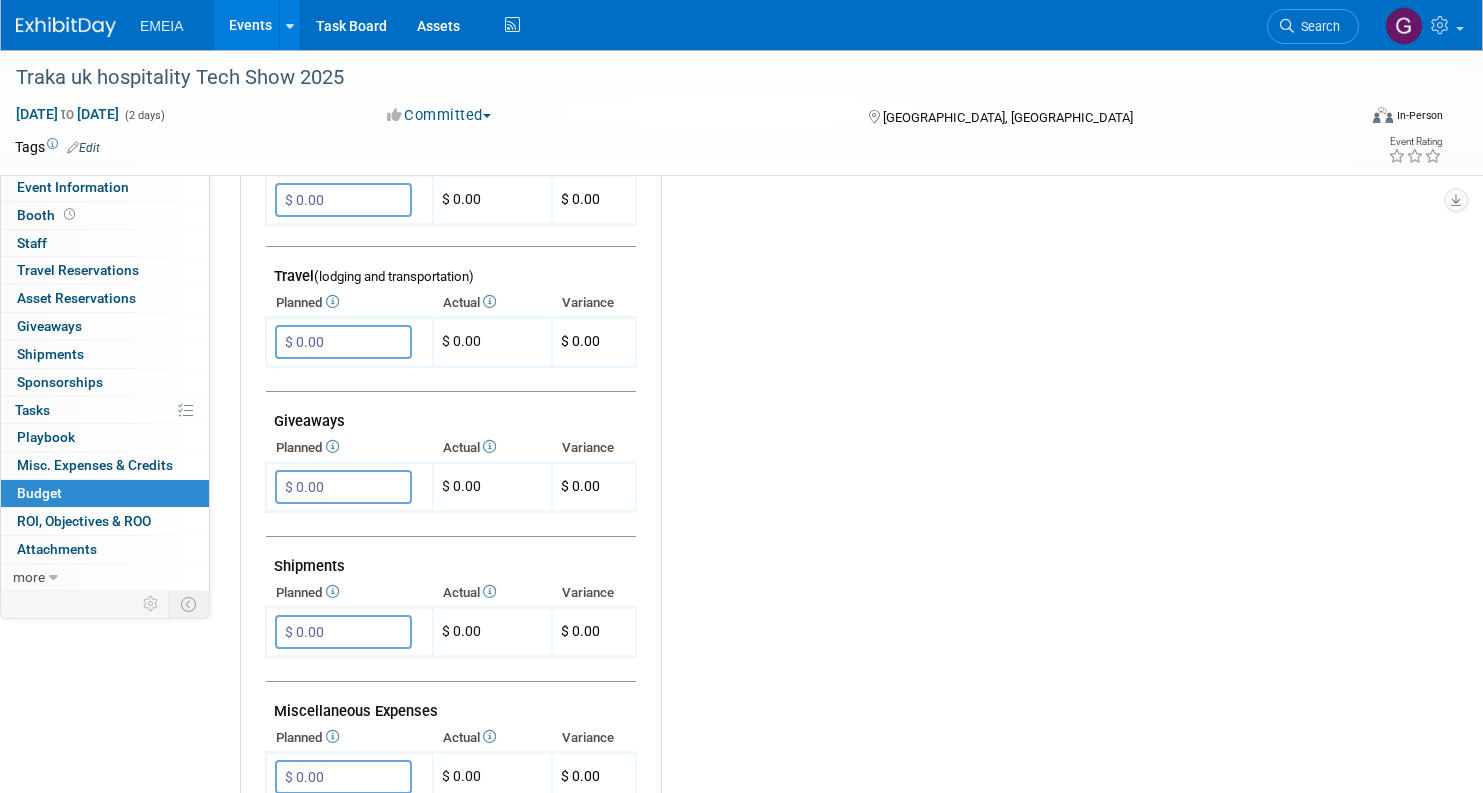 scroll, scrollTop: 772, scrollLeft: 0, axis: vertical 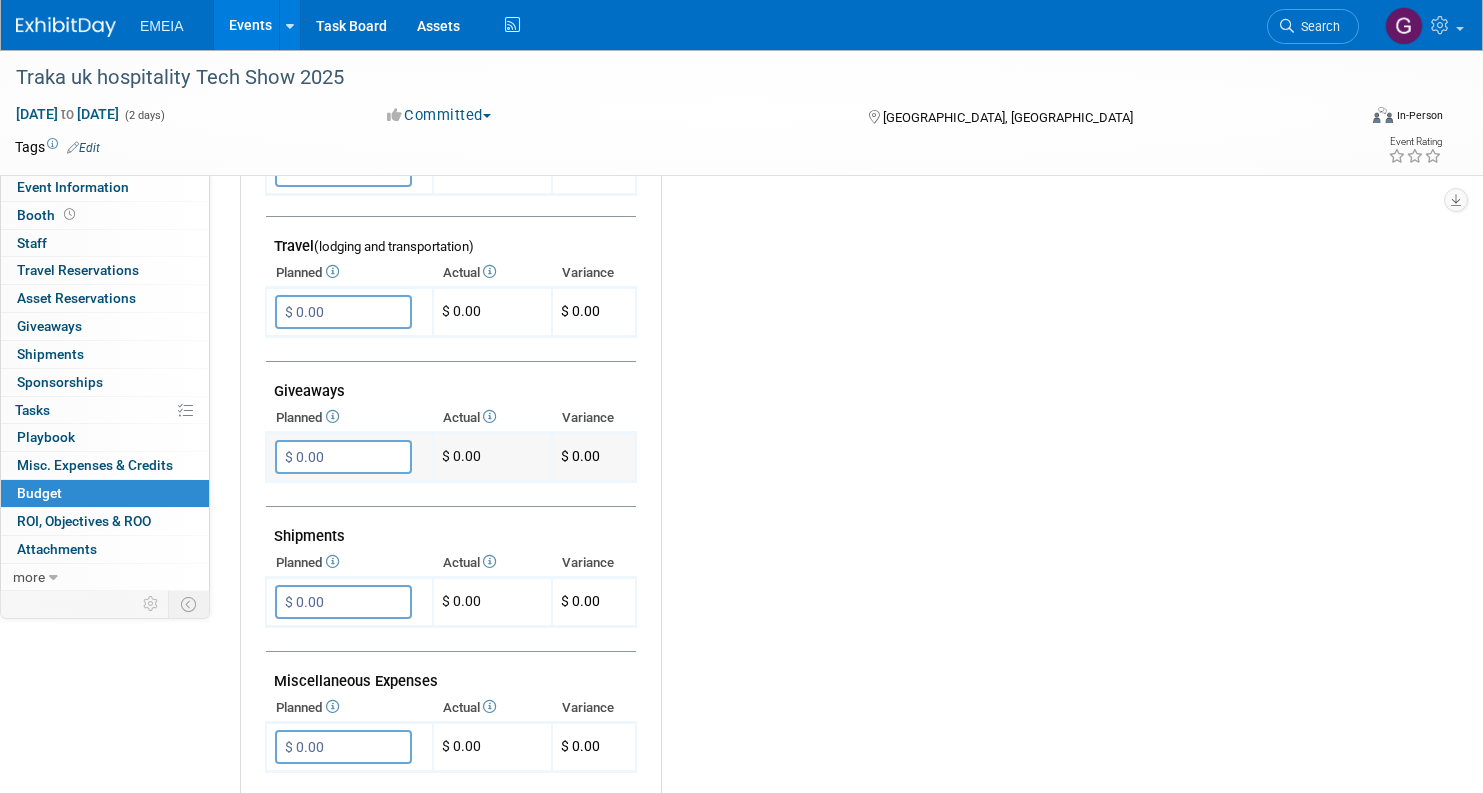 click on "$ 0.00" at bounding box center [343, 457] 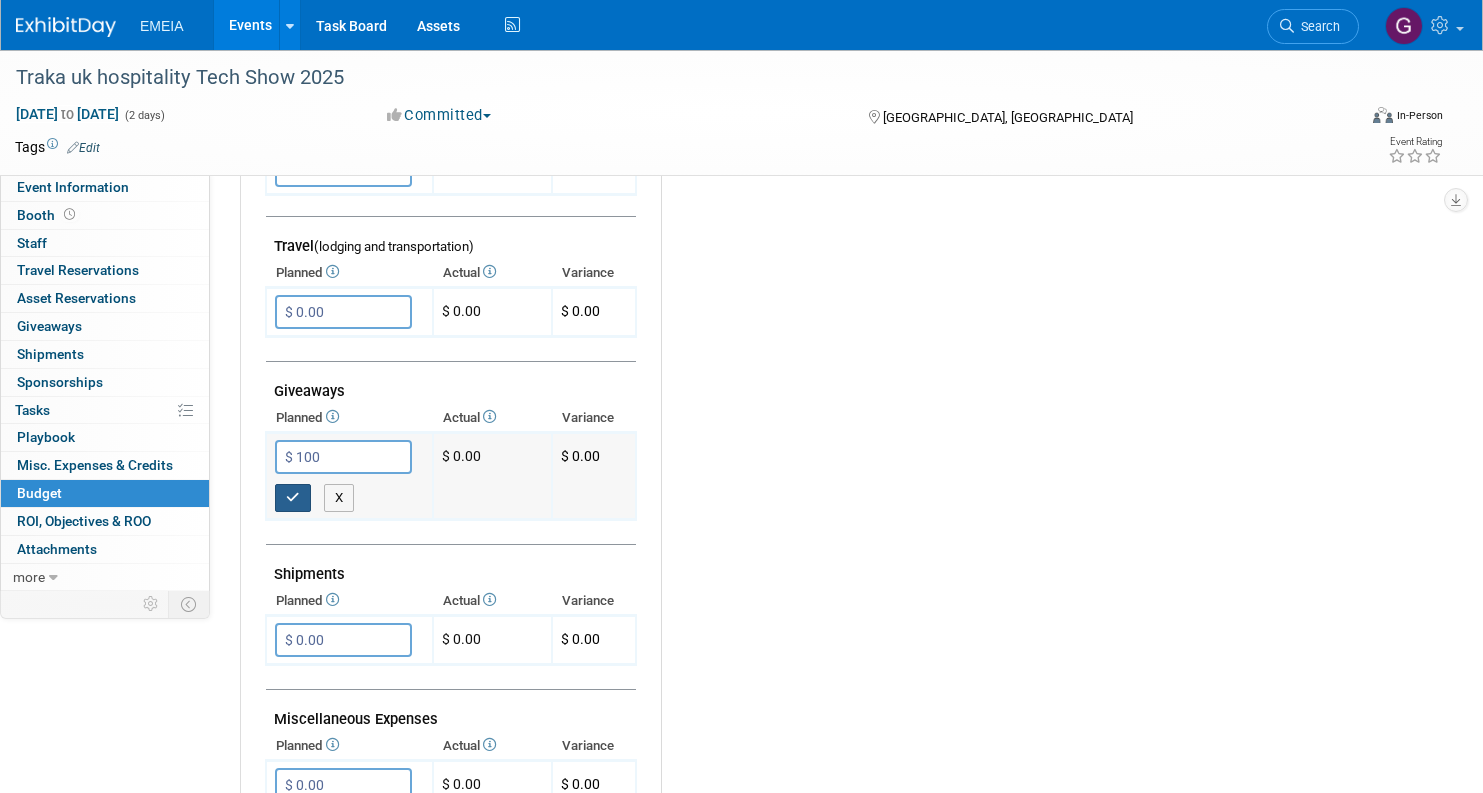 type on "$ 100.00" 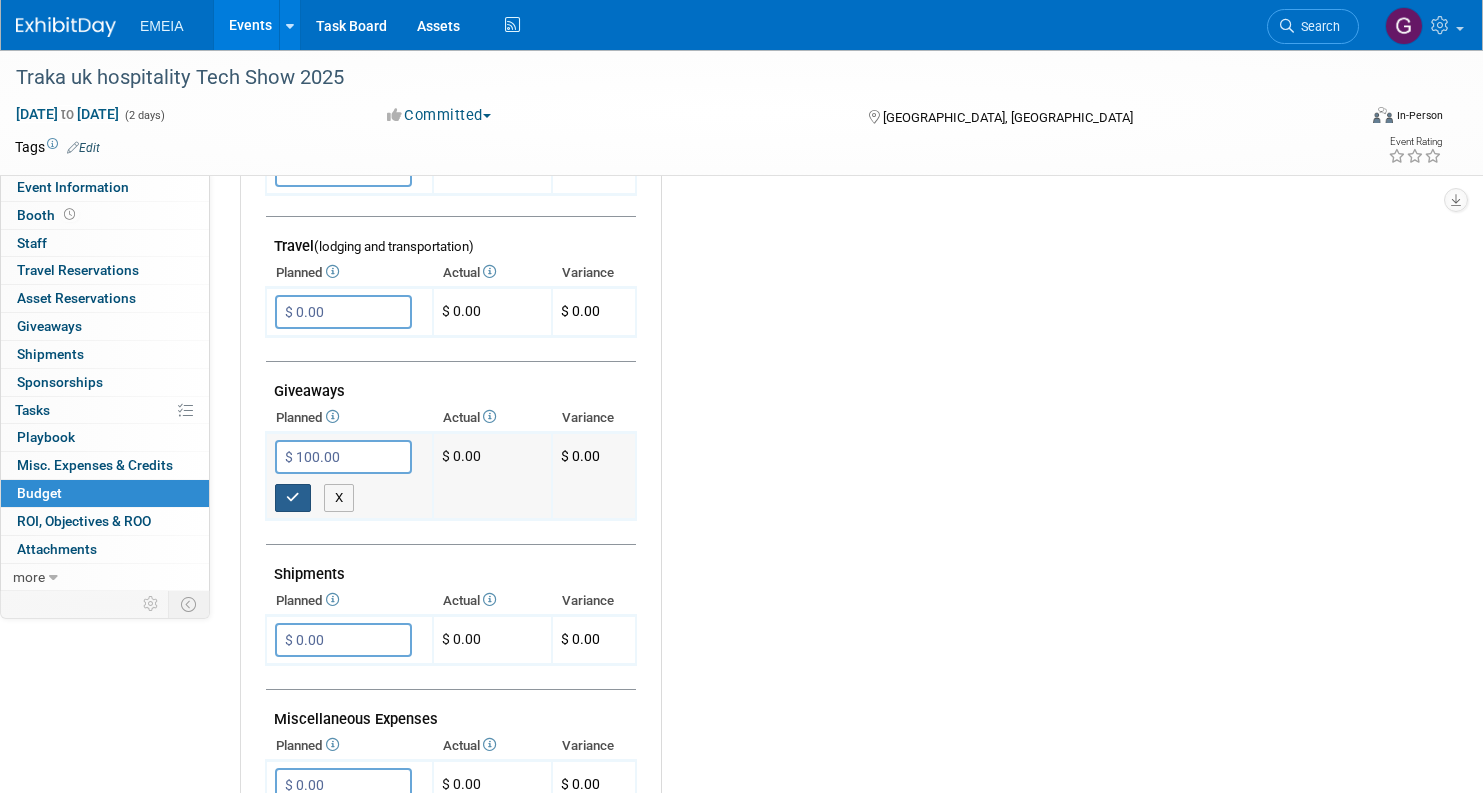 click at bounding box center [293, 497] 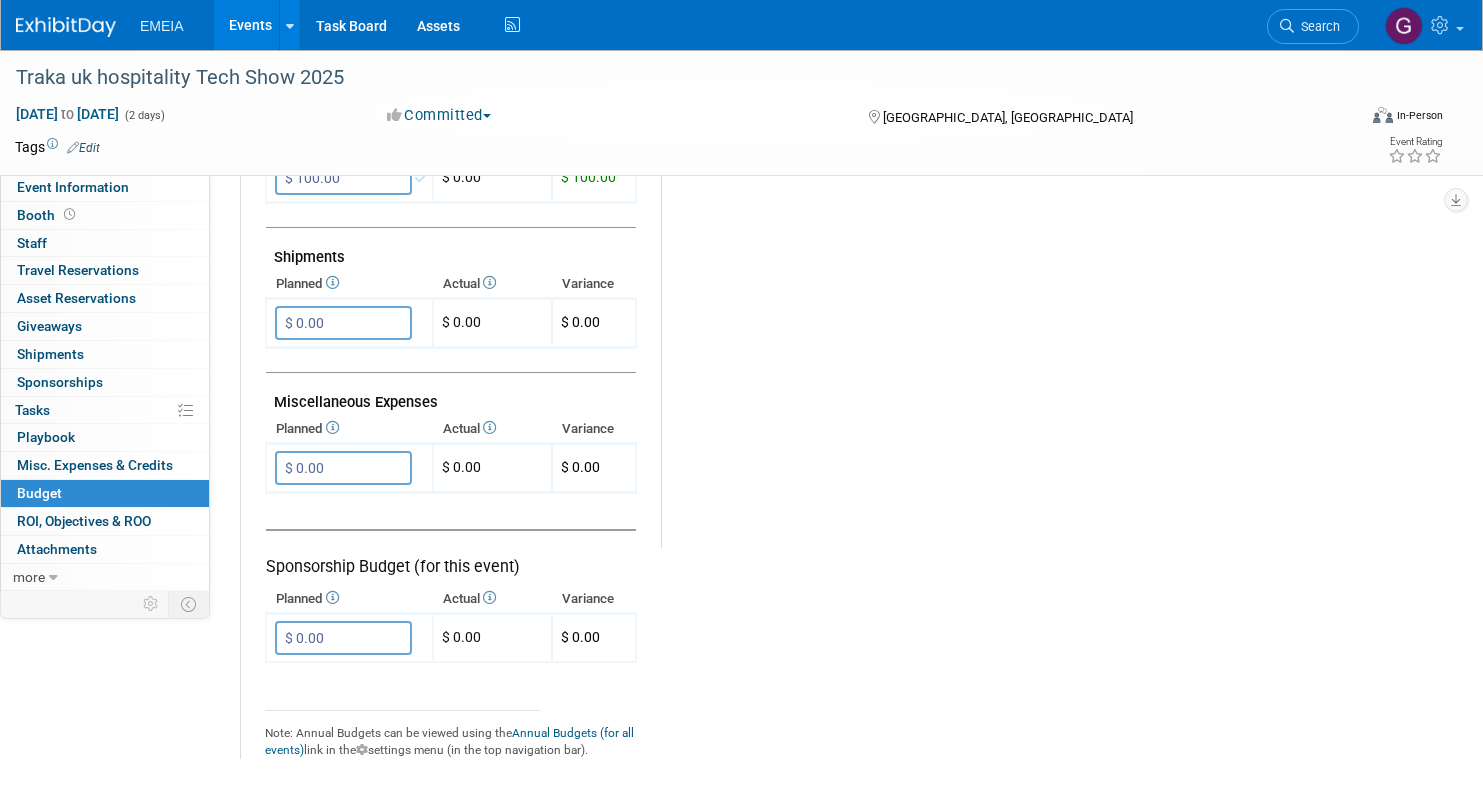 scroll, scrollTop: 1079, scrollLeft: 0, axis: vertical 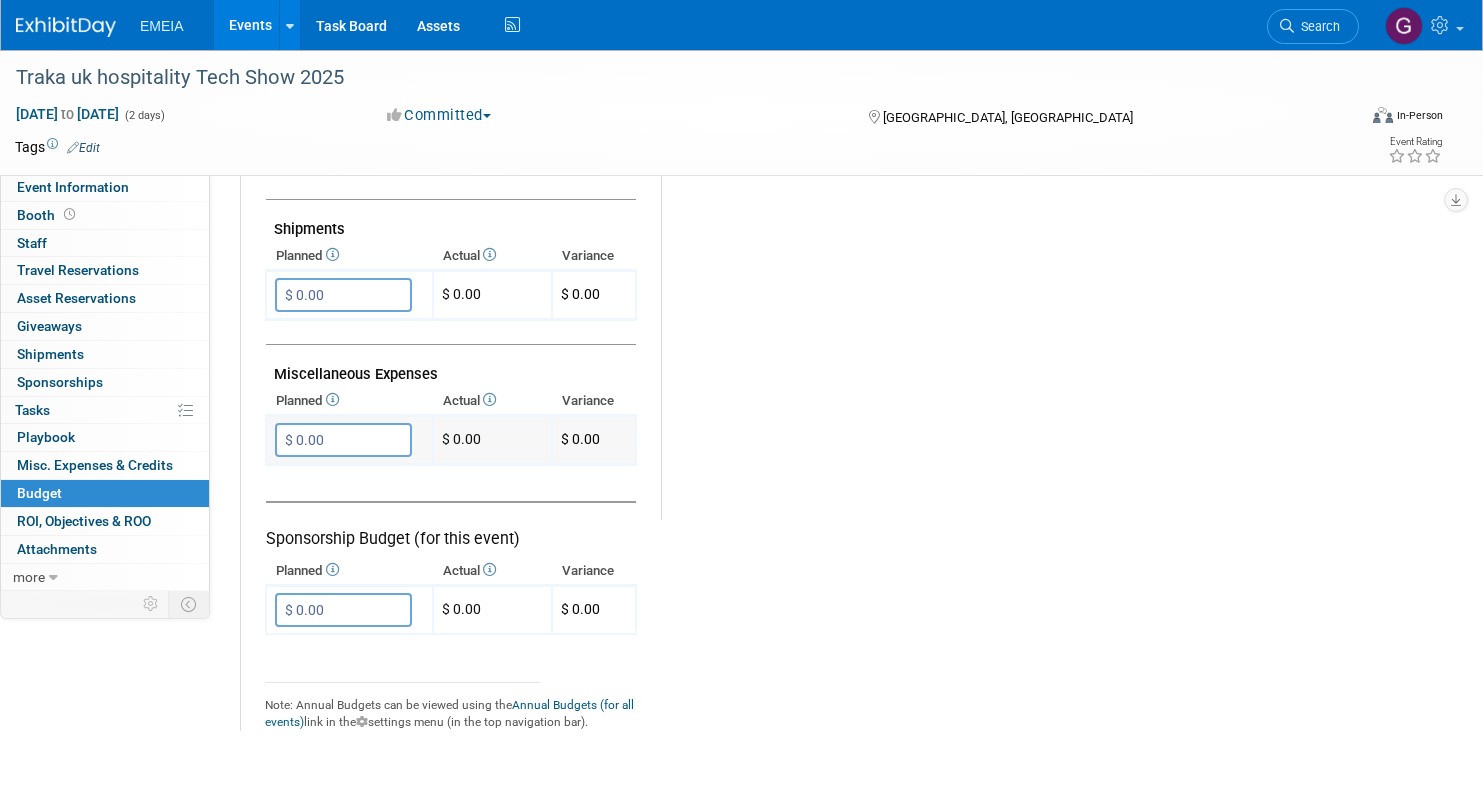 click on "$ 0.00" at bounding box center (343, 440) 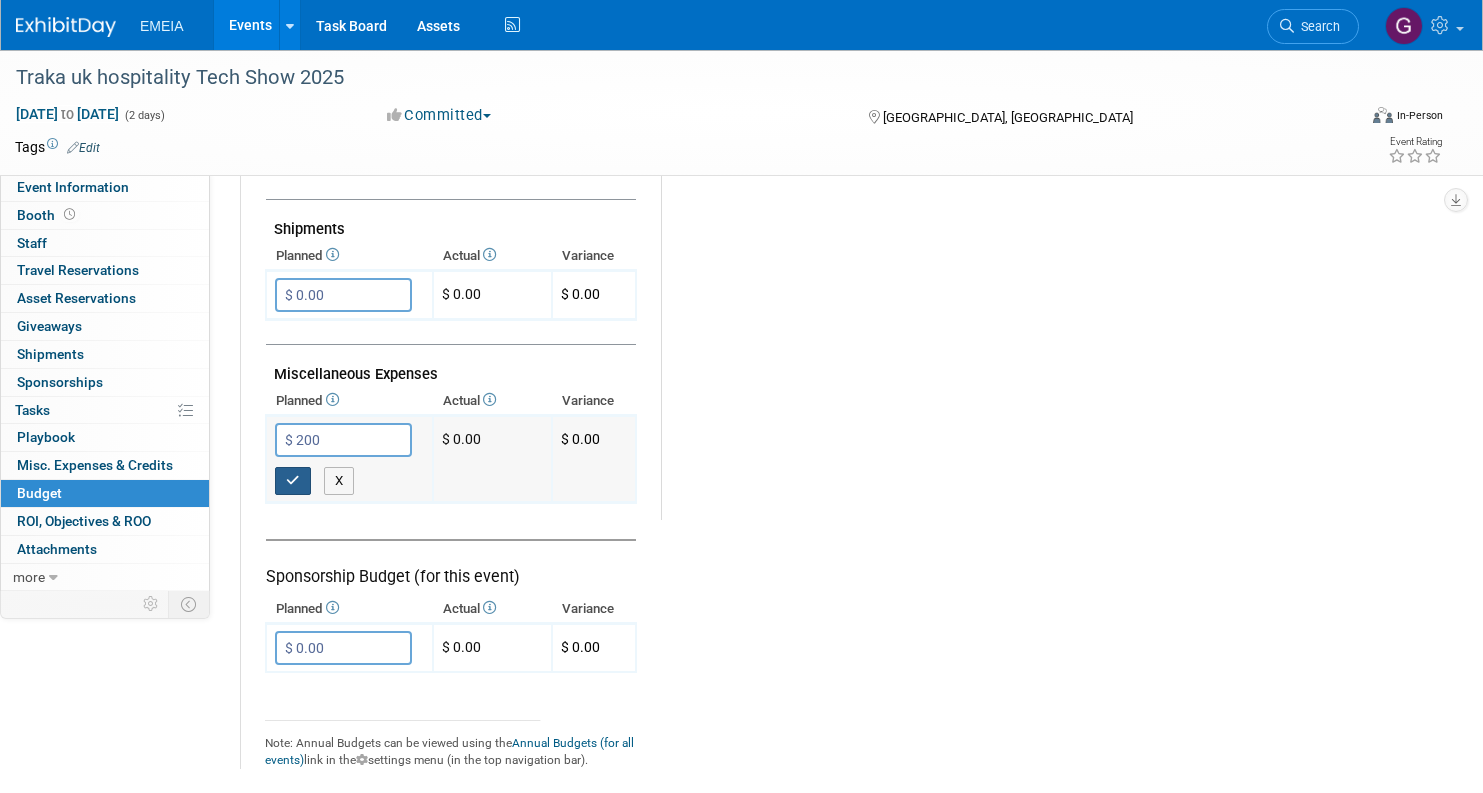 type on "$ 200.00" 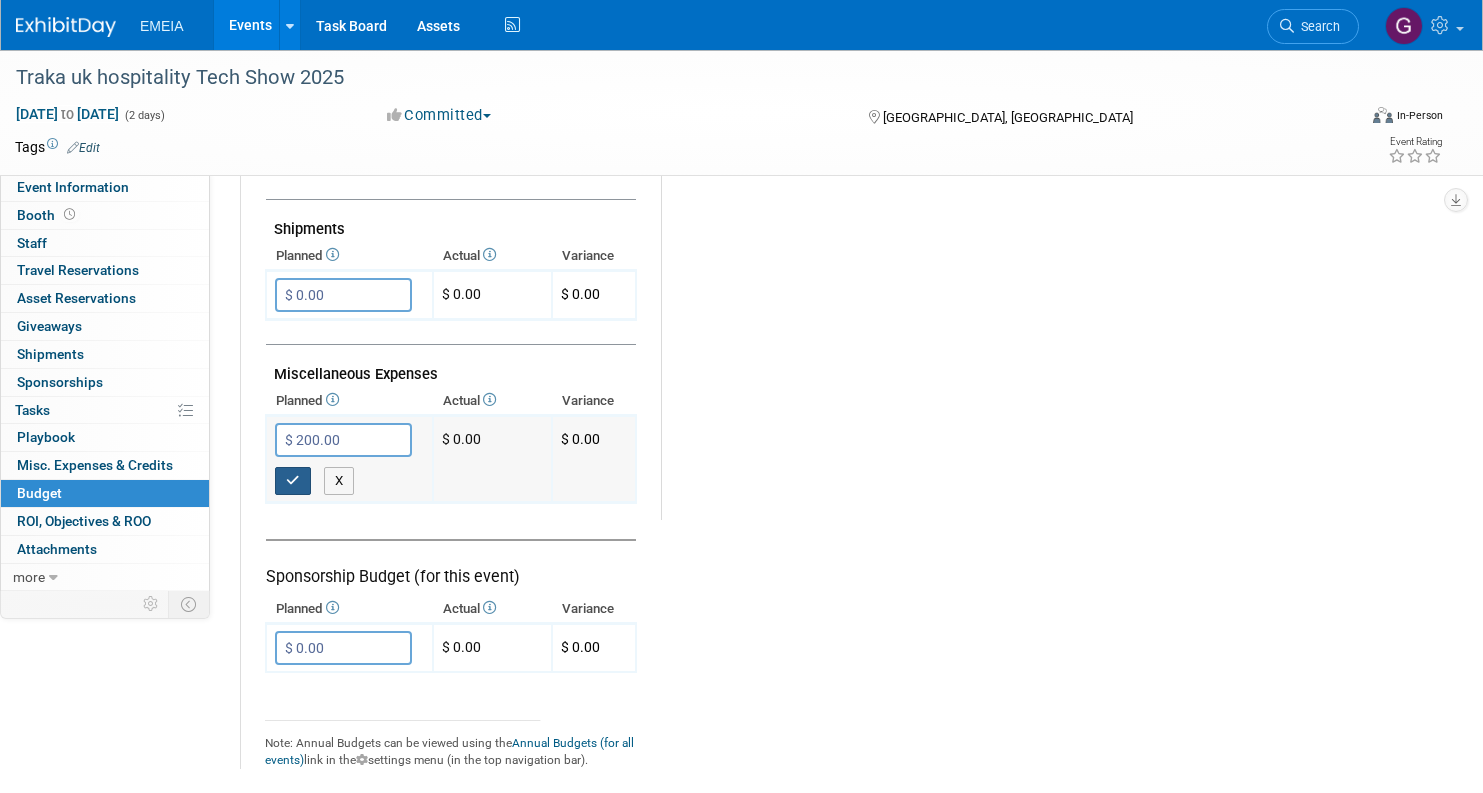 click at bounding box center (293, 480) 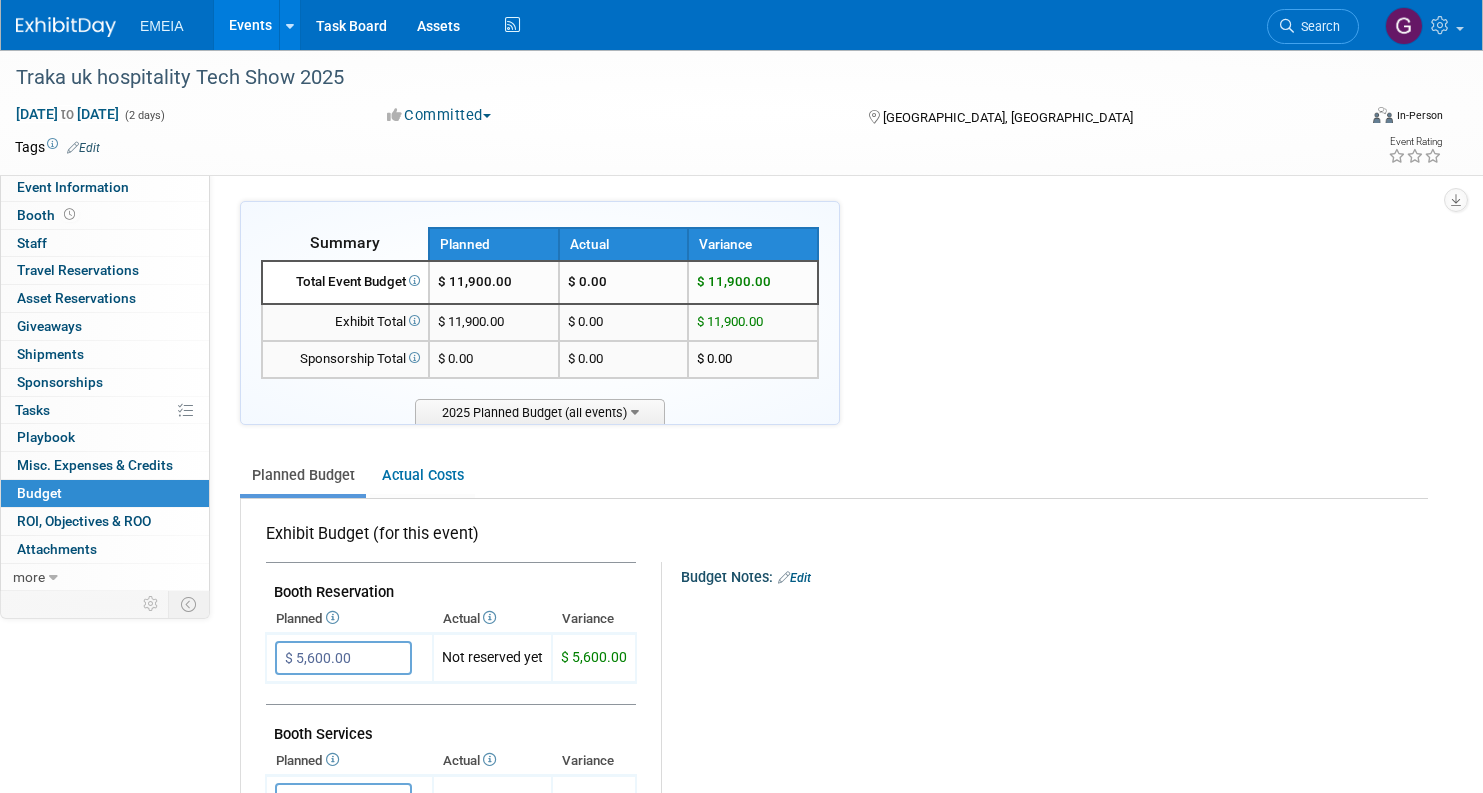 scroll, scrollTop: 0, scrollLeft: 0, axis: both 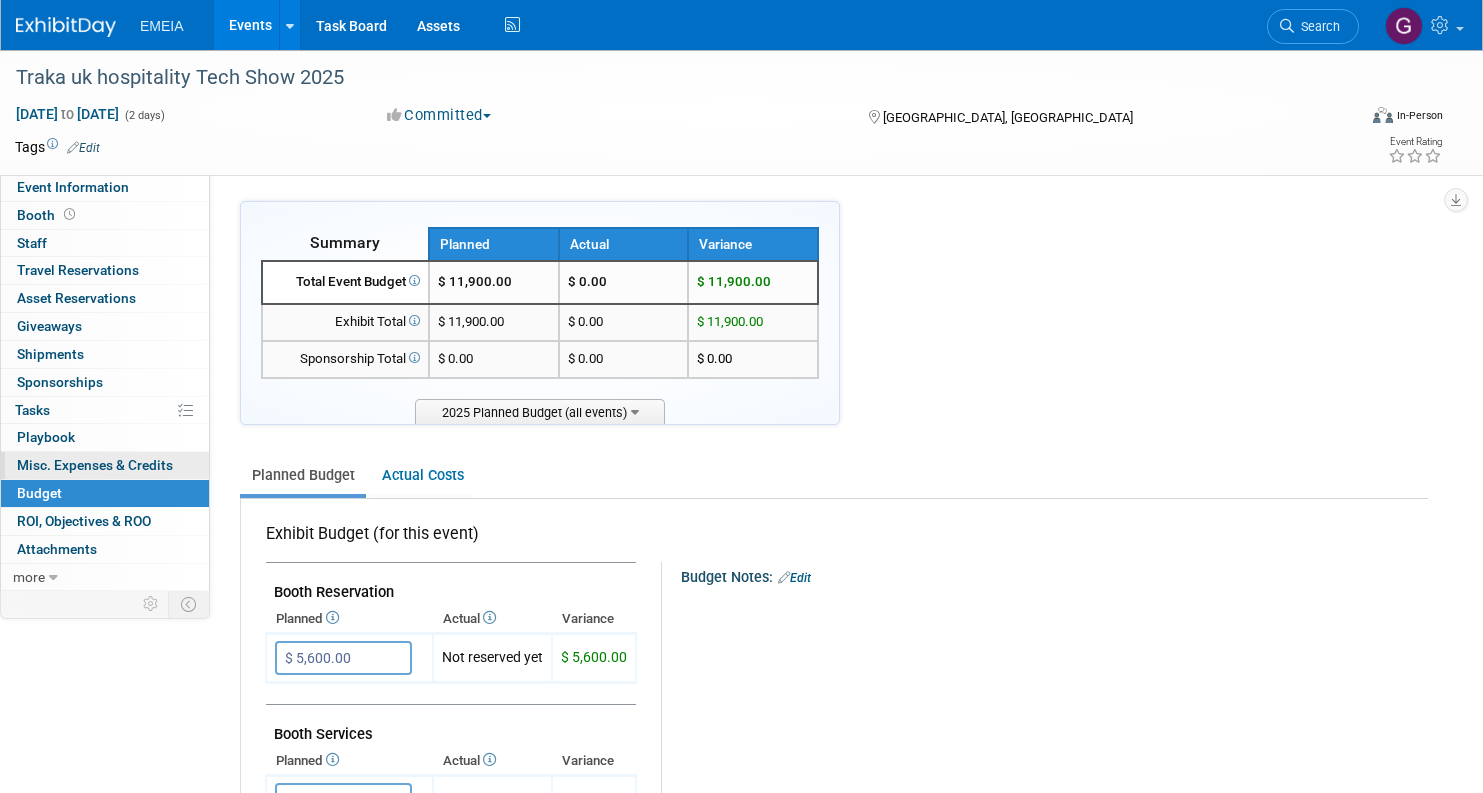 click on "Misc. Expenses & Credits 0" at bounding box center [95, 465] 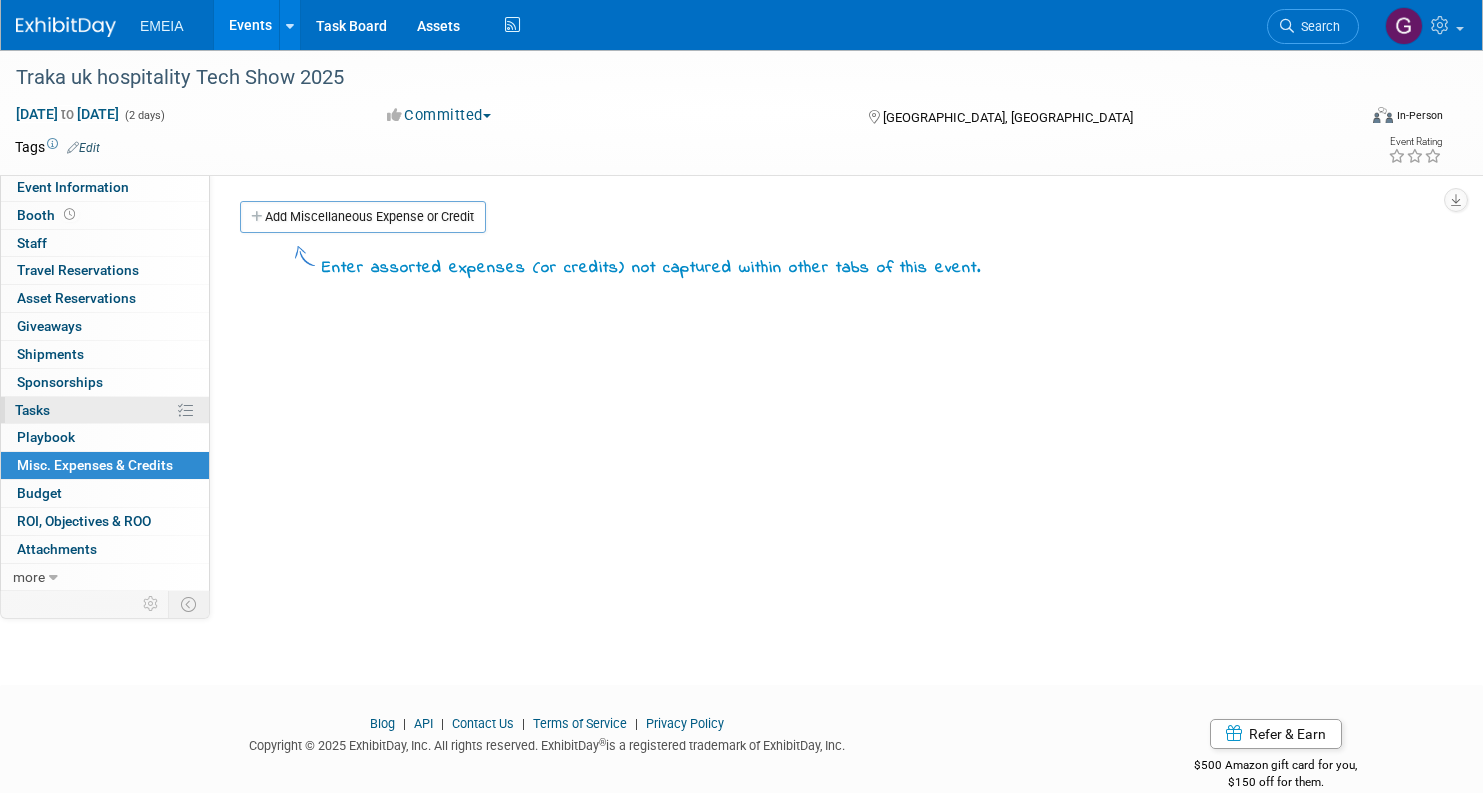 click on "0%
Tasks 0%" at bounding box center [105, 410] 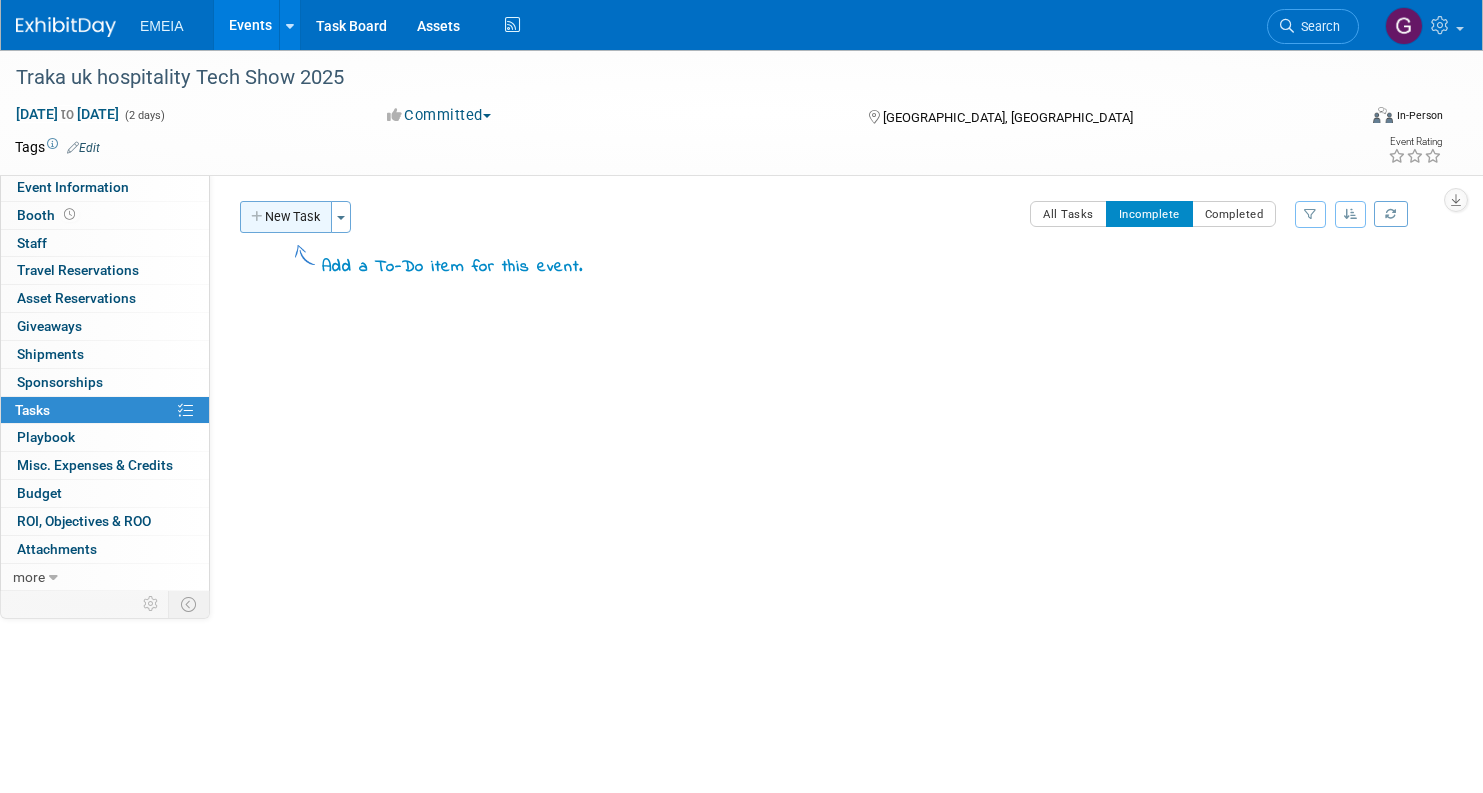 click on "New Task" at bounding box center [286, 217] 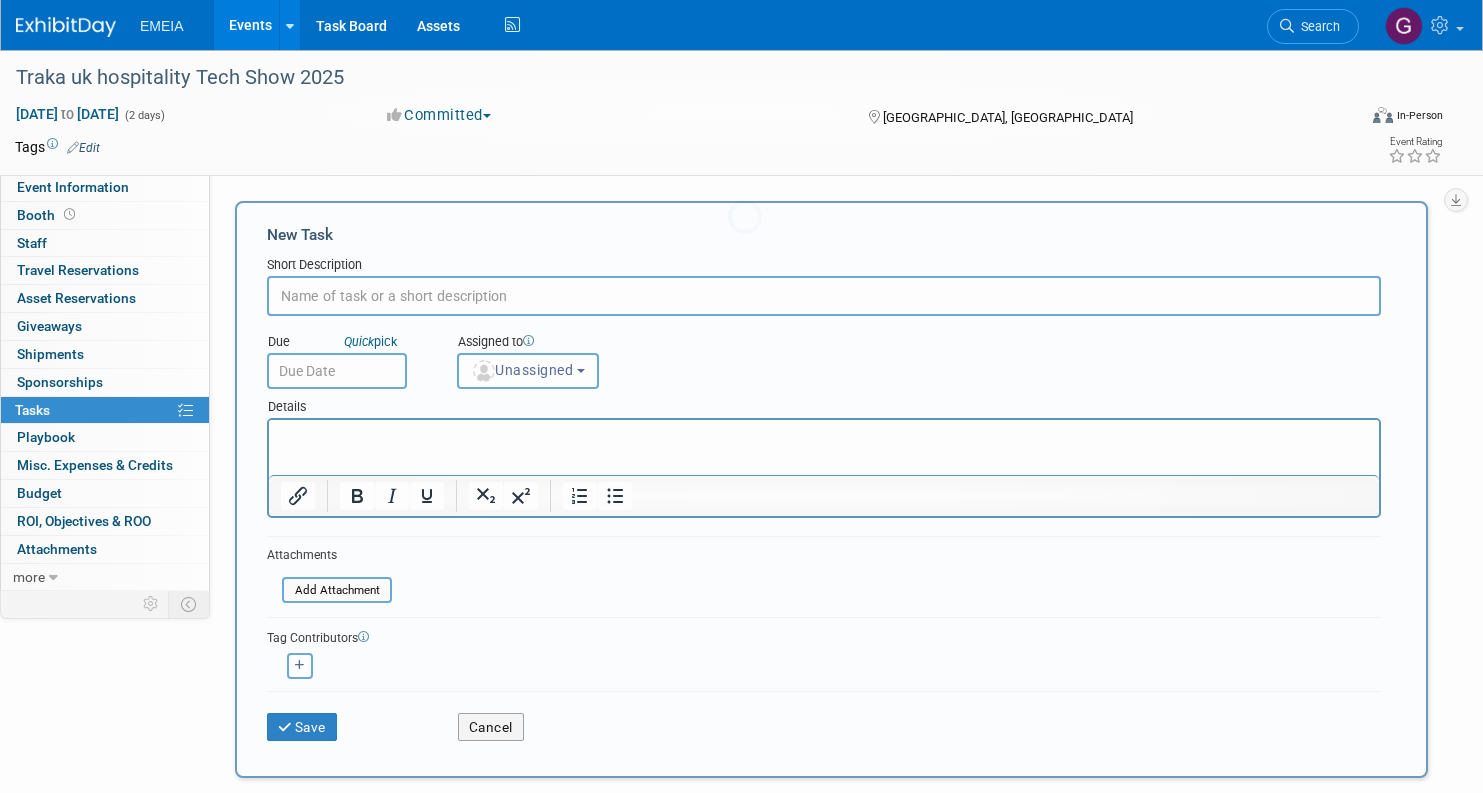 scroll, scrollTop: 0, scrollLeft: 0, axis: both 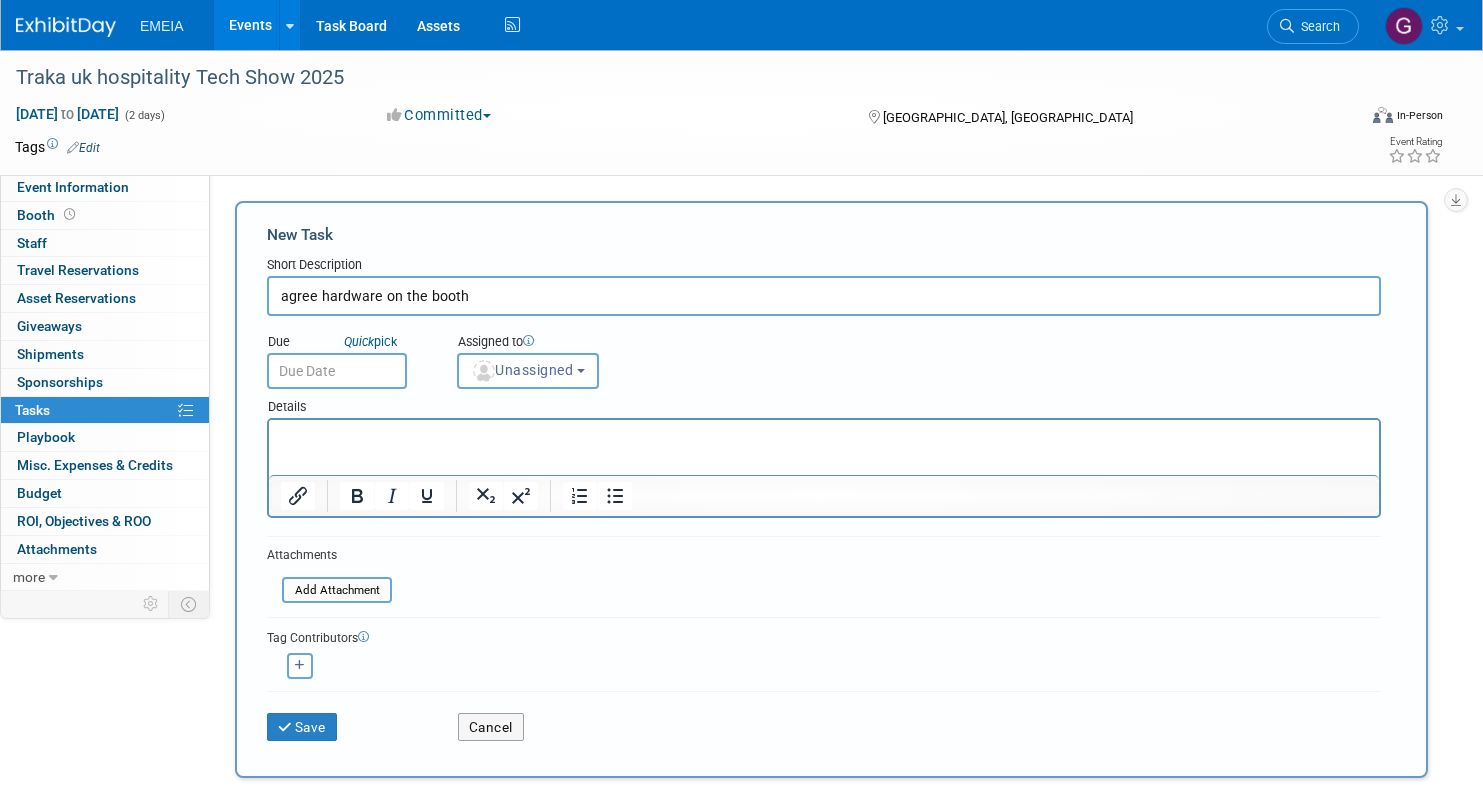 type on "agree hardware on the booth" 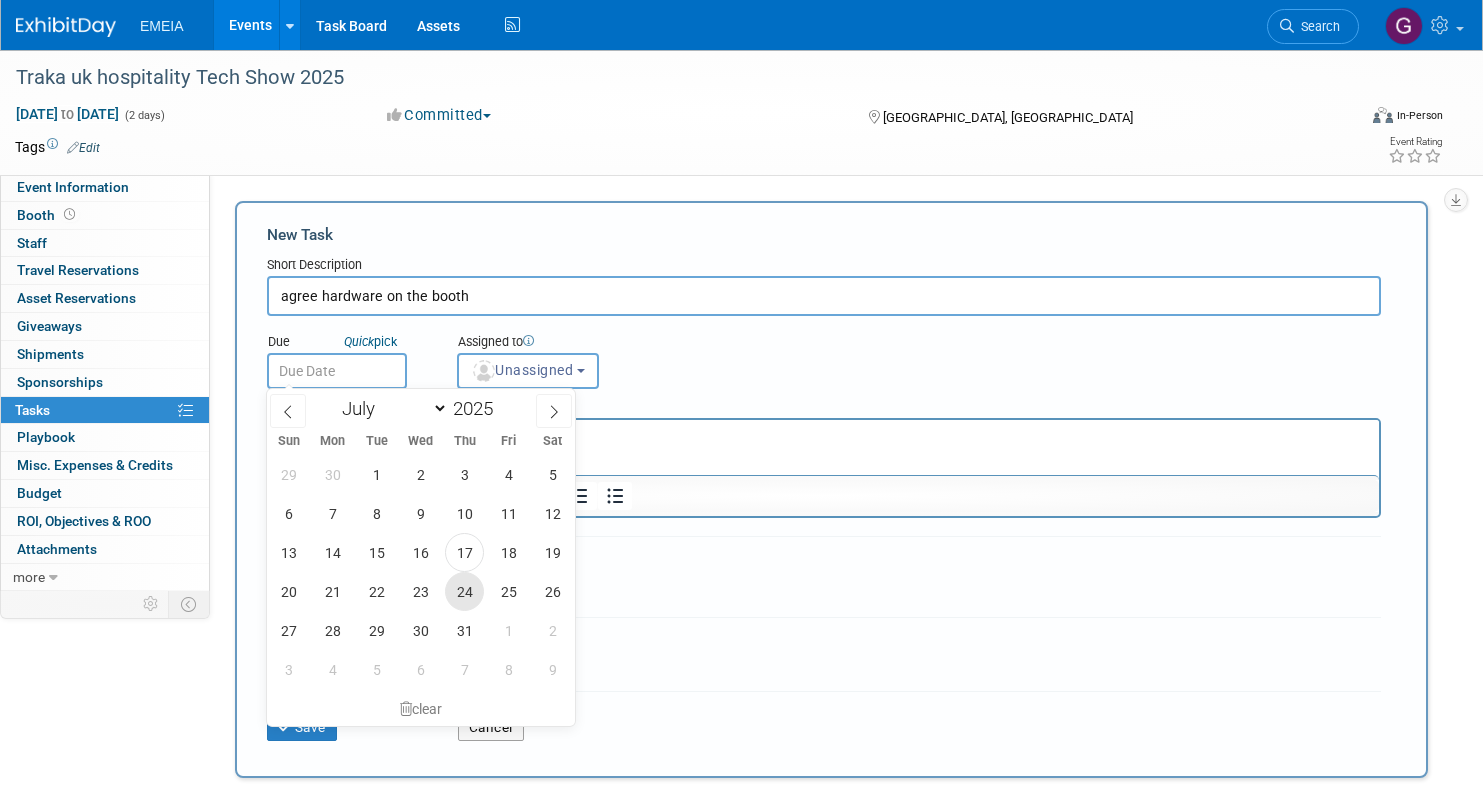 click on "24" at bounding box center [464, 591] 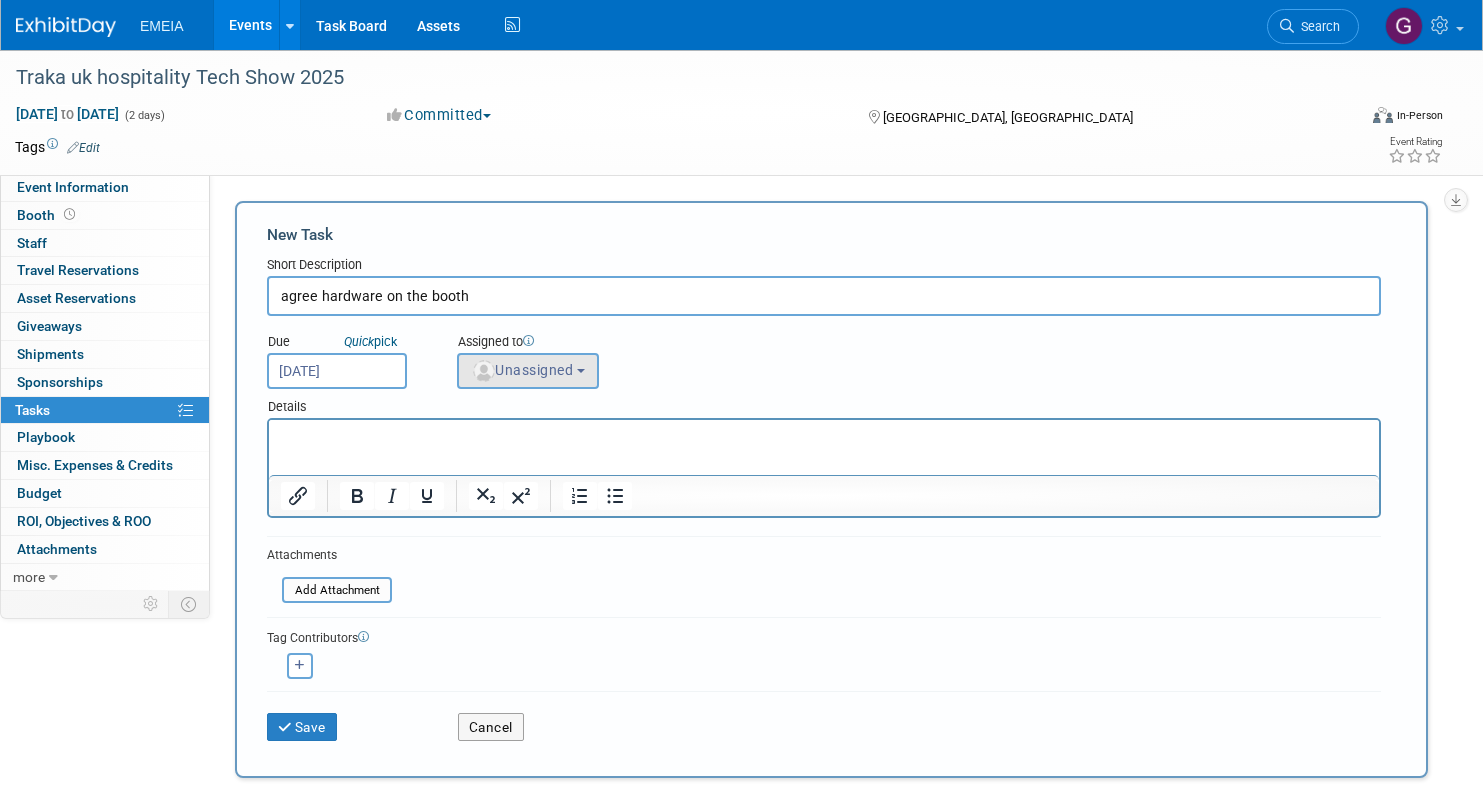 click on "Unassigned" at bounding box center [522, 370] 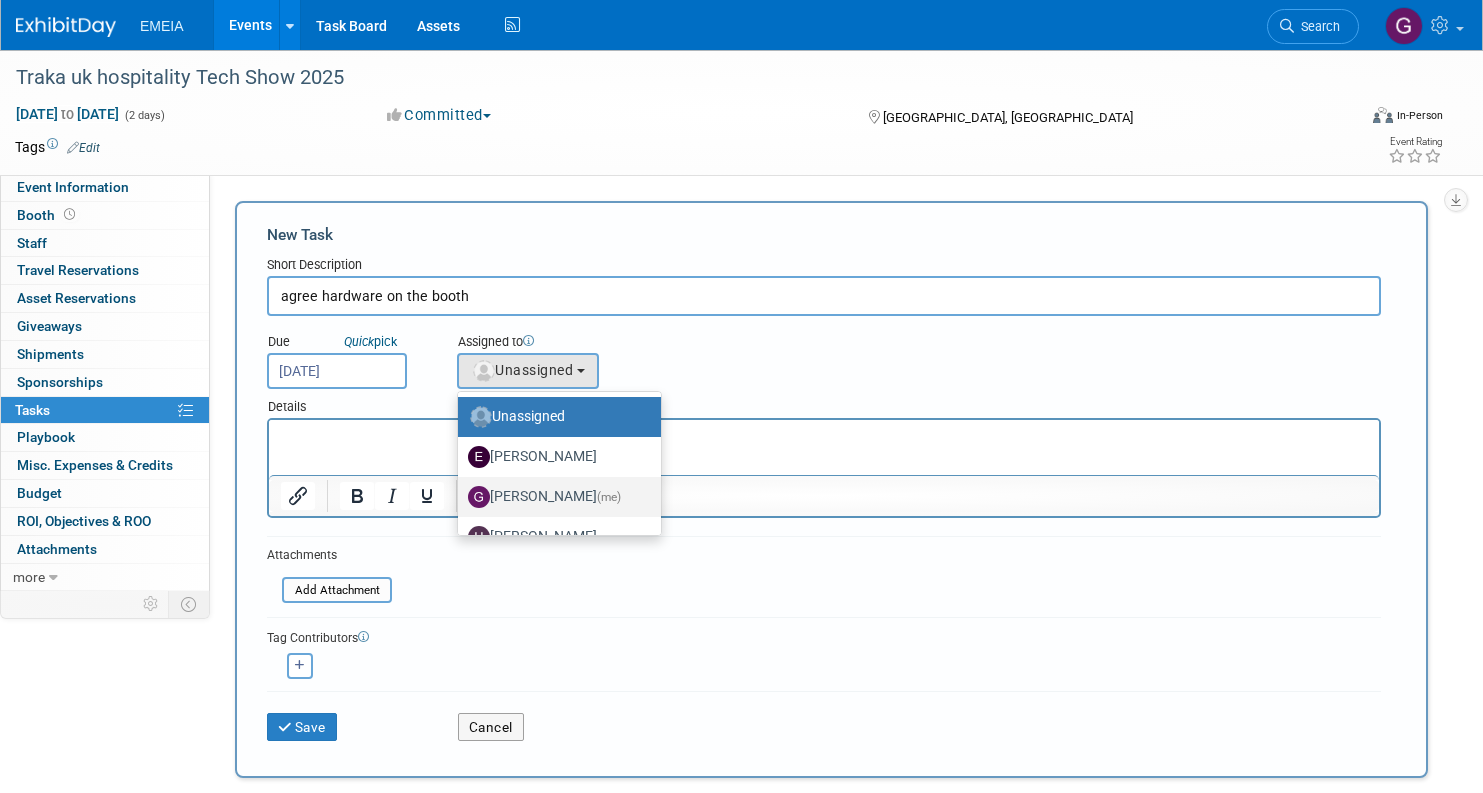 click on "Giovanna Eremita
(me)" at bounding box center [554, 497] 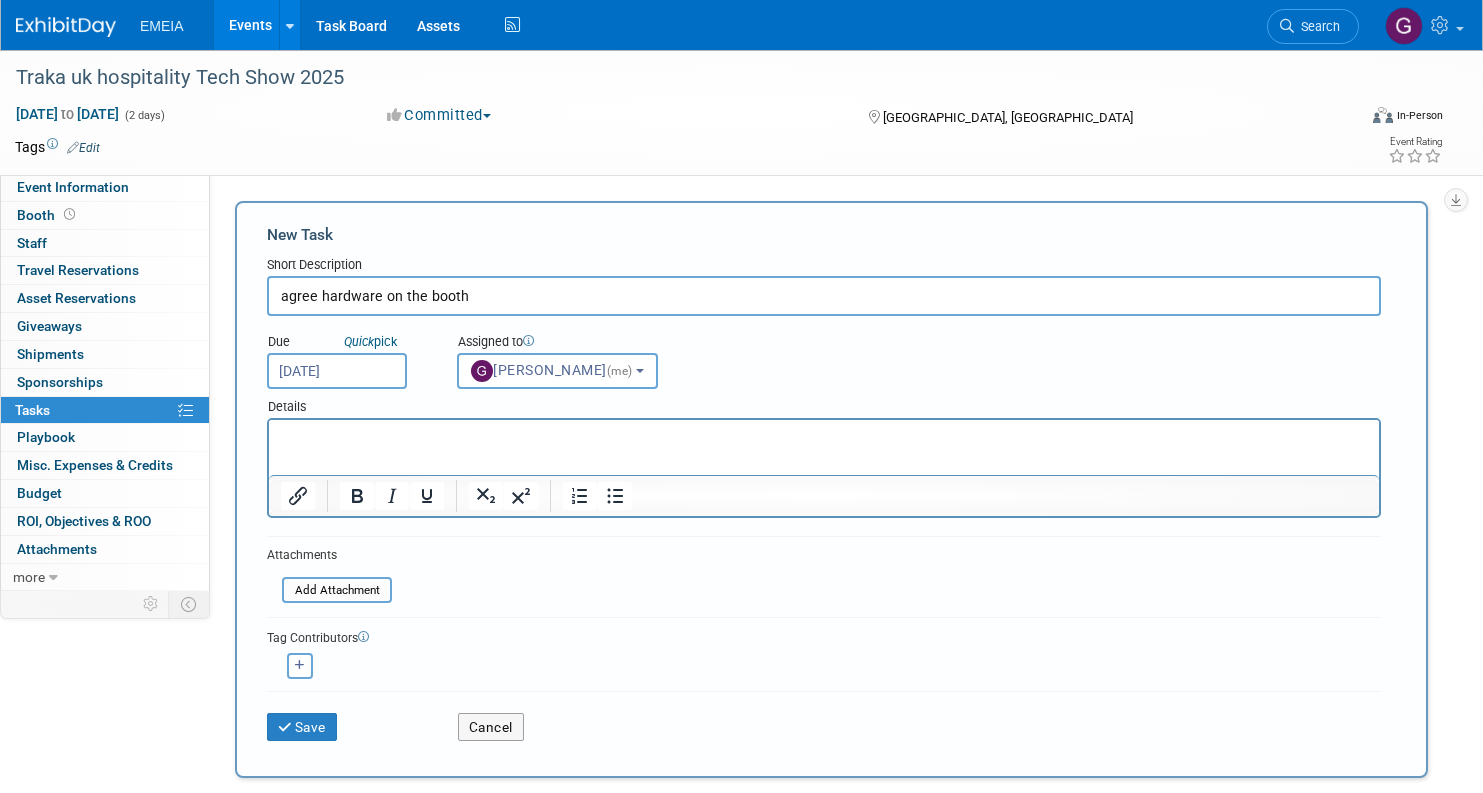 click at bounding box center (824, 434) 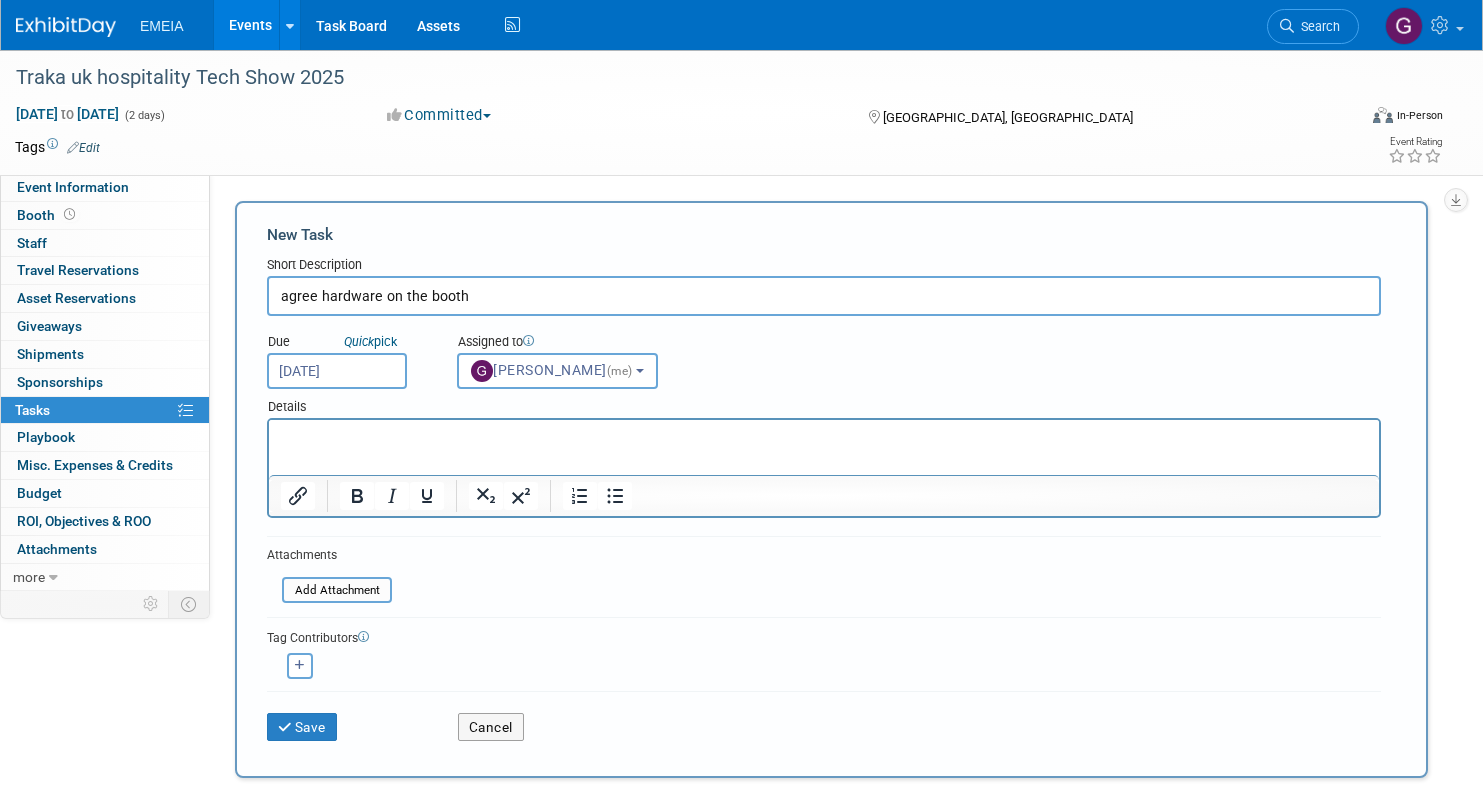 type 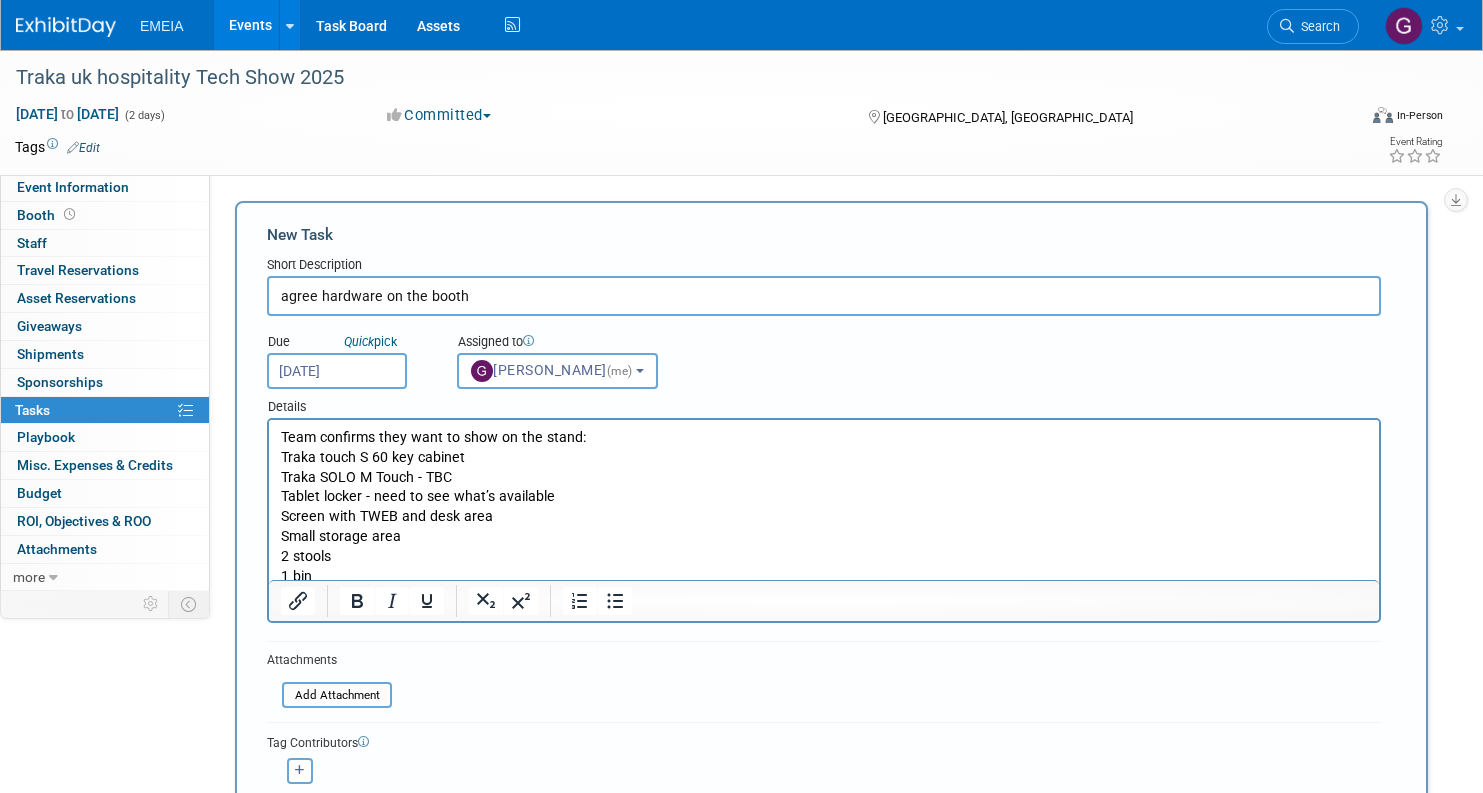 click on "Traka SOLO M Touch - TBC" at bounding box center (824, 478) 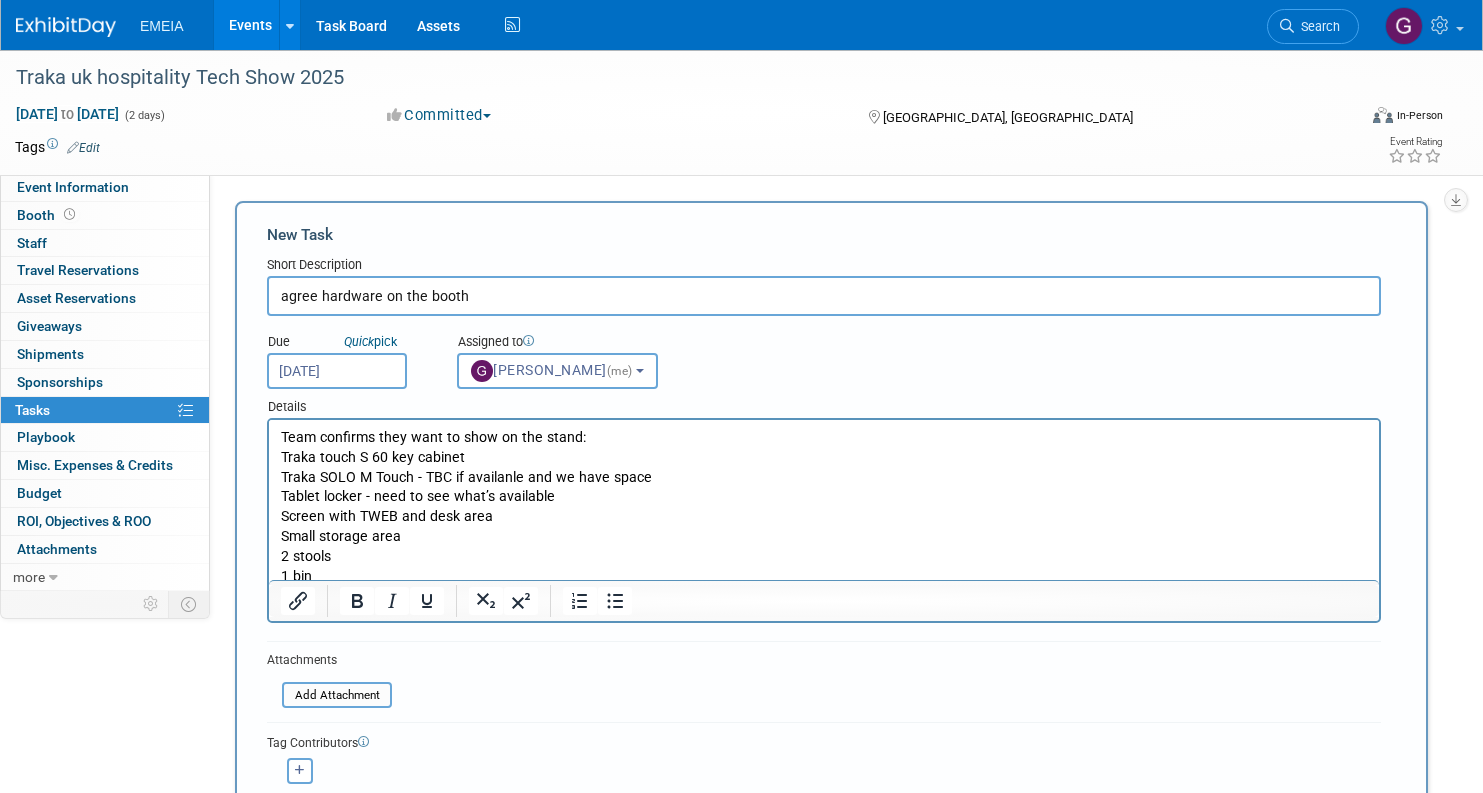 click on "Traka SOLO M Touch - TBC if availanle and we have space" at bounding box center [824, 478] 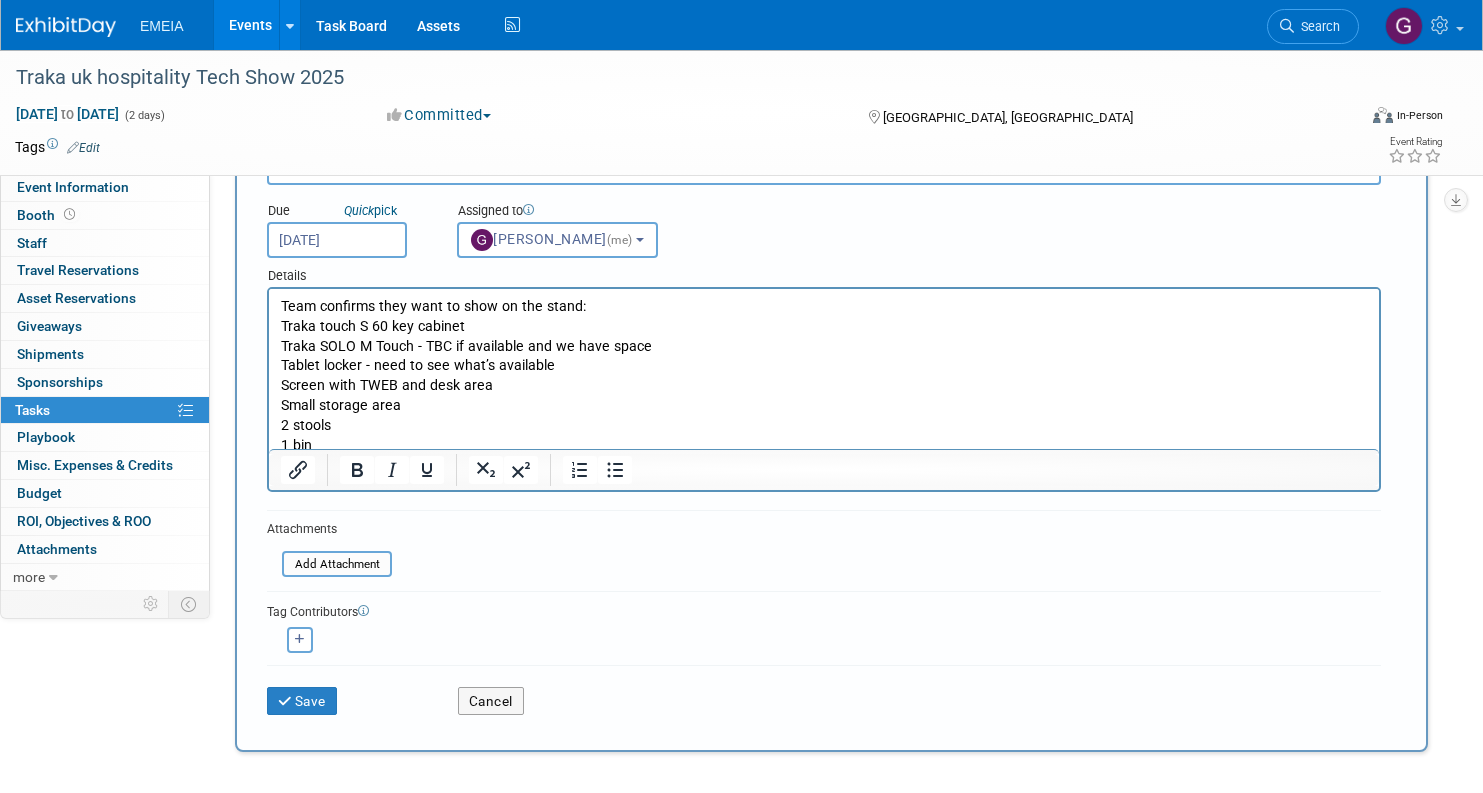 scroll, scrollTop: 162, scrollLeft: 0, axis: vertical 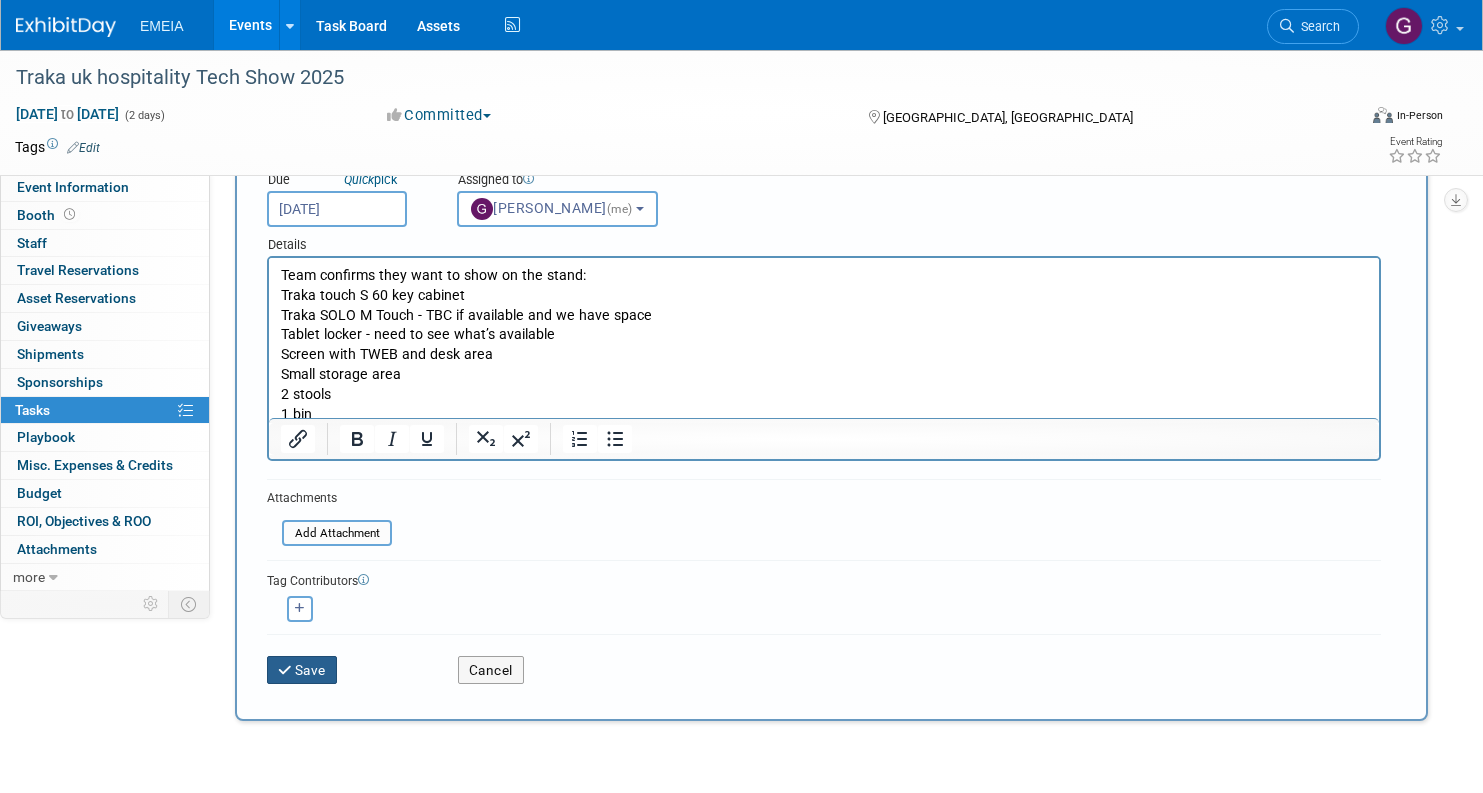 click on "Save" at bounding box center [302, 670] 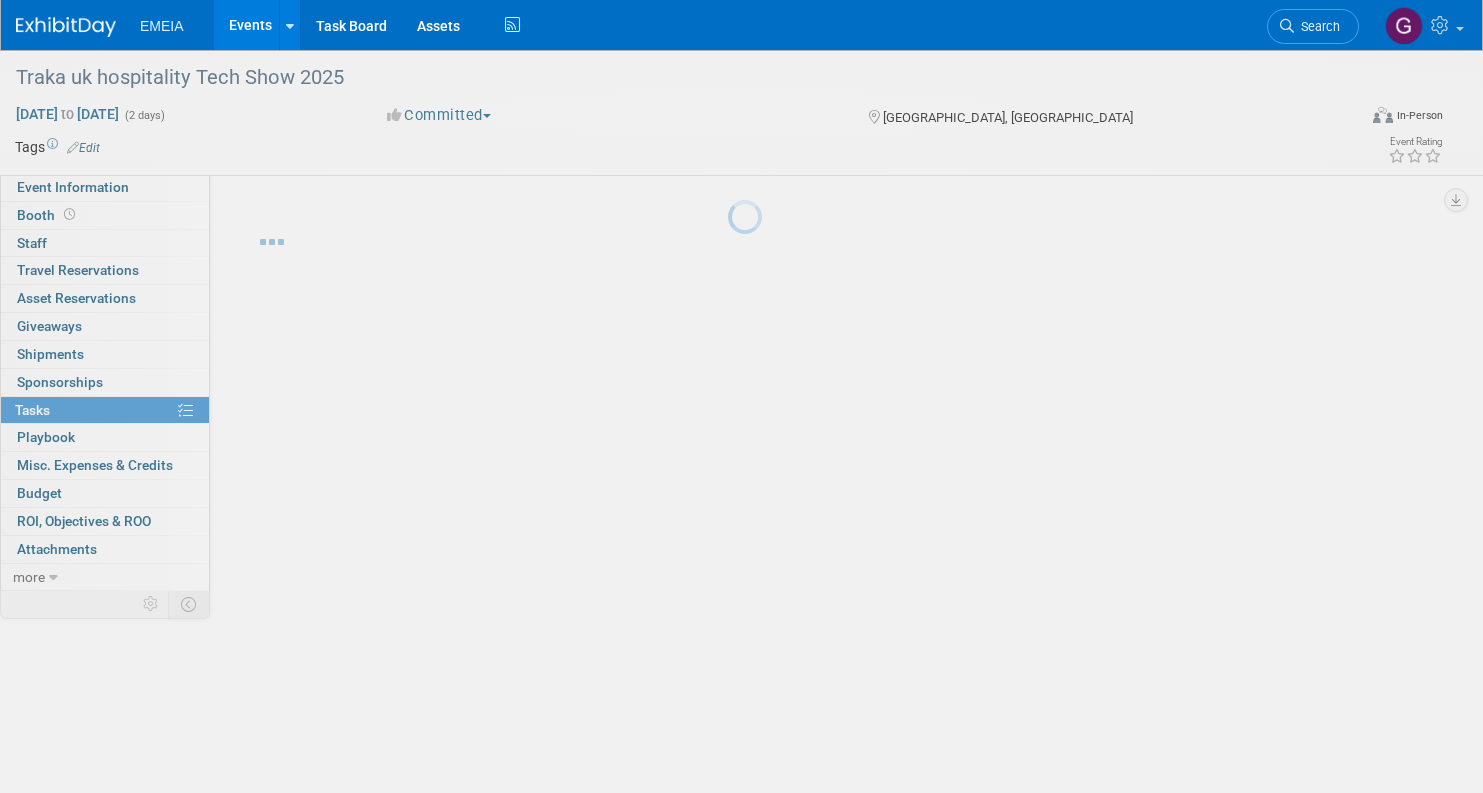scroll, scrollTop: 0, scrollLeft: 0, axis: both 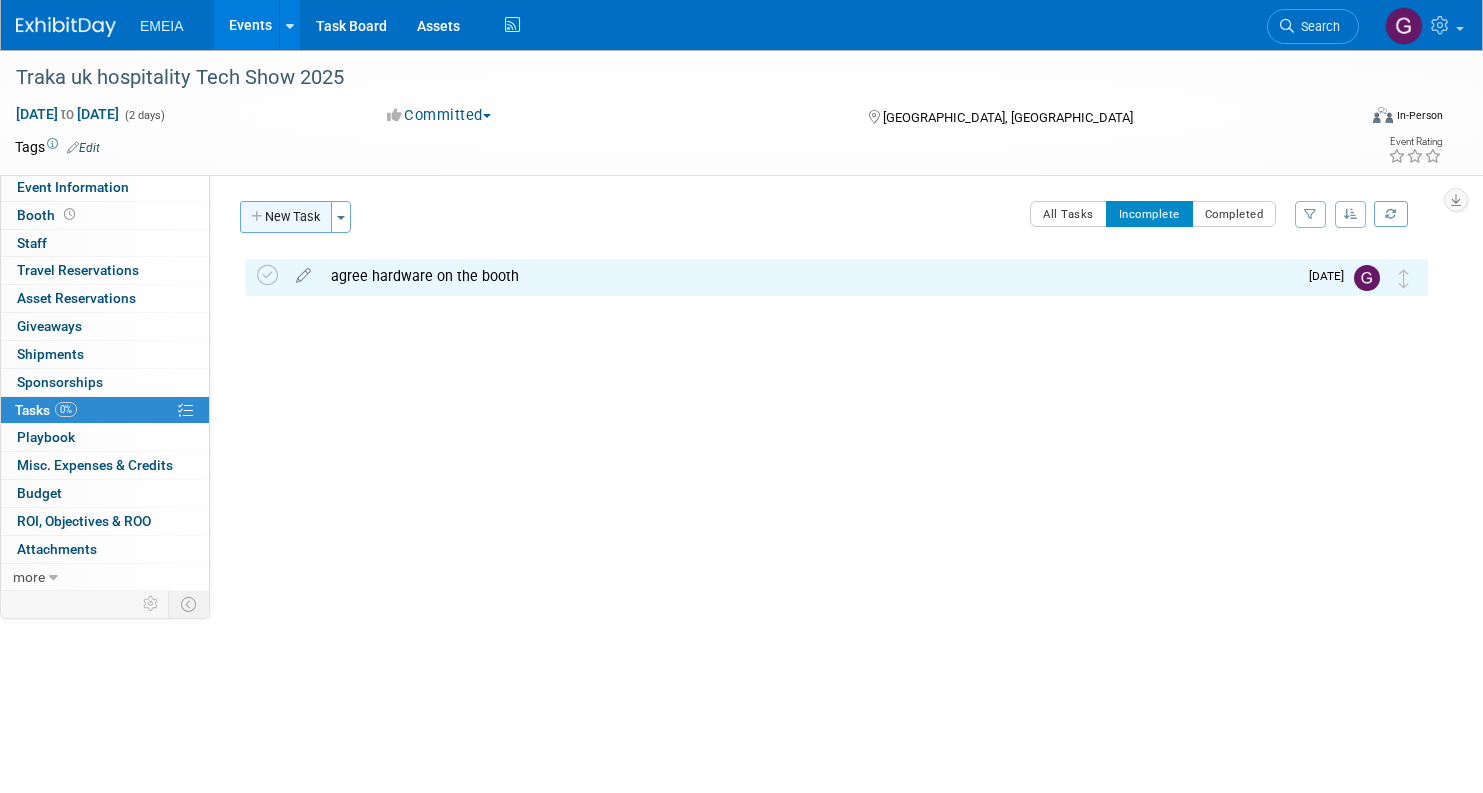 click on "New Task" at bounding box center [286, 217] 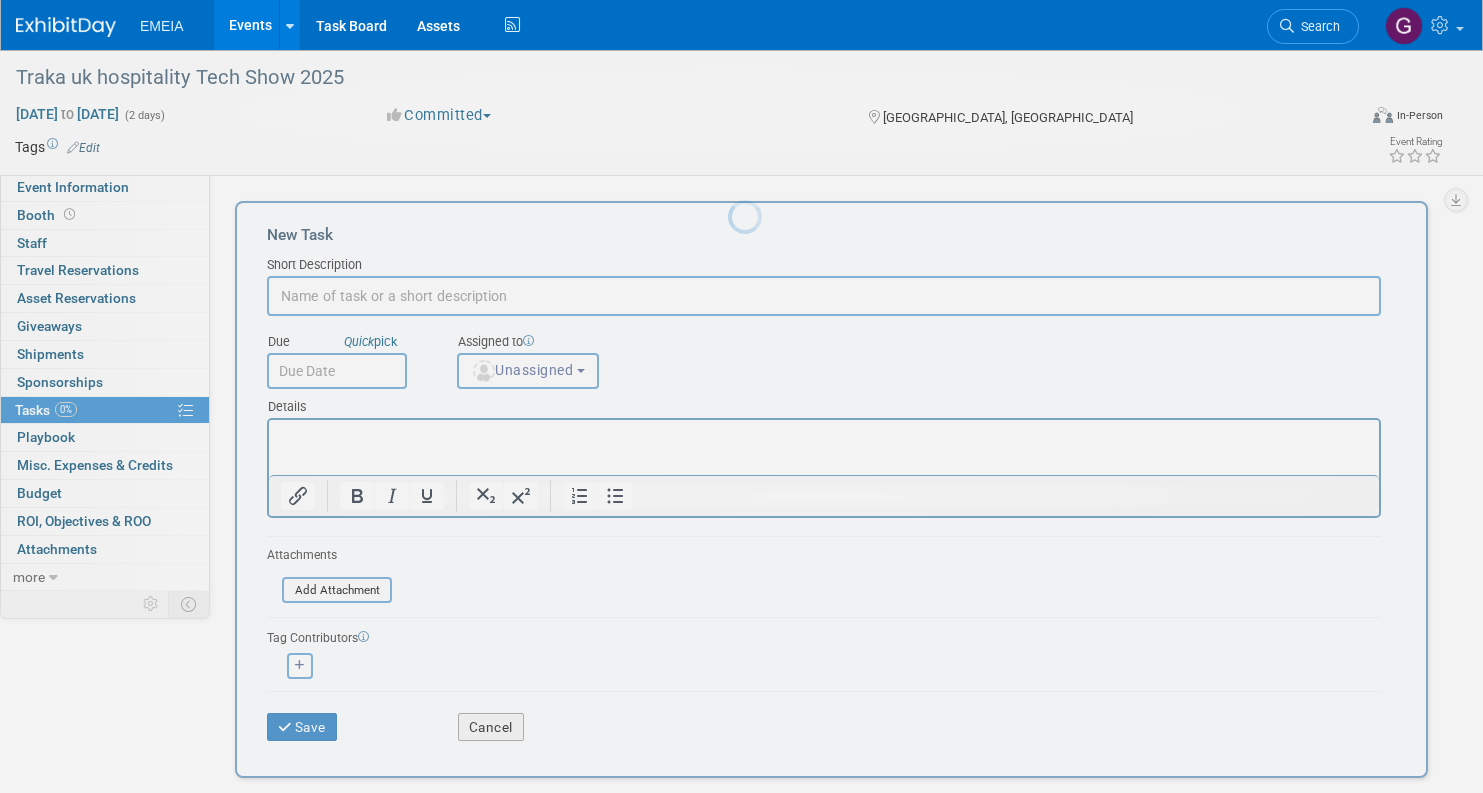 scroll, scrollTop: 0, scrollLeft: 0, axis: both 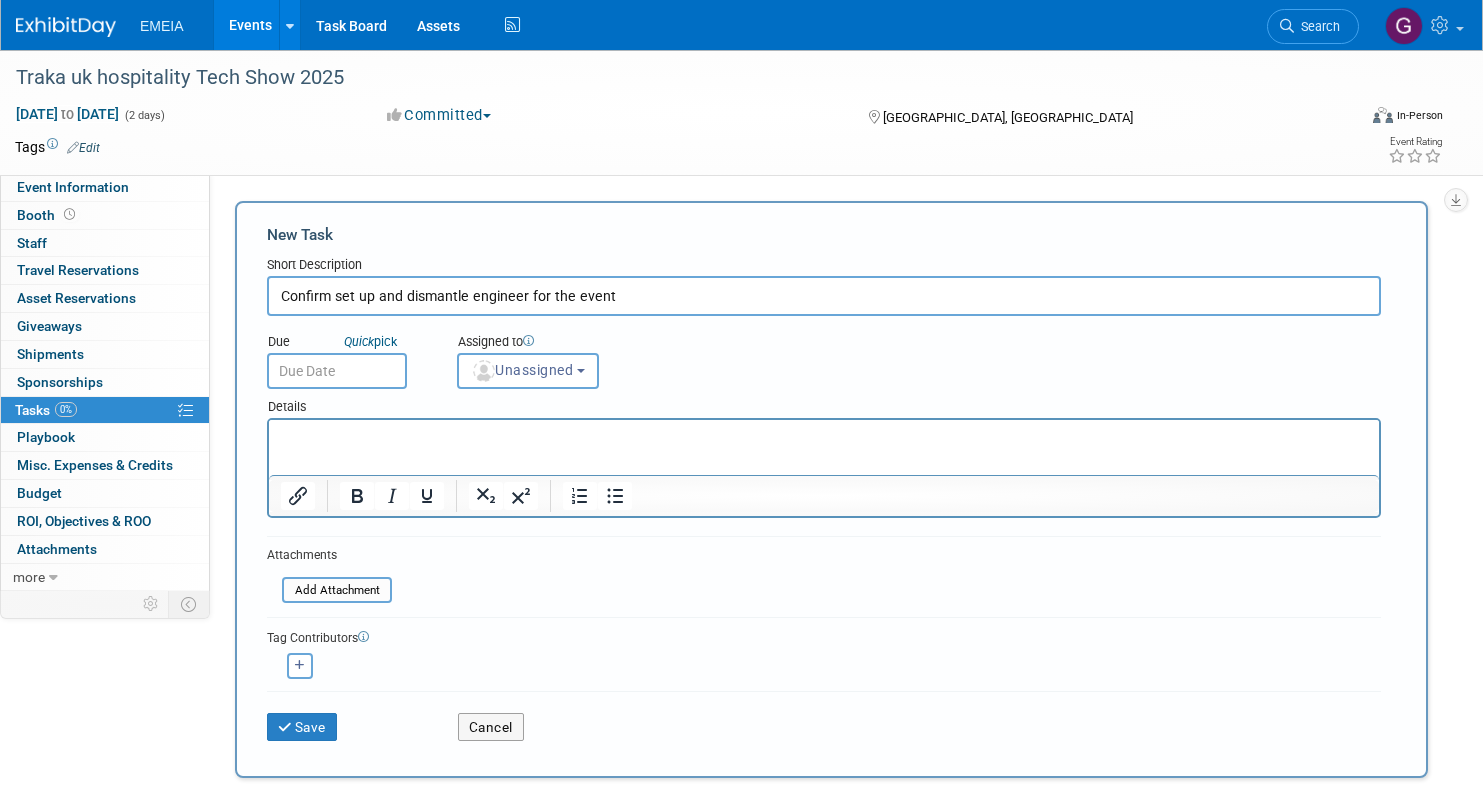 type on "Confirm set up and dismantle engineer for the event" 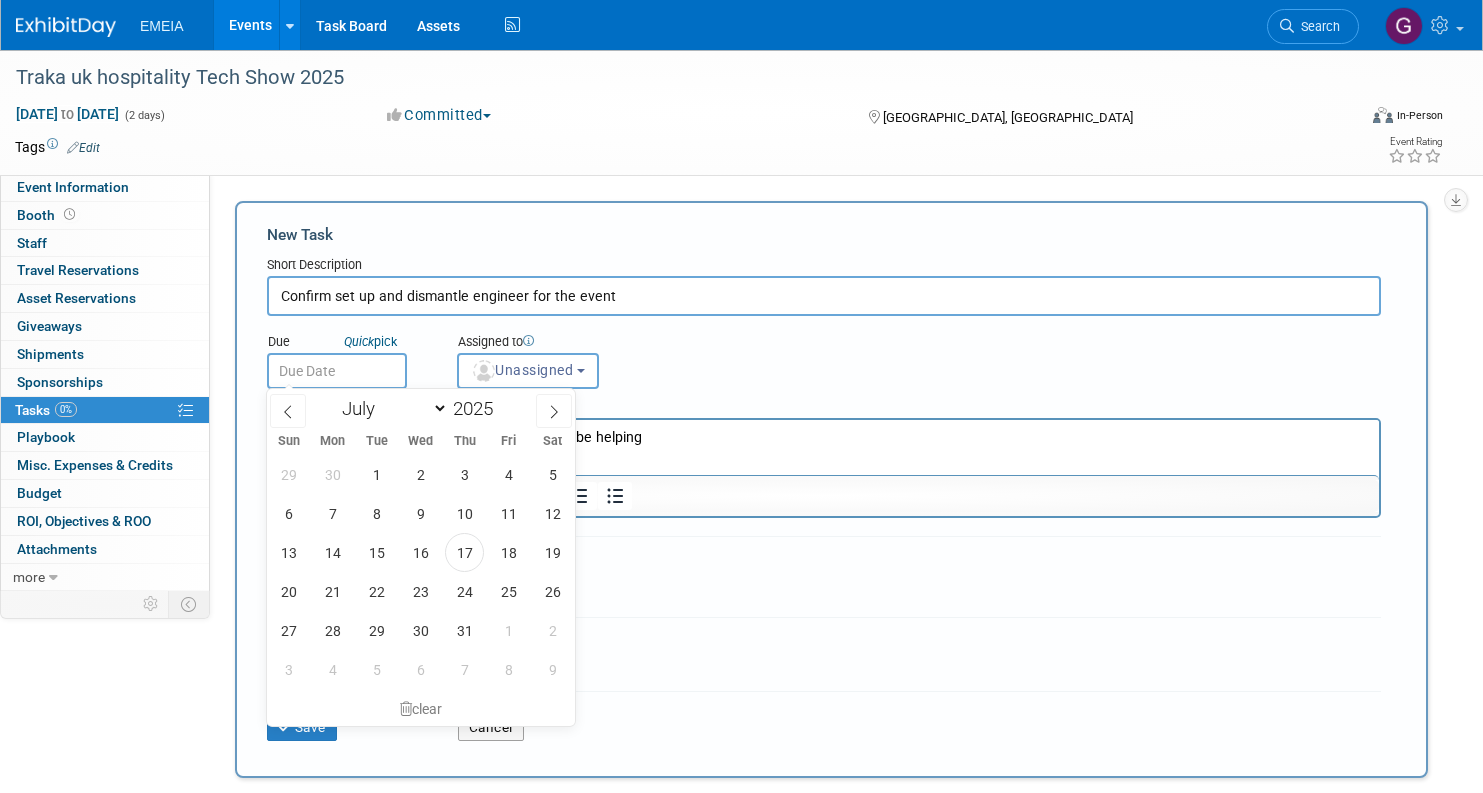 click at bounding box center [337, 371] 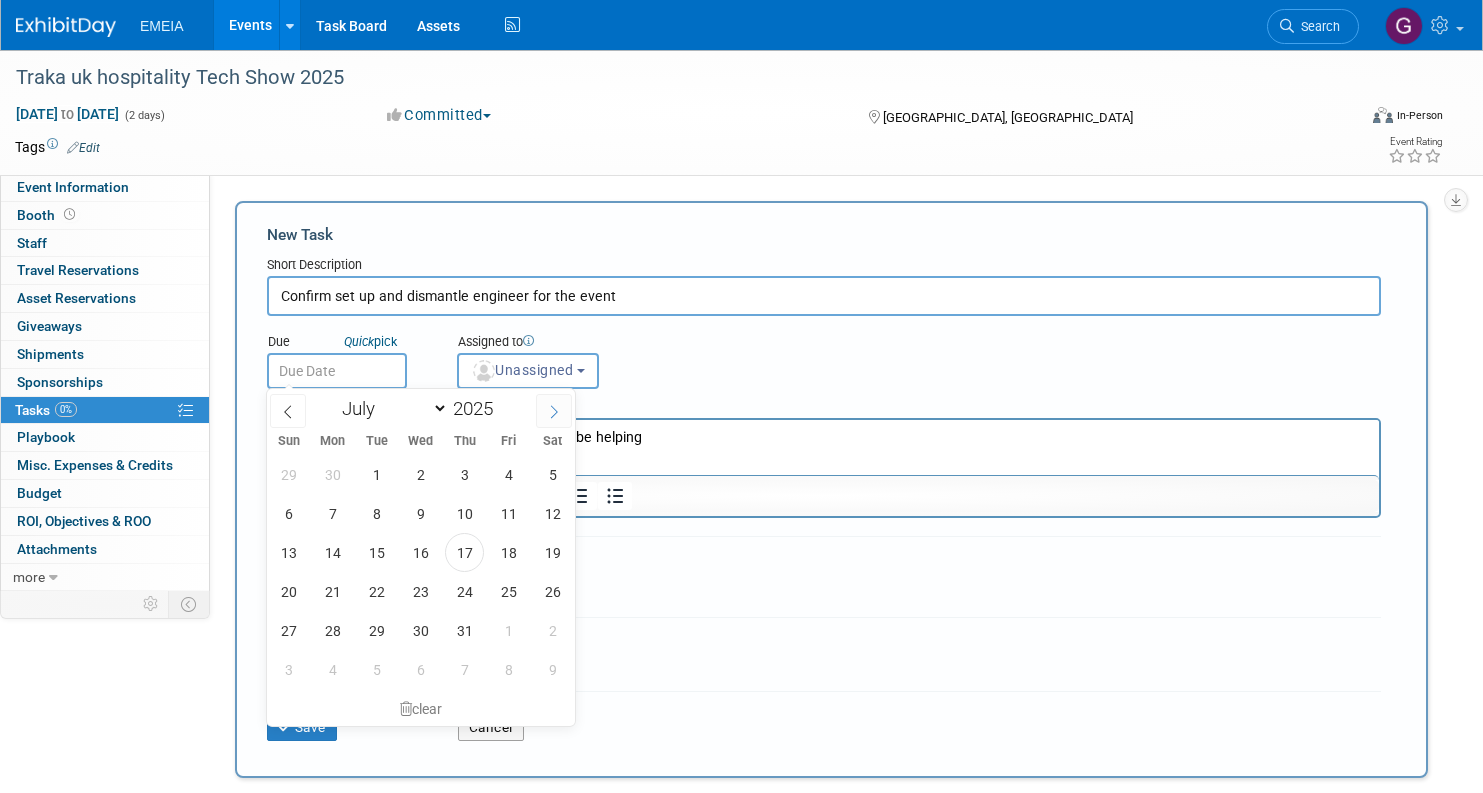 click at bounding box center (554, 411) 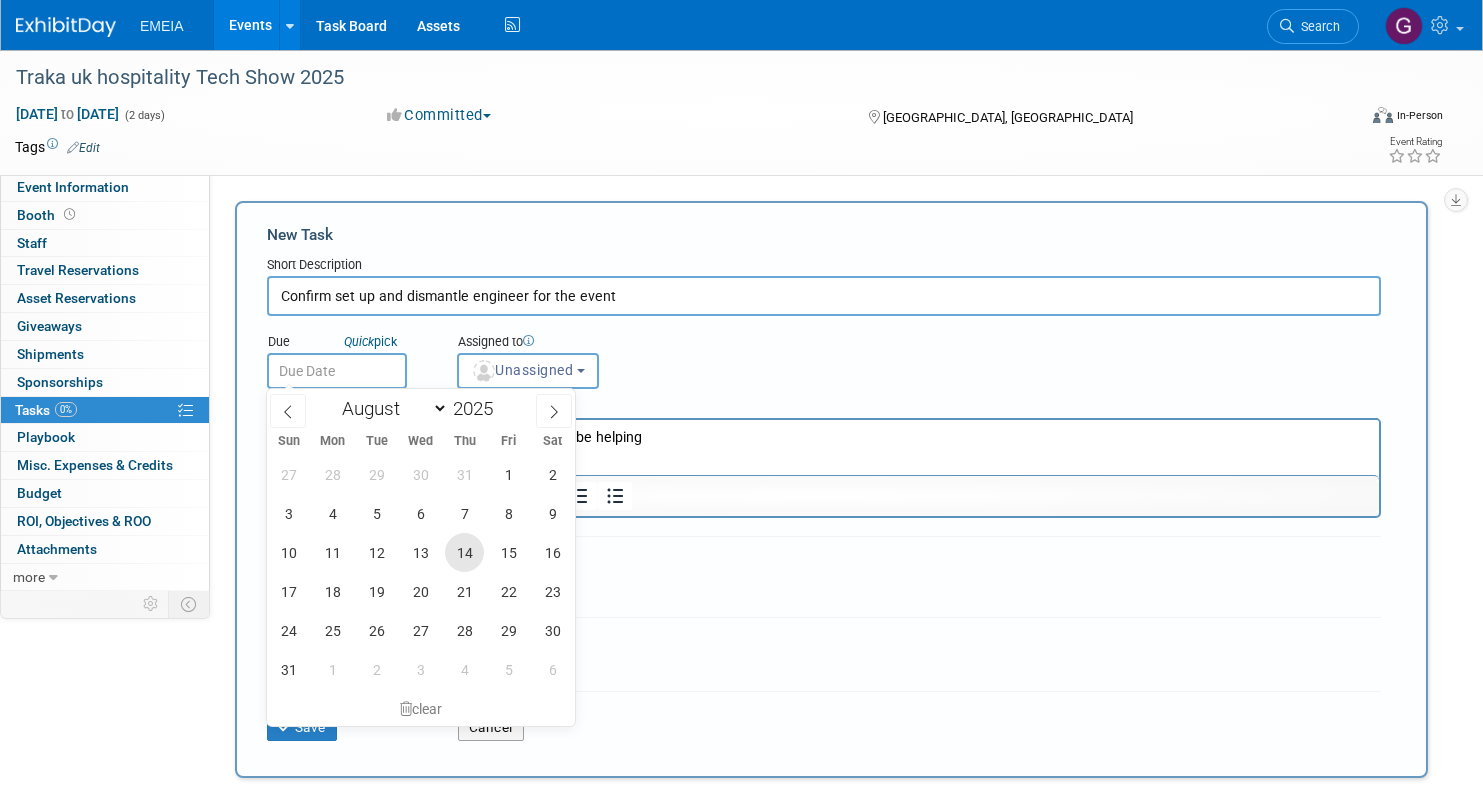 click on "14" at bounding box center (464, 552) 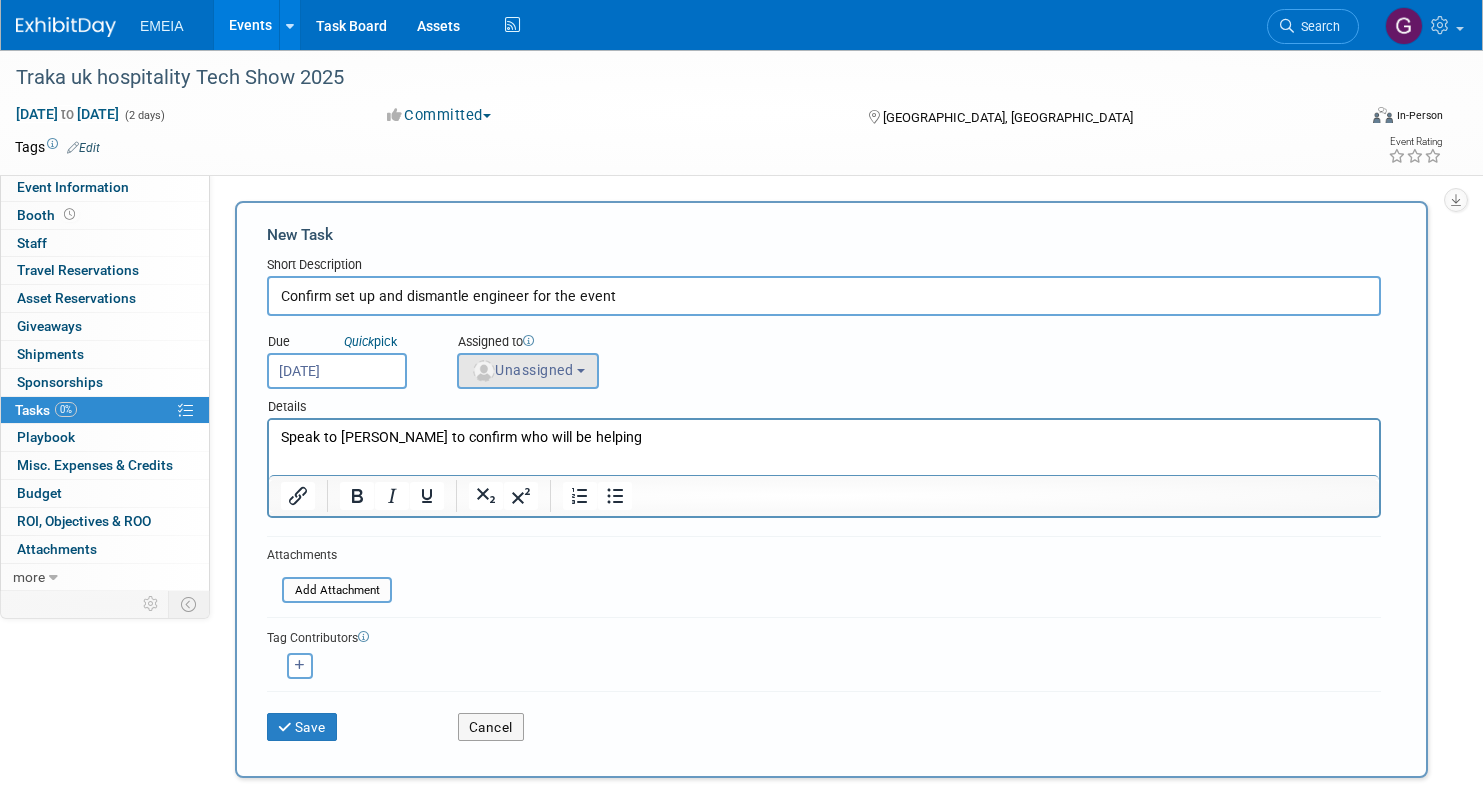 click on "Unassigned" at bounding box center [528, 371] 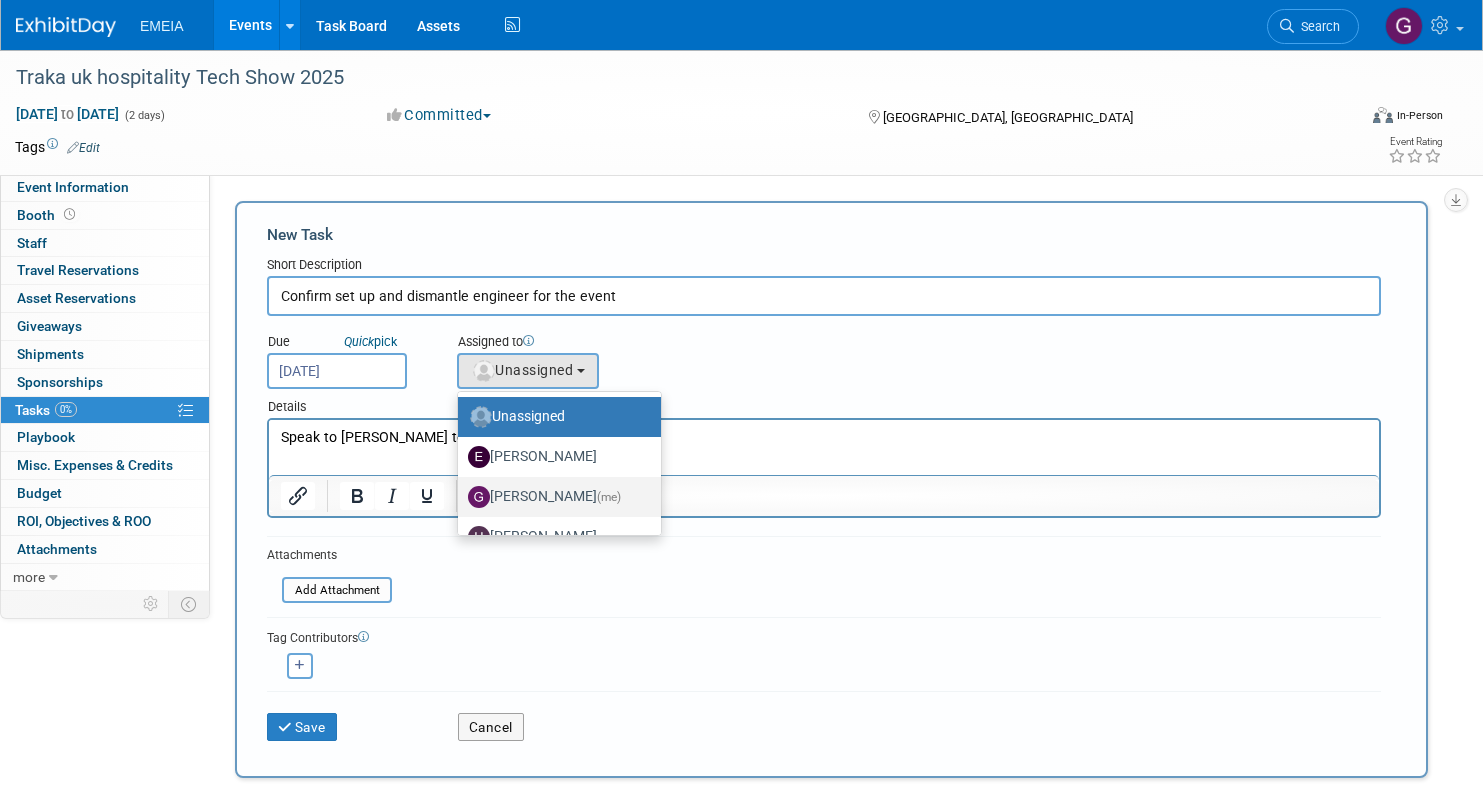 click on "Giovanna Eremita
(me)" at bounding box center [554, 497] 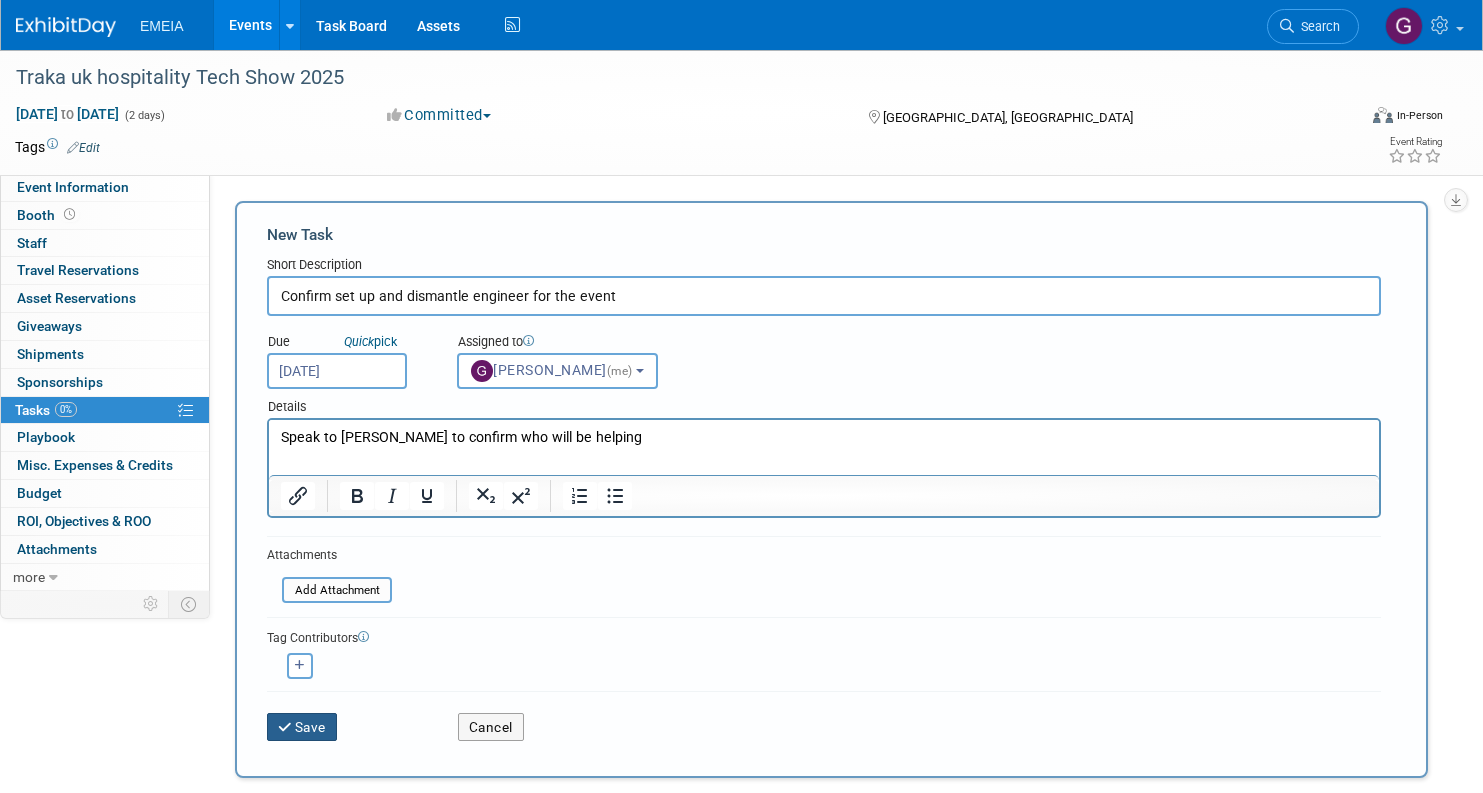 click on "Save" at bounding box center (302, 727) 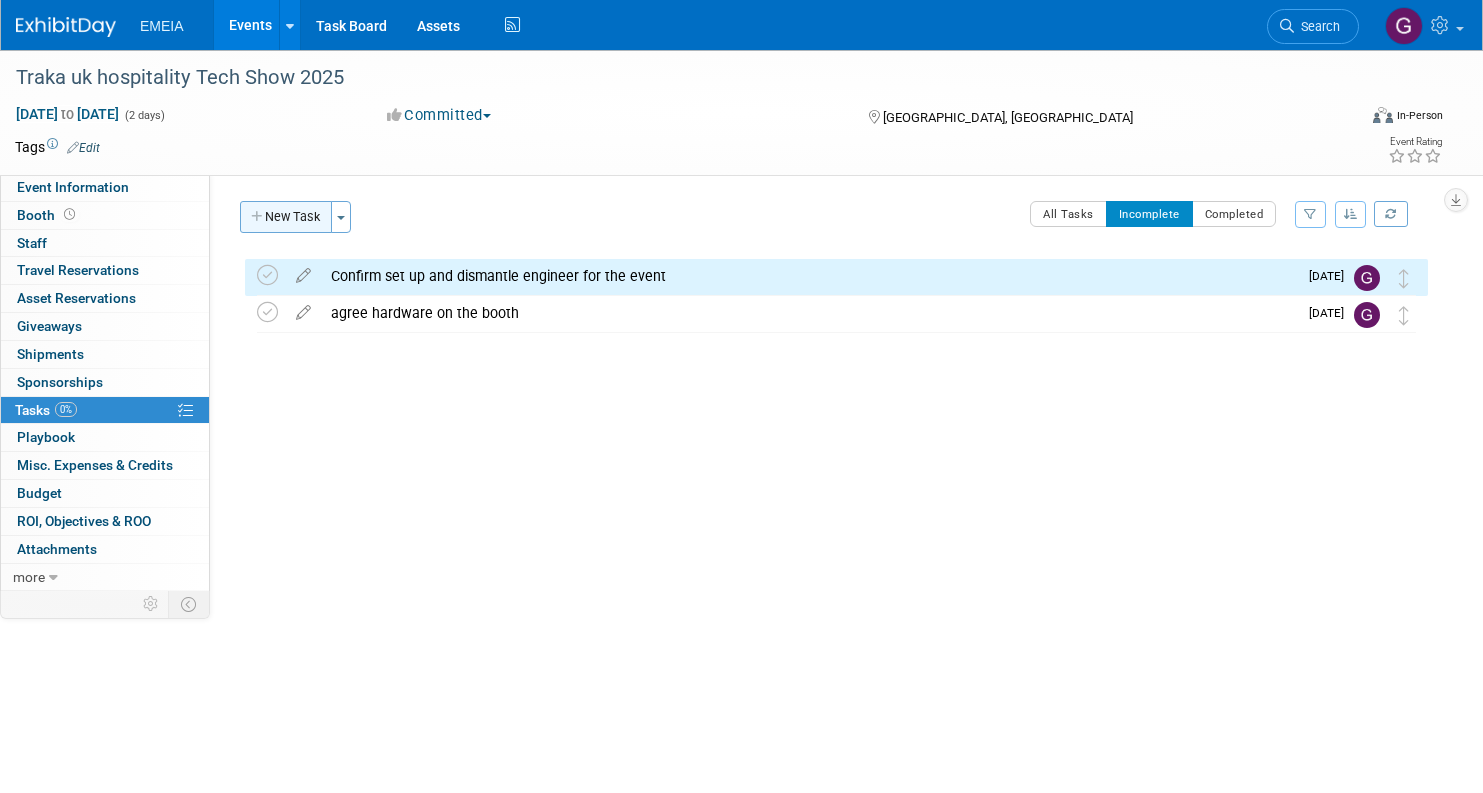 click on "New Task" at bounding box center (286, 217) 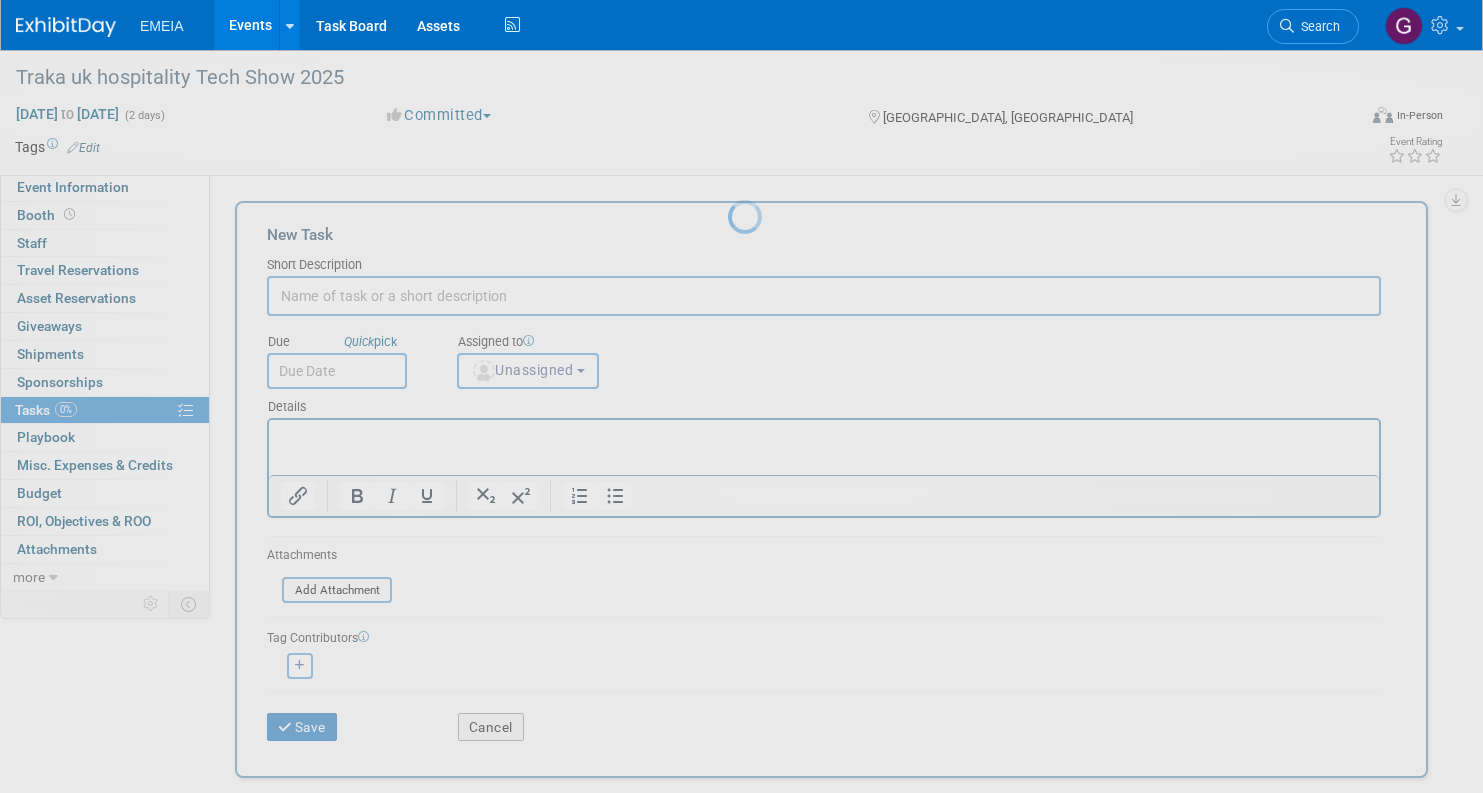 scroll, scrollTop: 0, scrollLeft: 0, axis: both 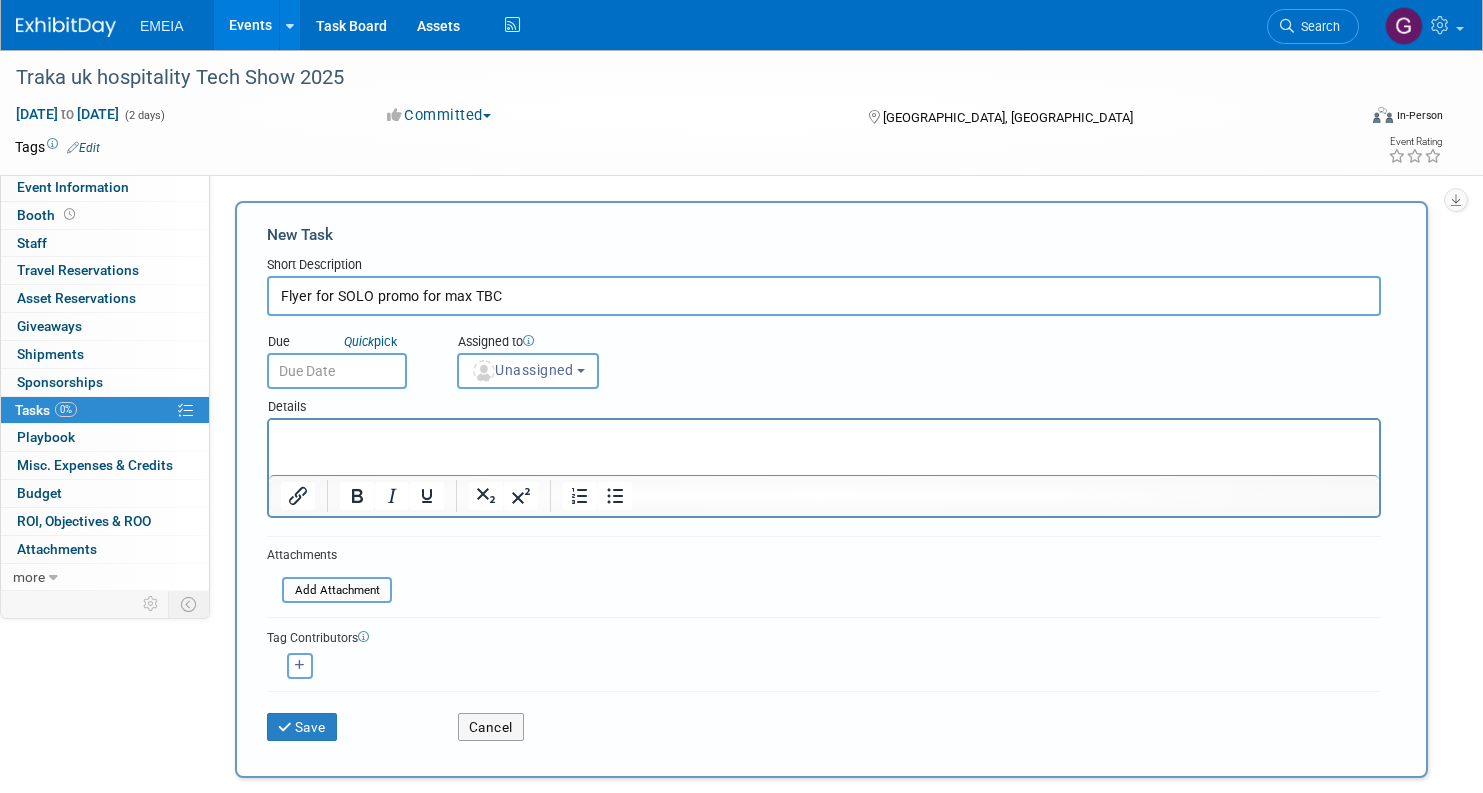 type on "Flyer for SOLO promo for max TBC" 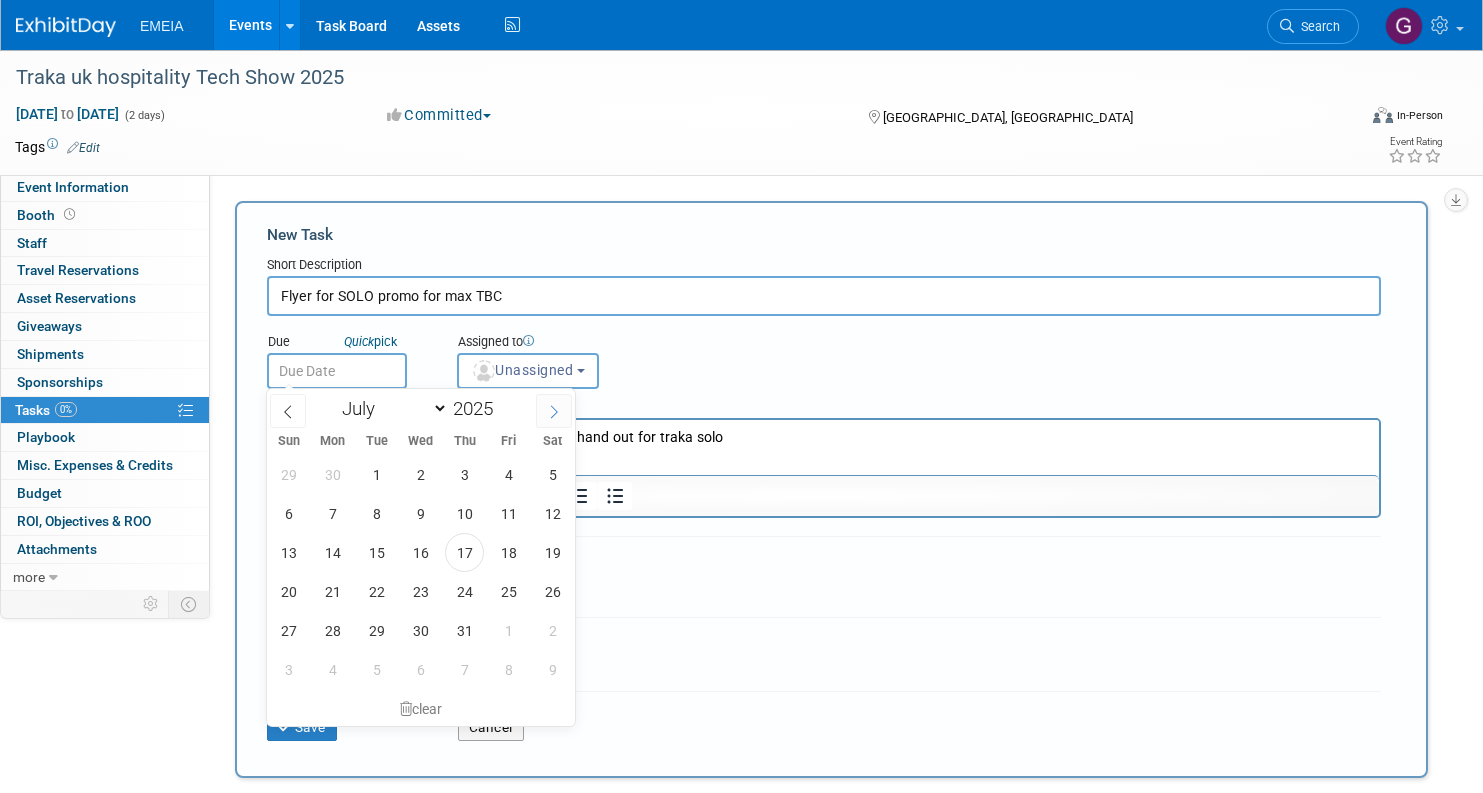 click 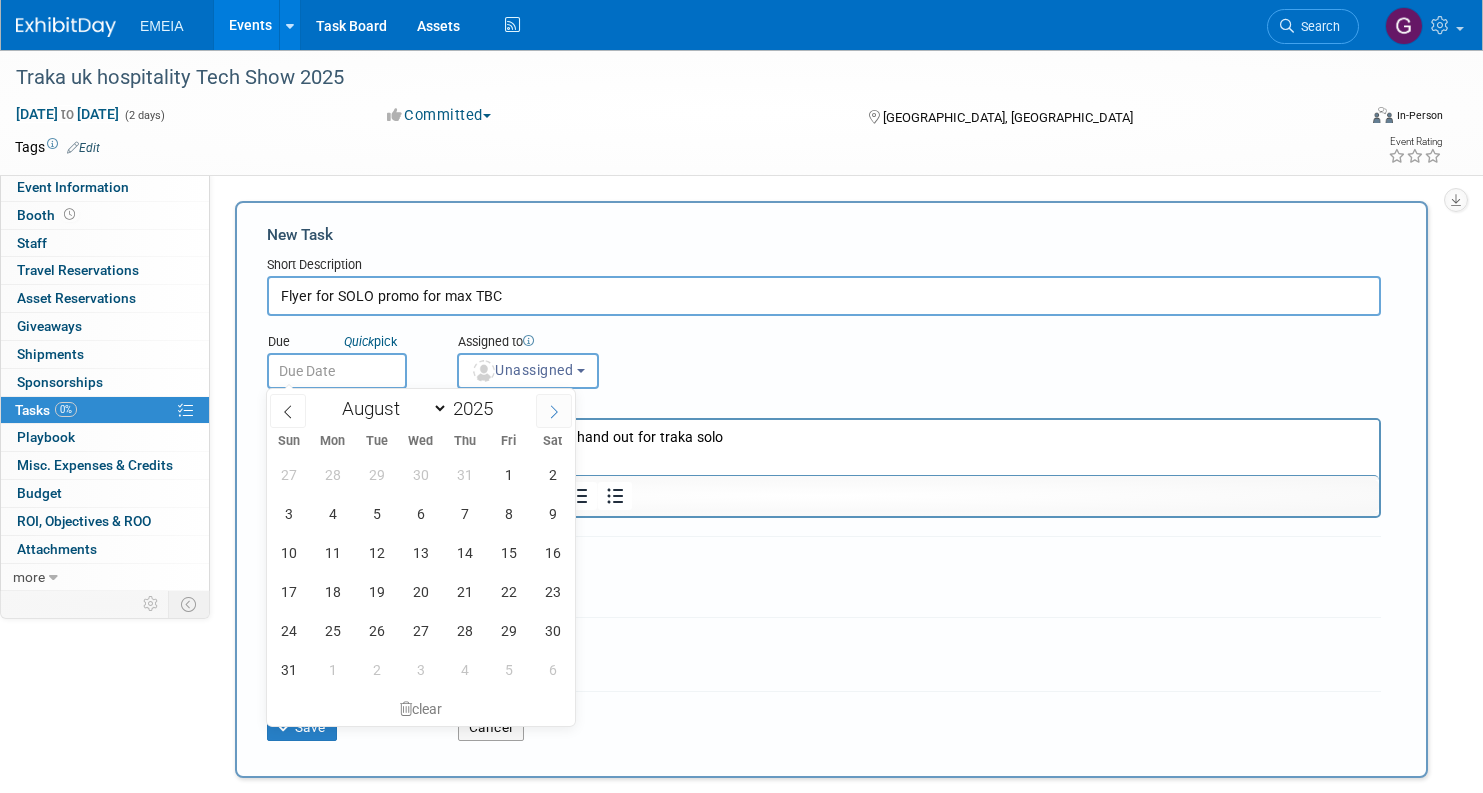 click 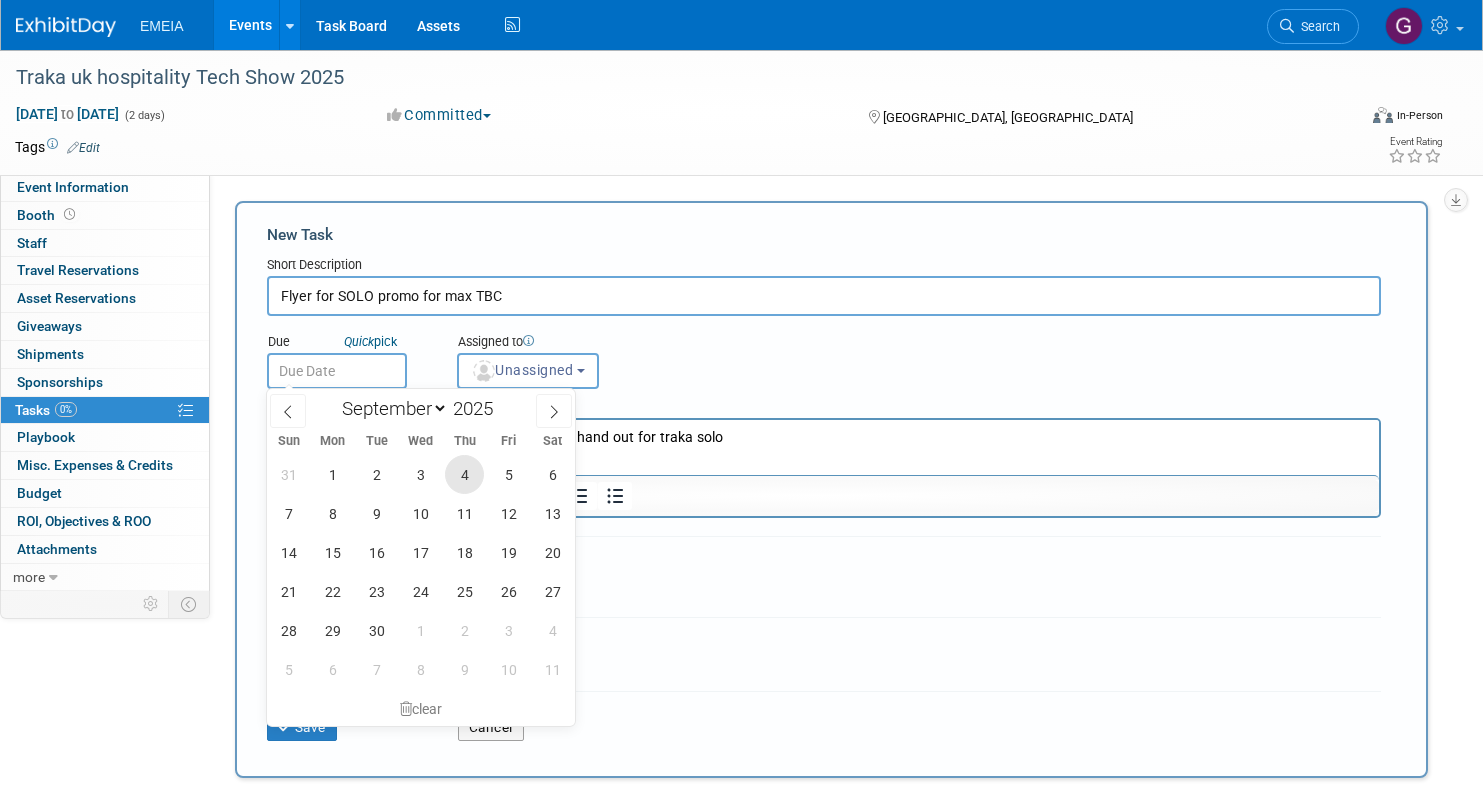 click on "4" at bounding box center [464, 474] 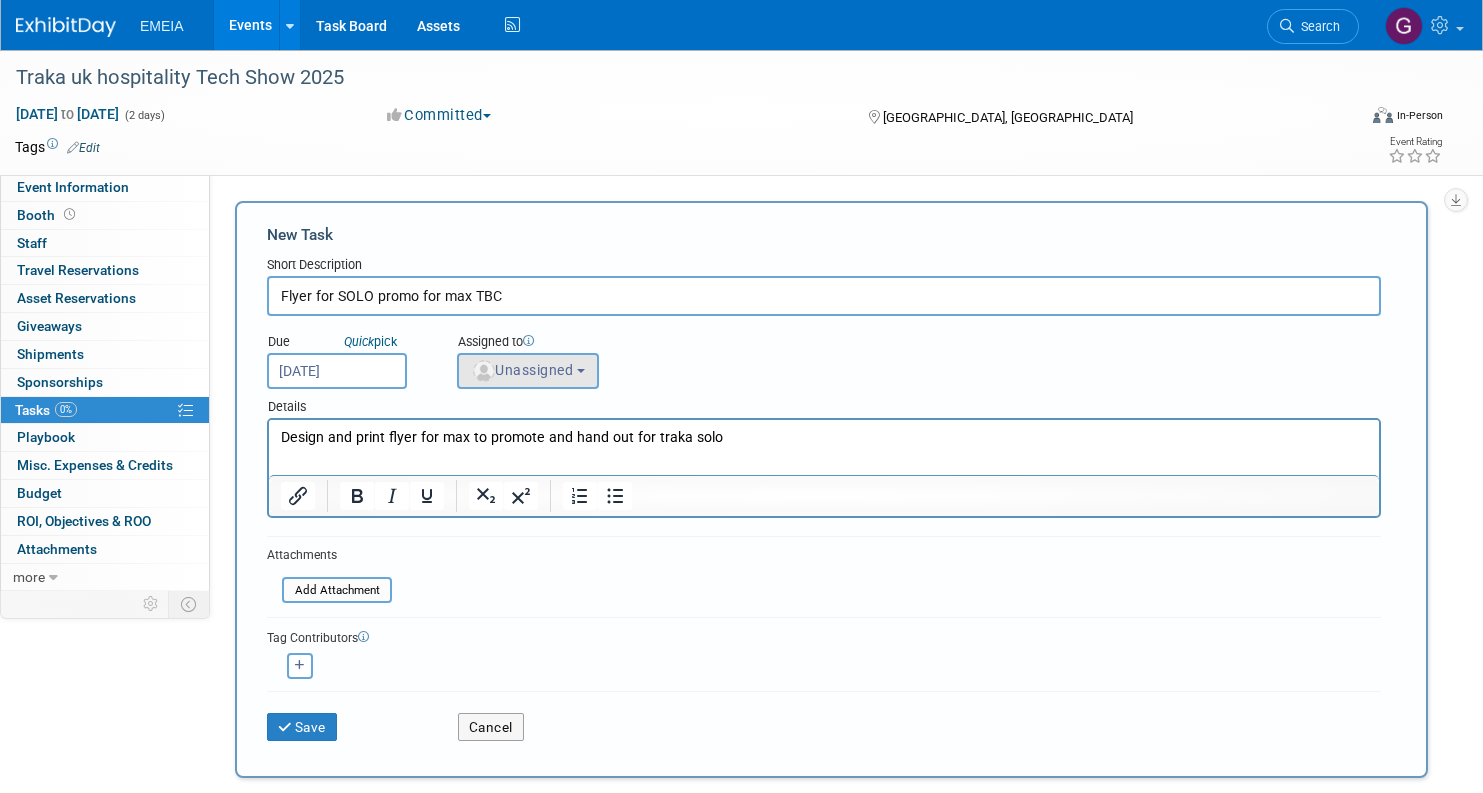 click on "Unassigned" at bounding box center (522, 370) 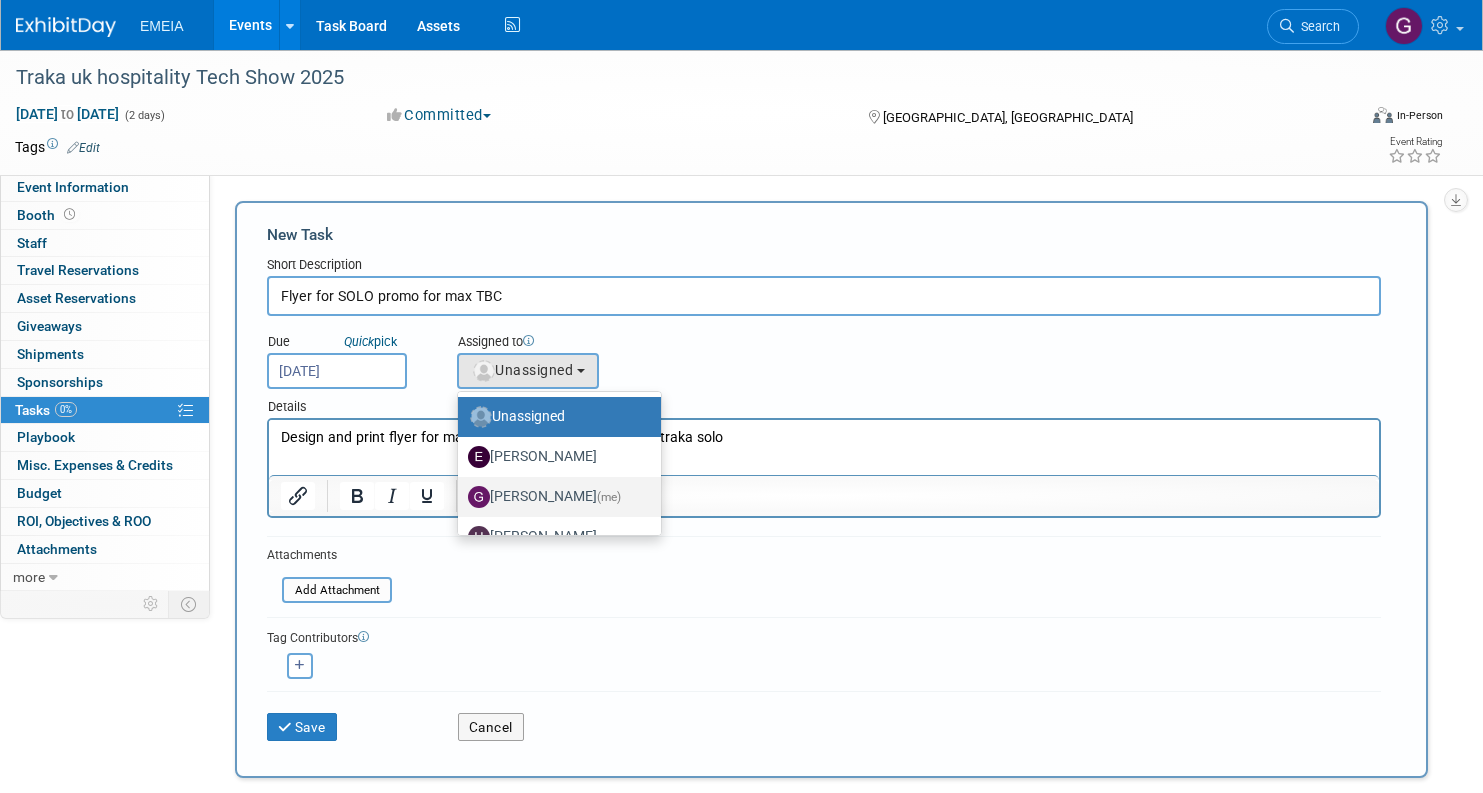 click on "Giovanna Eremita
(me)" at bounding box center [554, 497] 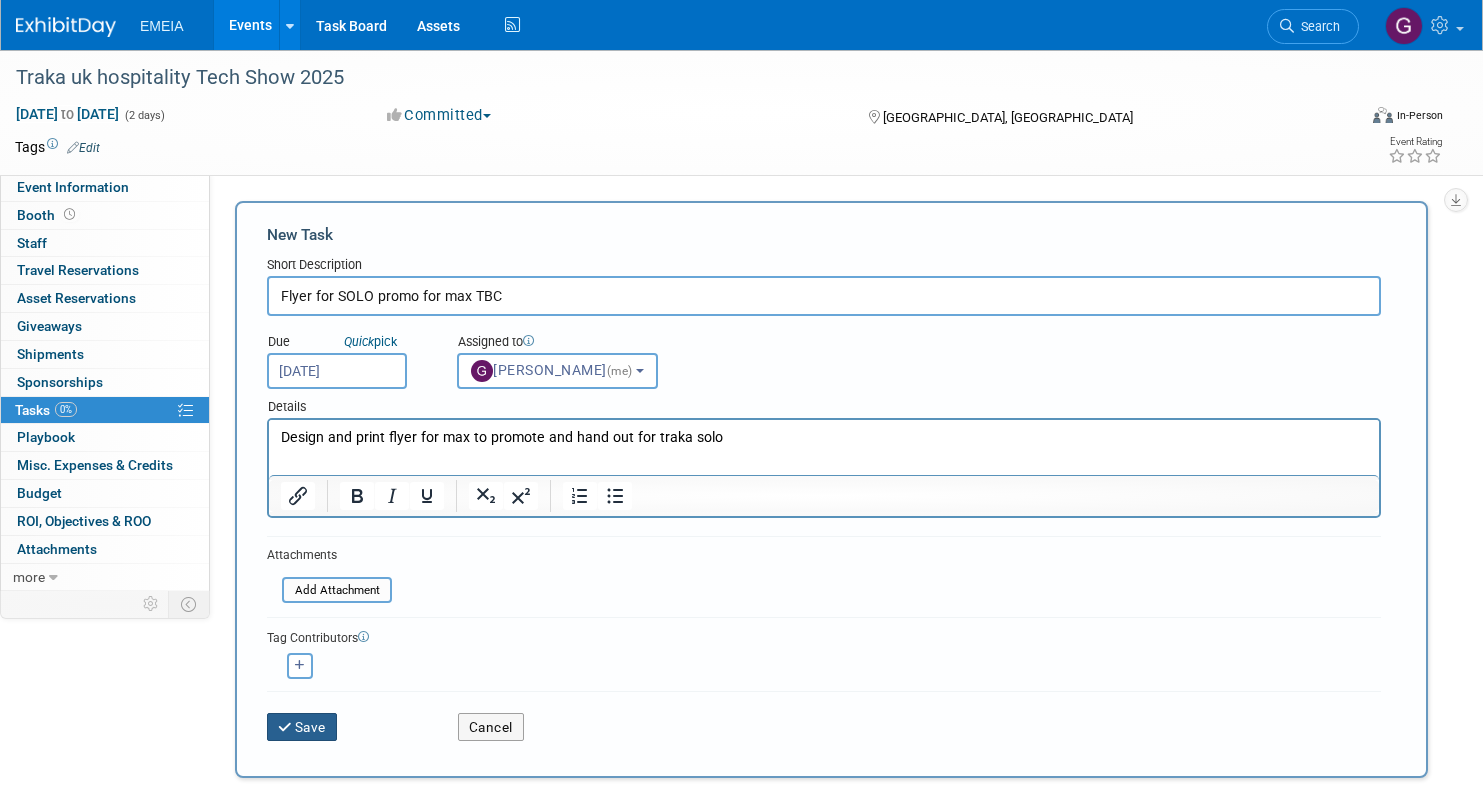 click on "Save" at bounding box center (302, 727) 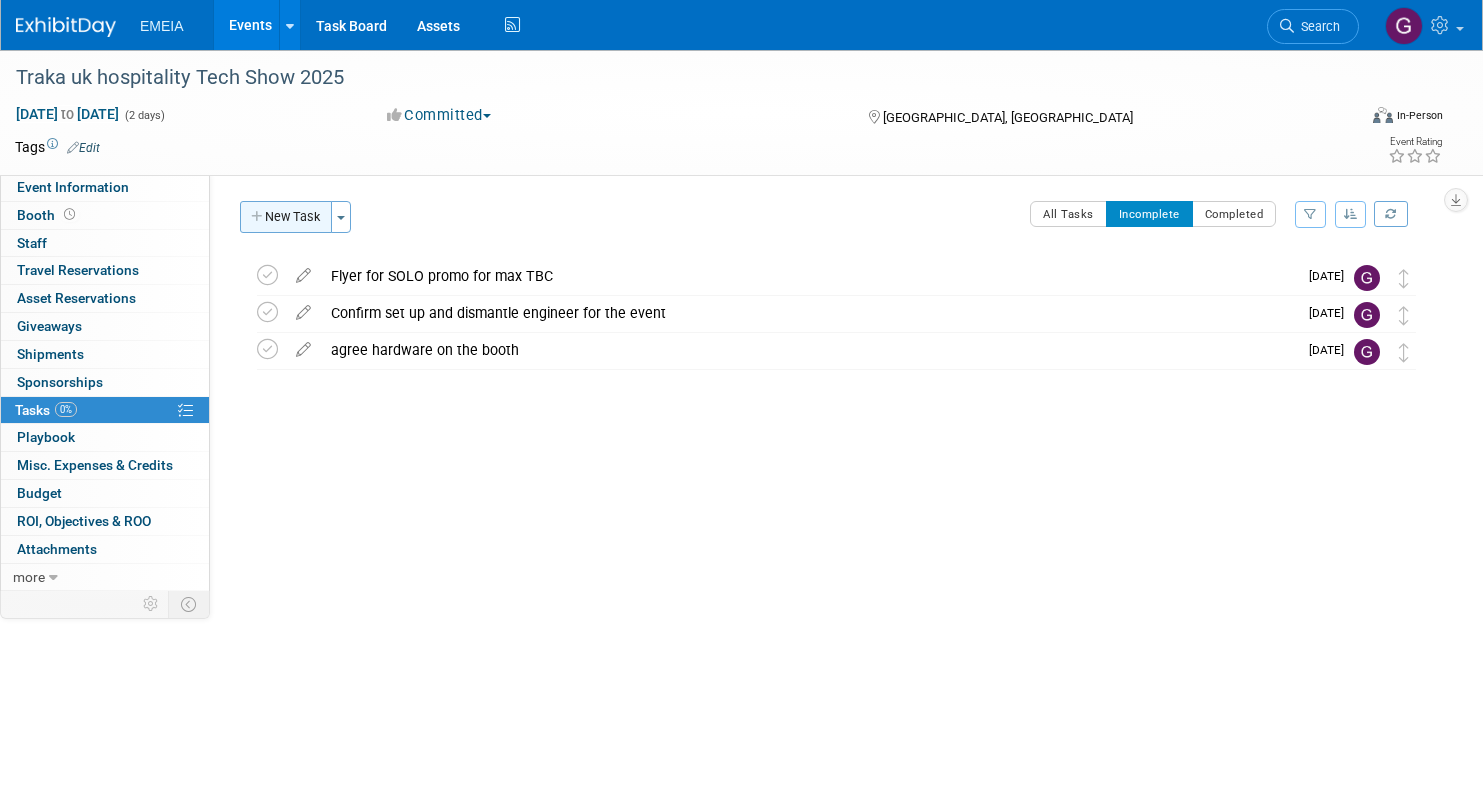 click on "New Task" at bounding box center [286, 217] 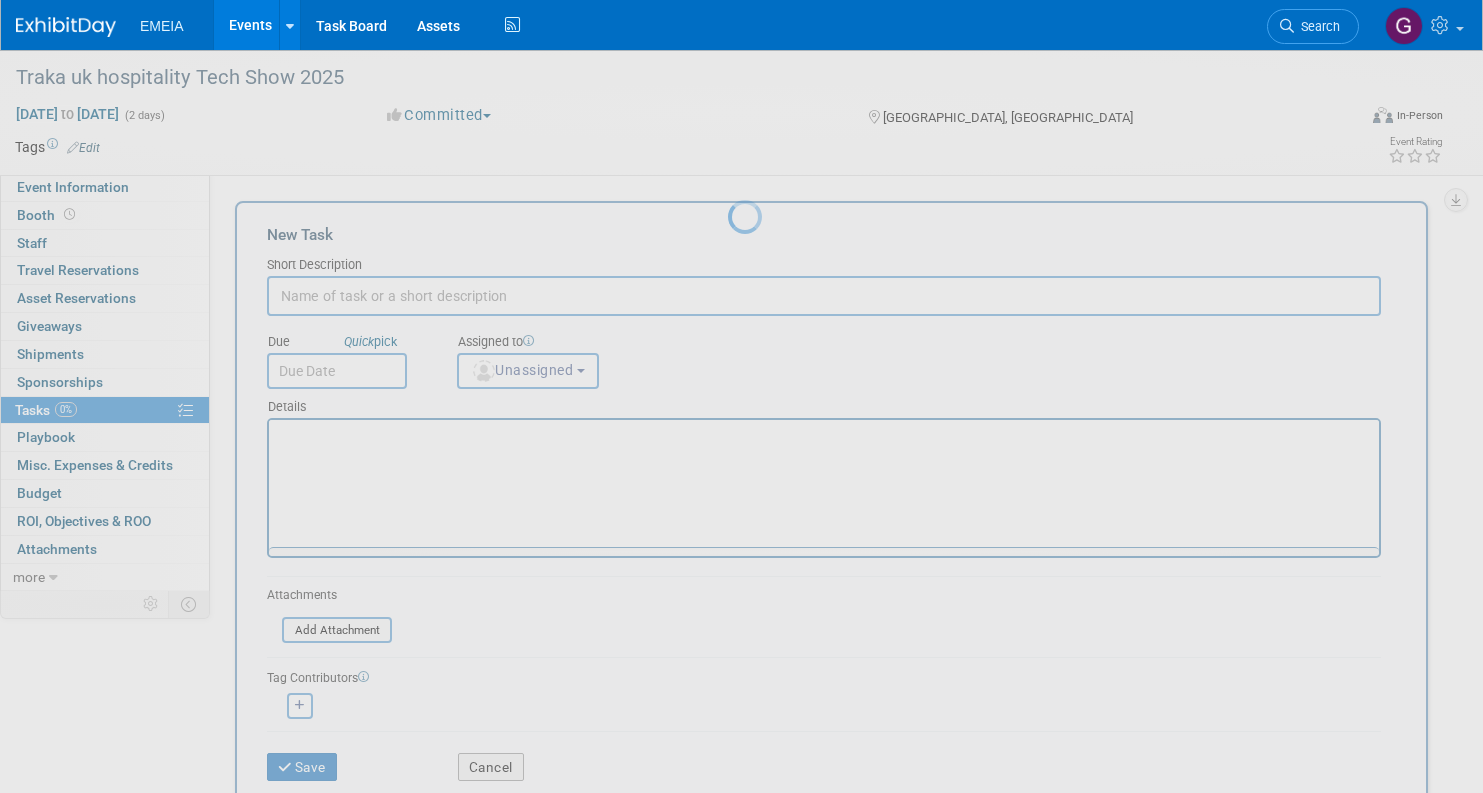 scroll, scrollTop: 0, scrollLeft: 0, axis: both 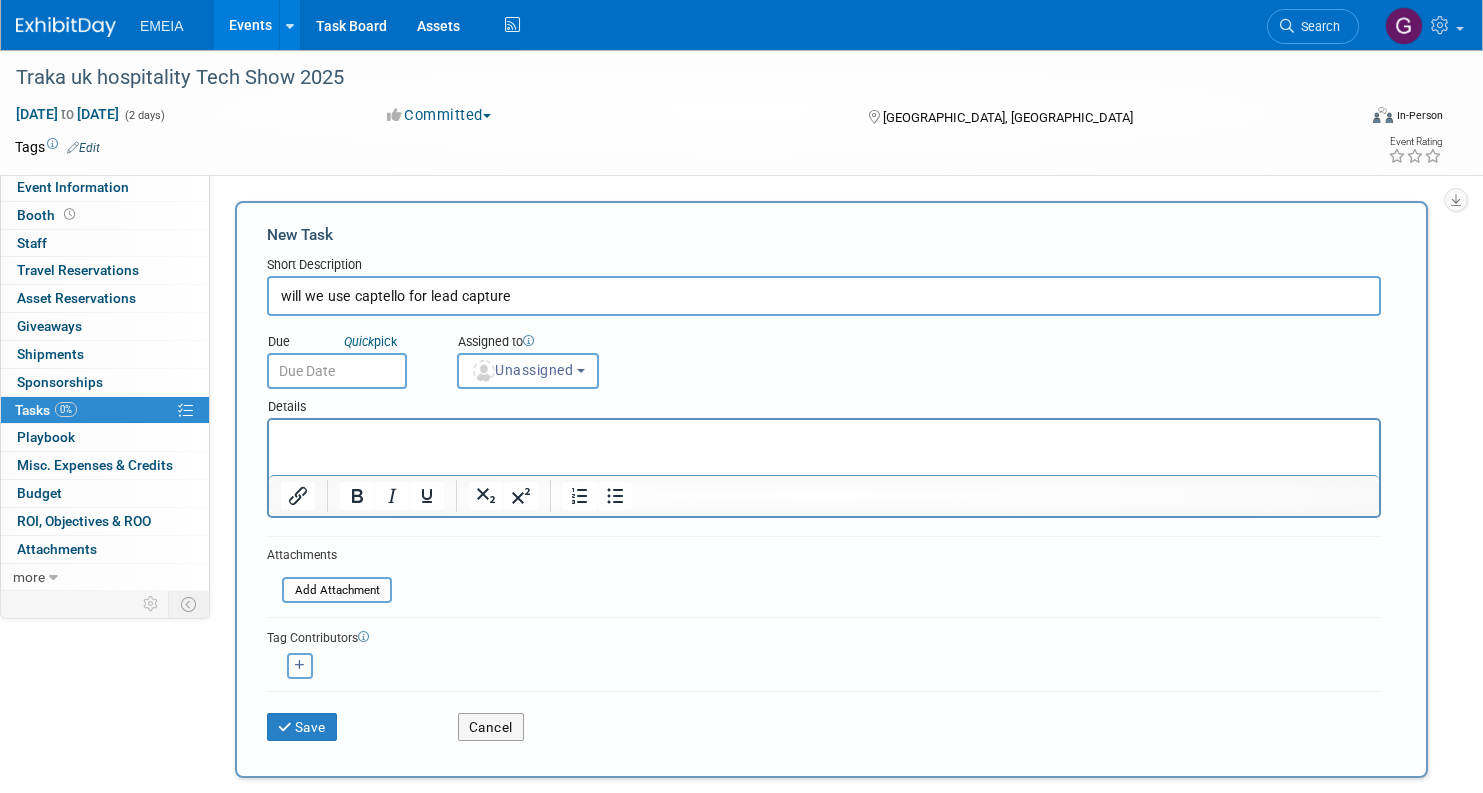 type on "will we use captello for lead capture" 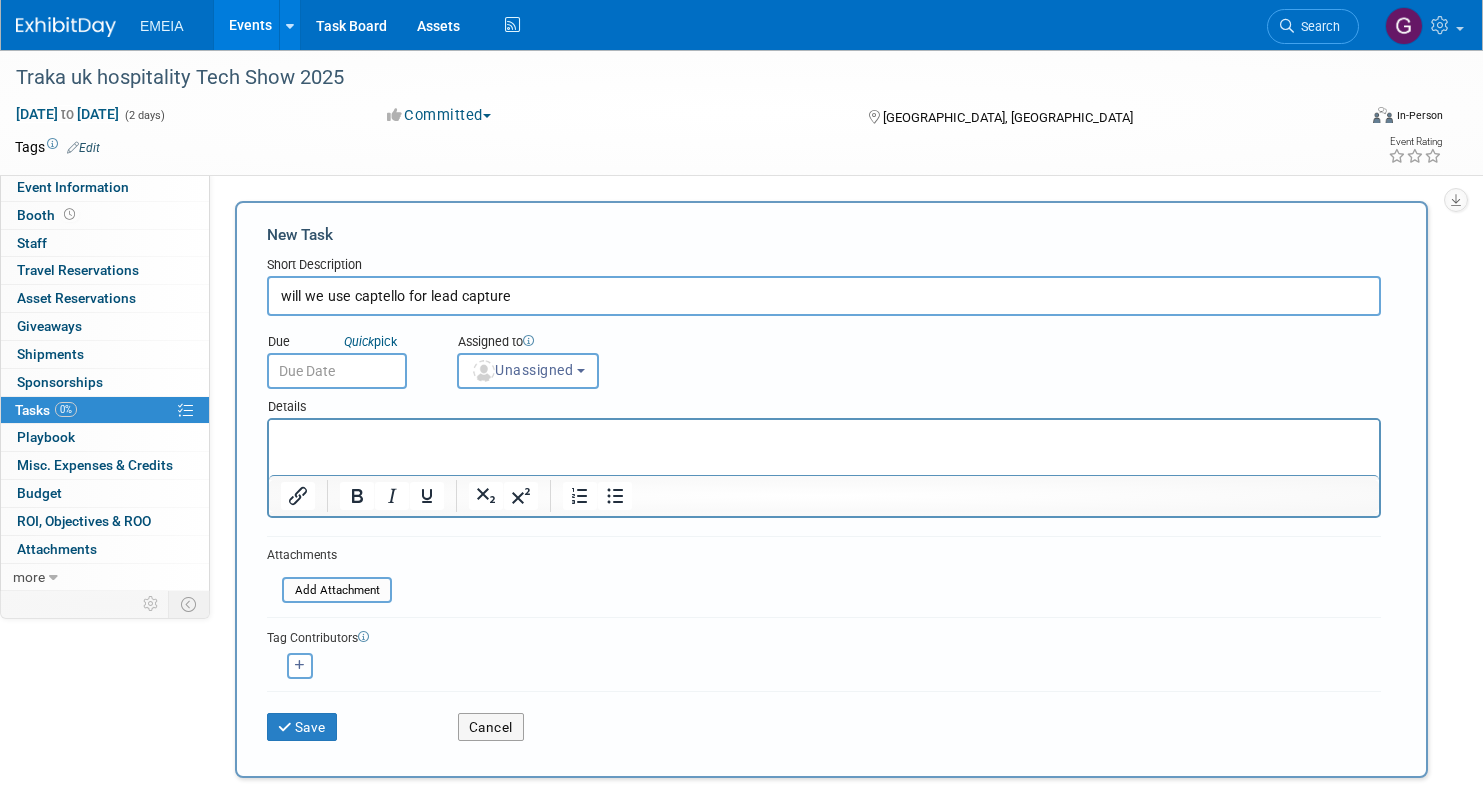 click at bounding box center (824, 438) 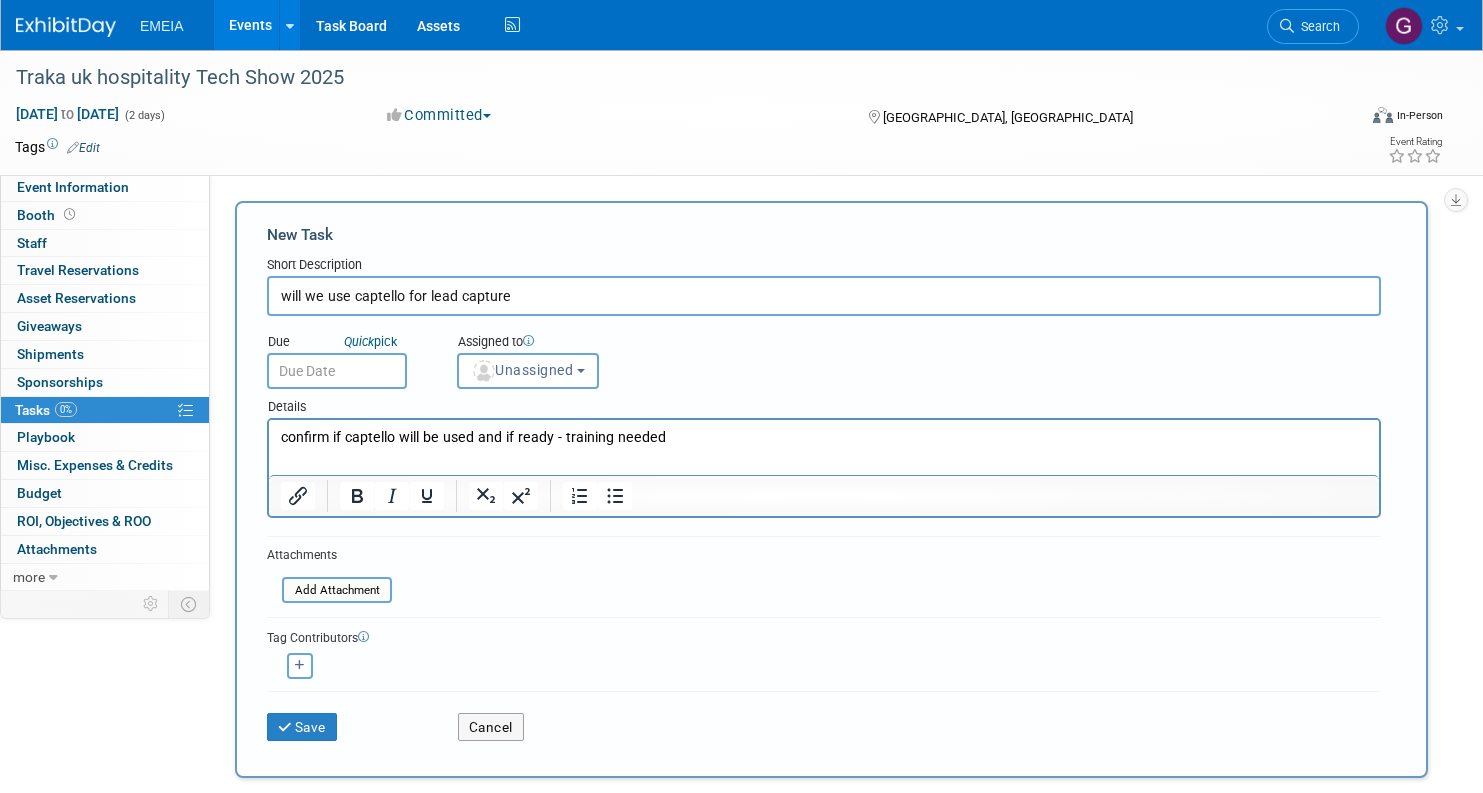 click at bounding box center (337, 371) 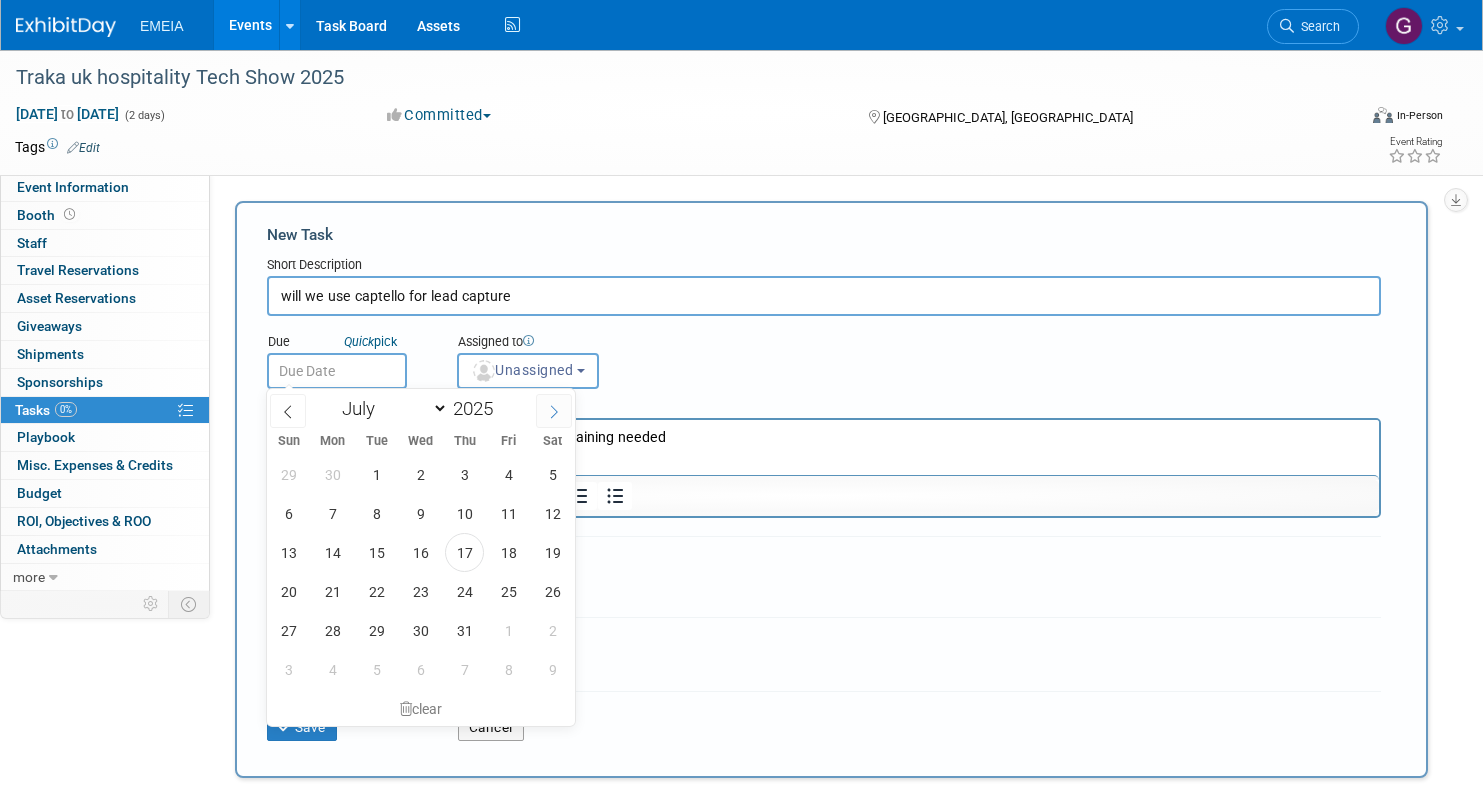 click at bounding box center (554, 411) 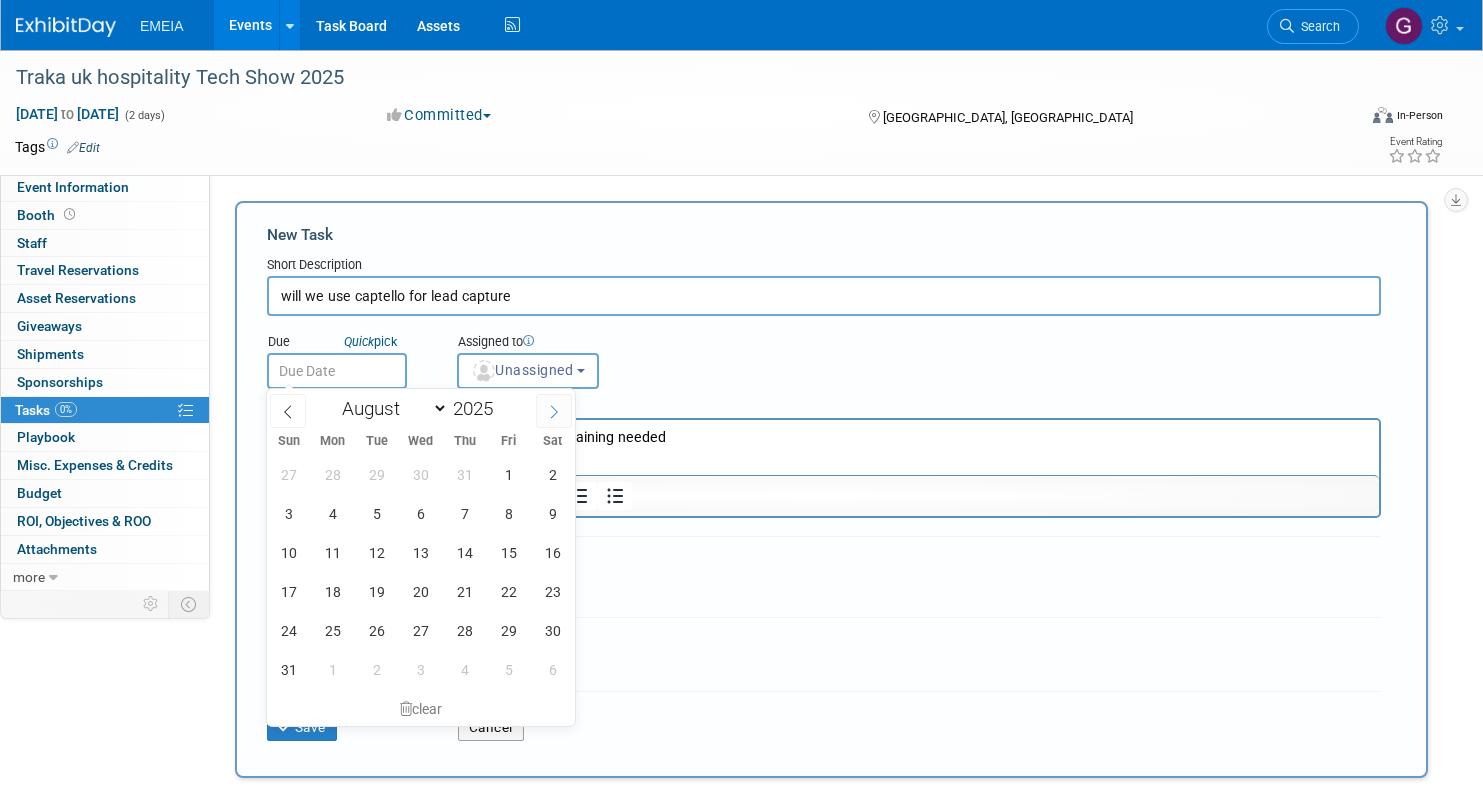 click at bounding box center (554, 411) 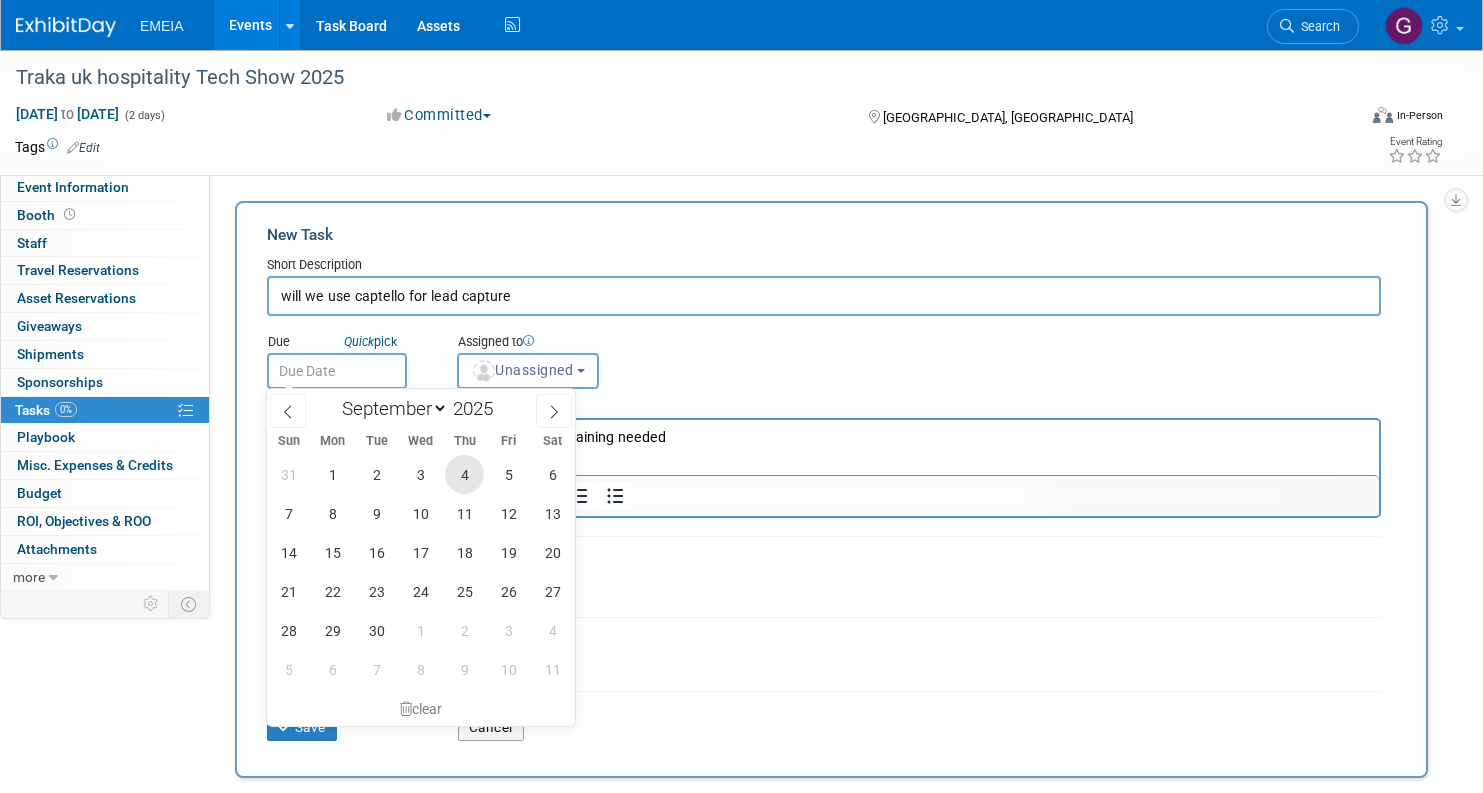 click on "4" at bounding box center [464, 474] 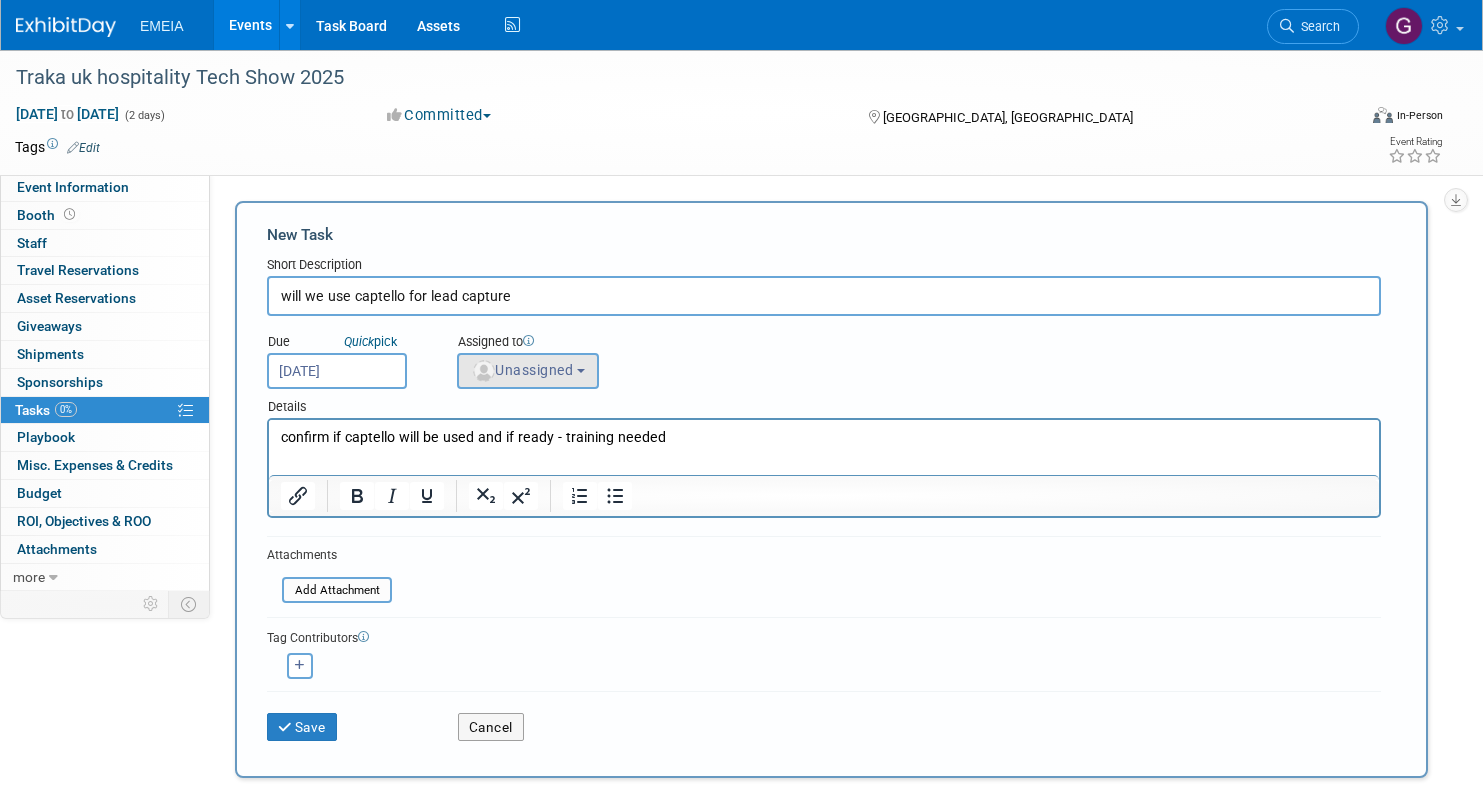 click on "Unassigned" at bounding box center [522, 370] 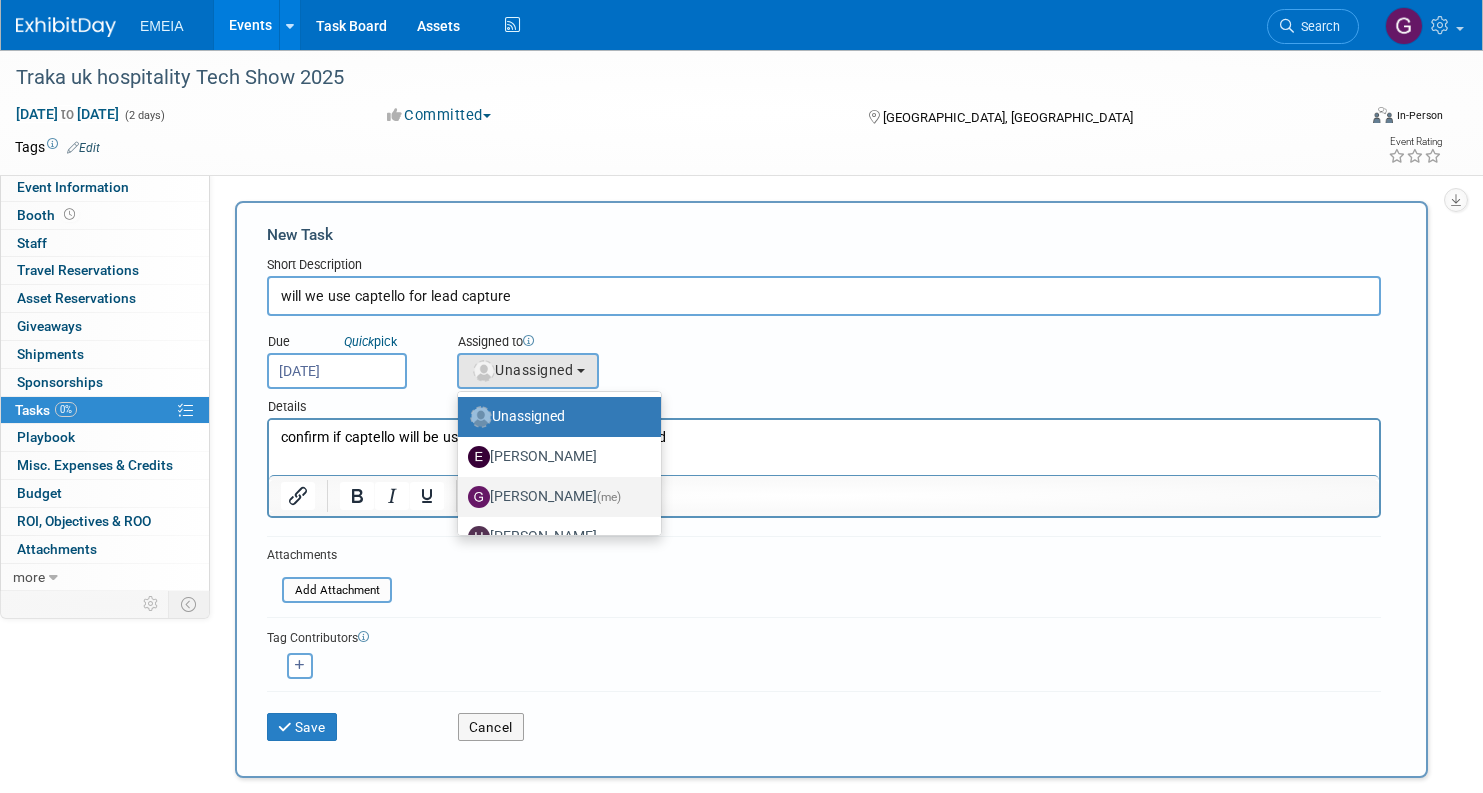 click on "Giovanna Eremita
(me)" at bounding box center [554, 497] 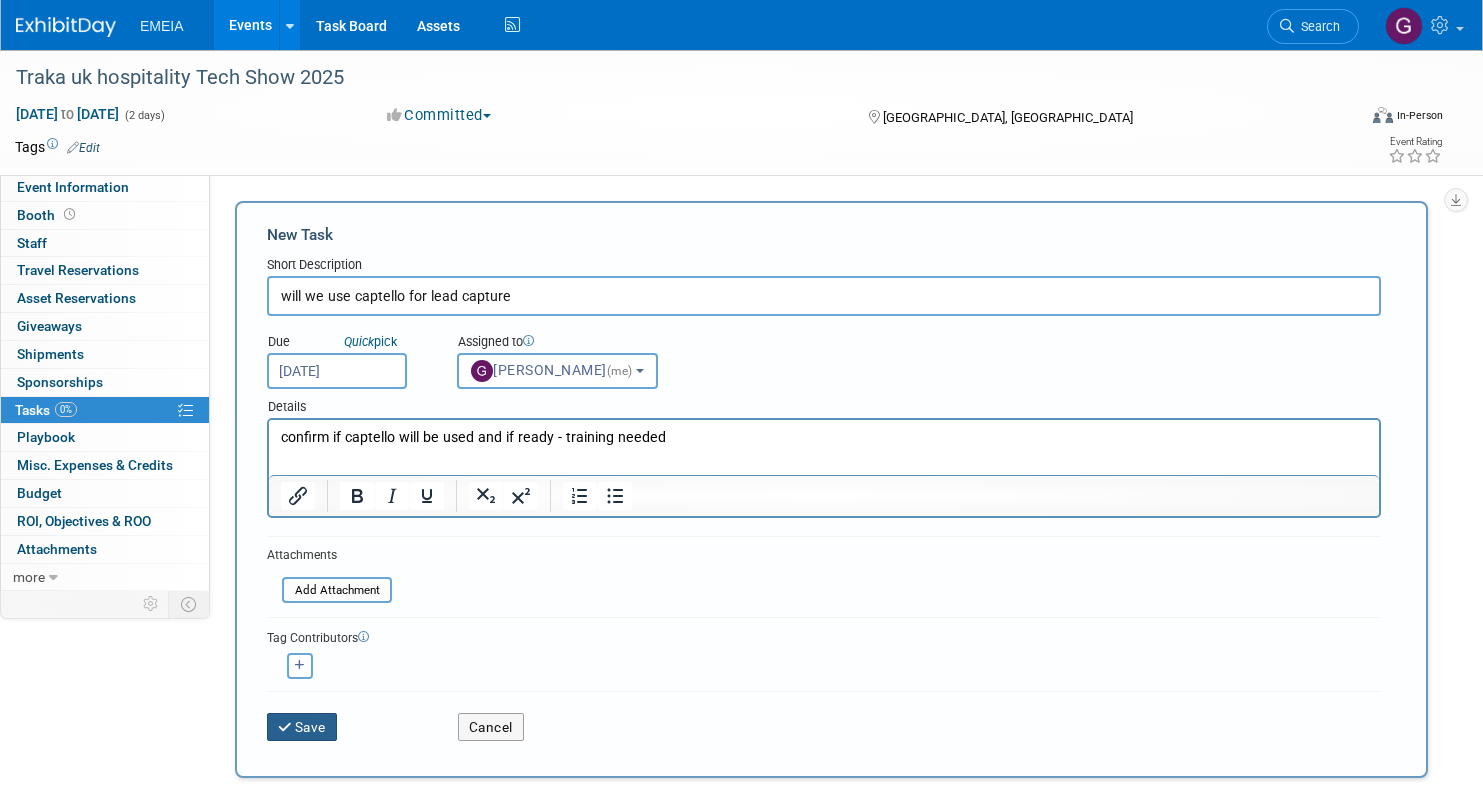 click on "Save" at bounding box center [302, 727] 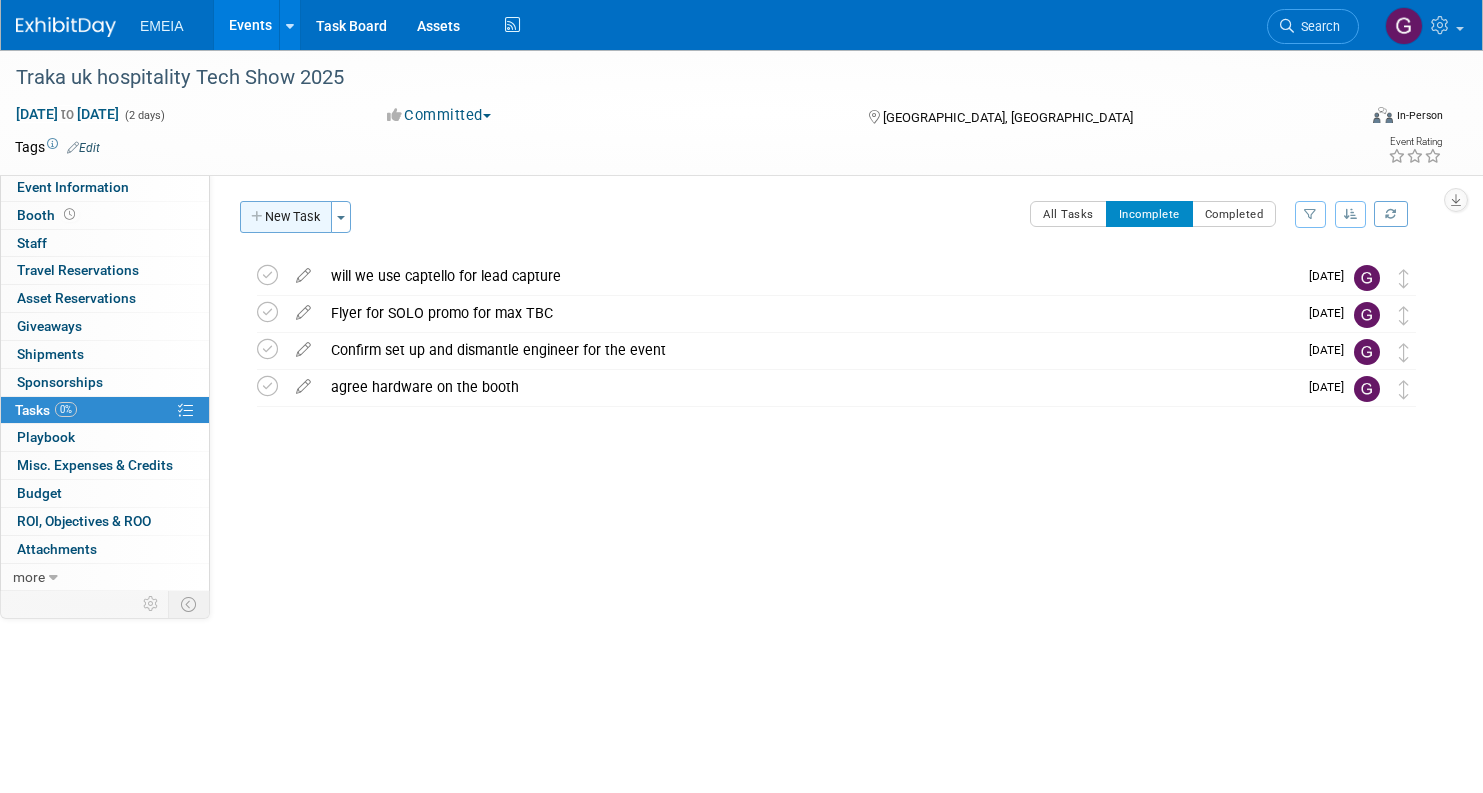 click on "New Task" at bounding box center [286, 217] 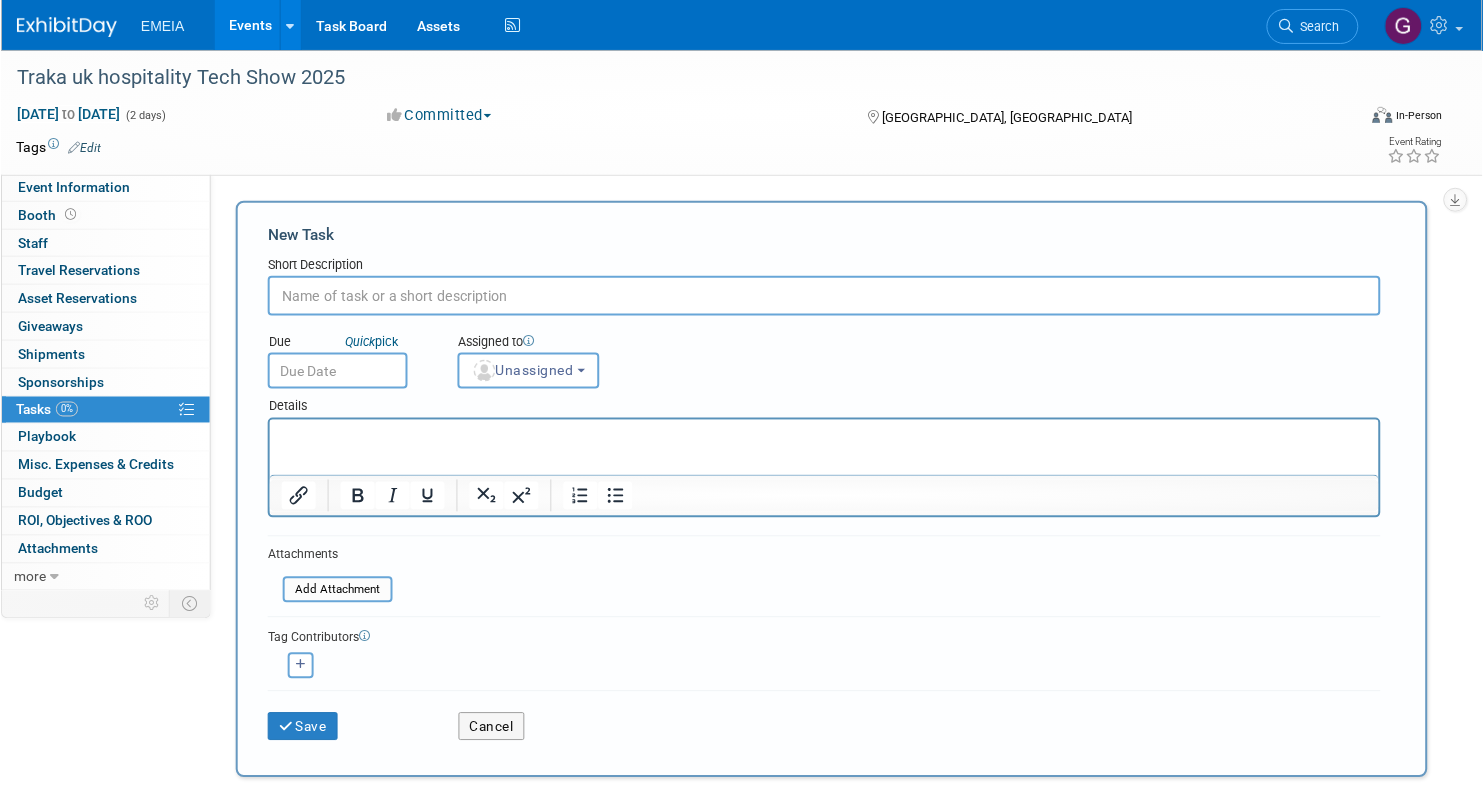 scroll, scrollTop: 0, scrollLeft: 0, axis: both 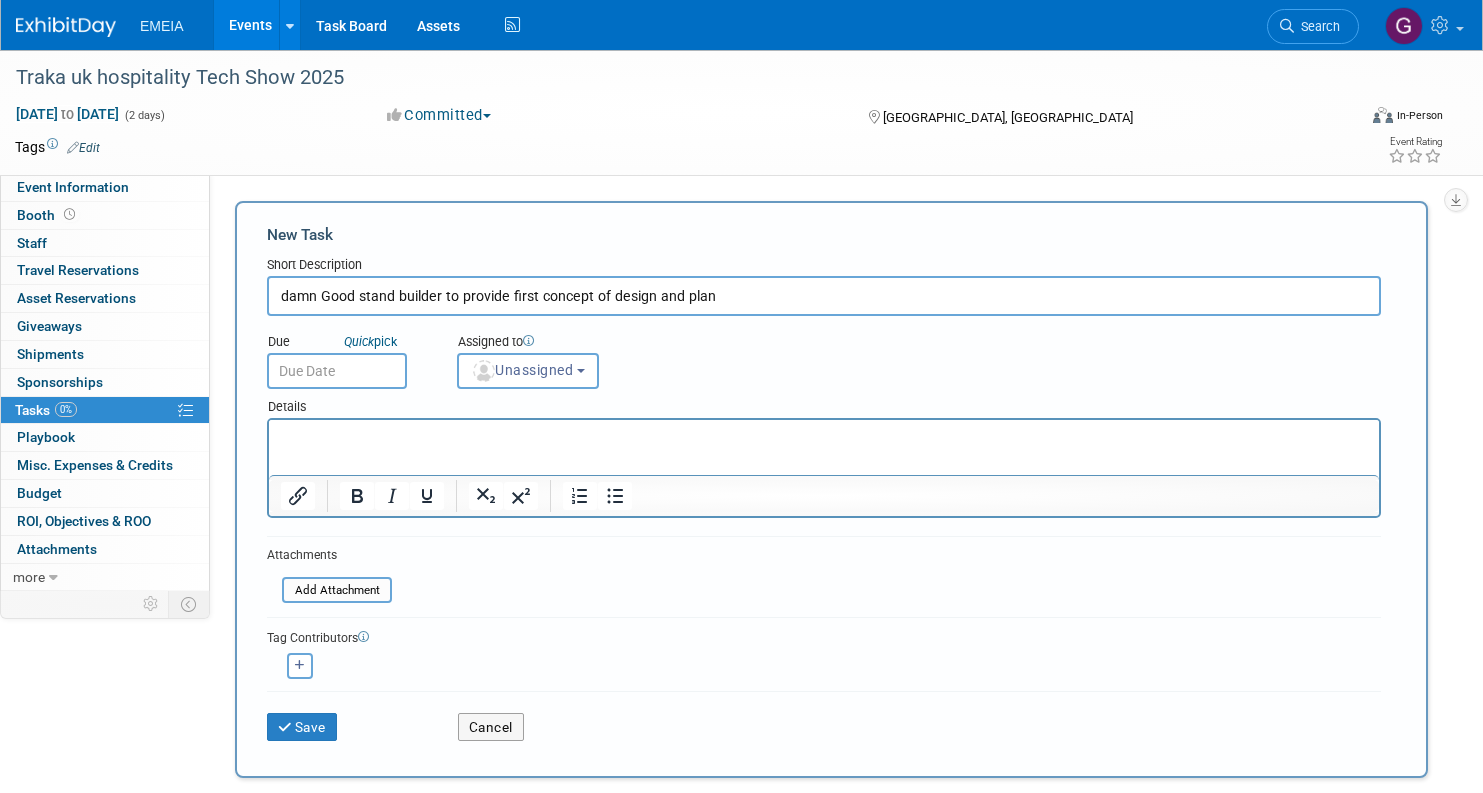 type on "damn Good stand builder to provide first concept of design and plan" 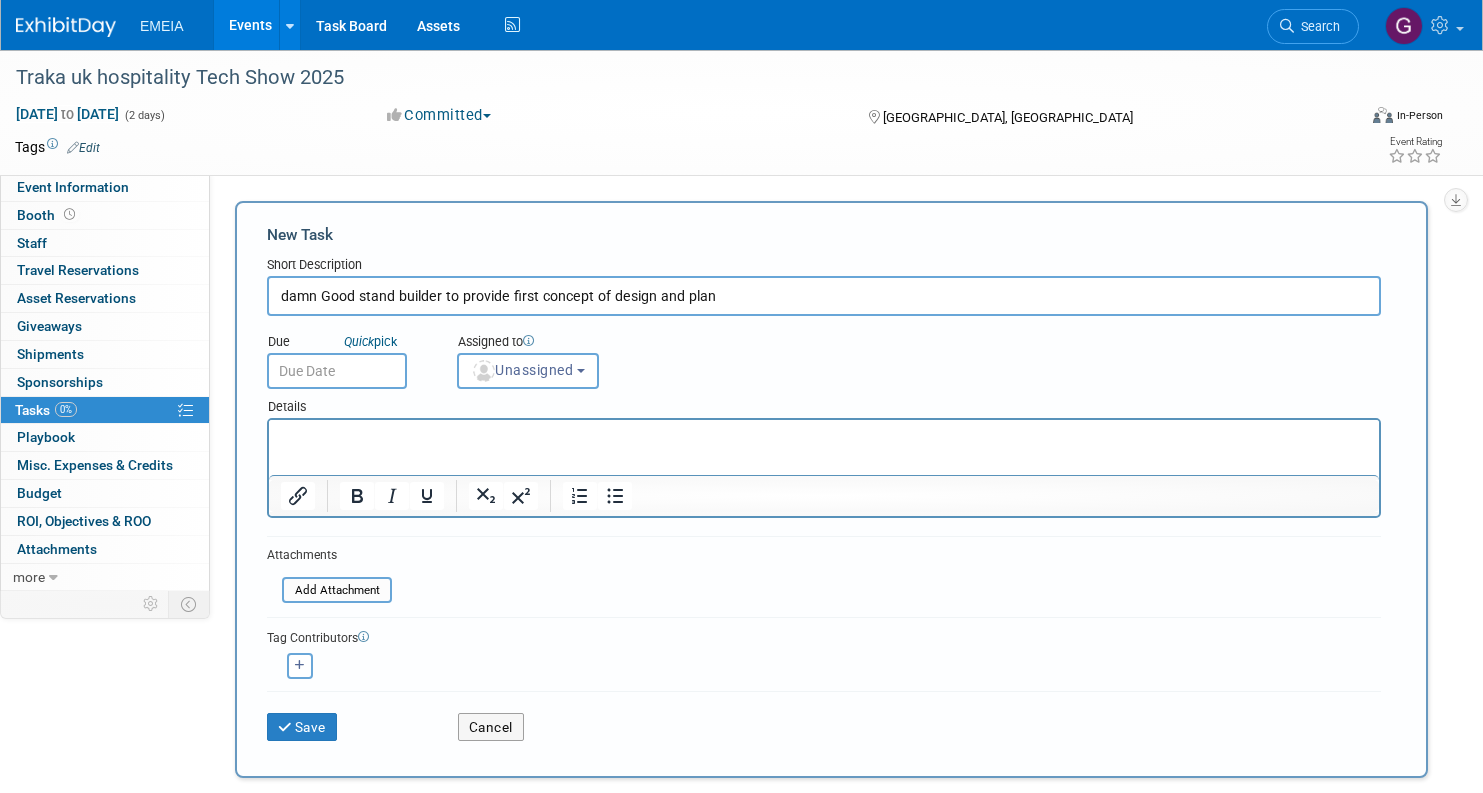 click at bounding box center [824, 434] 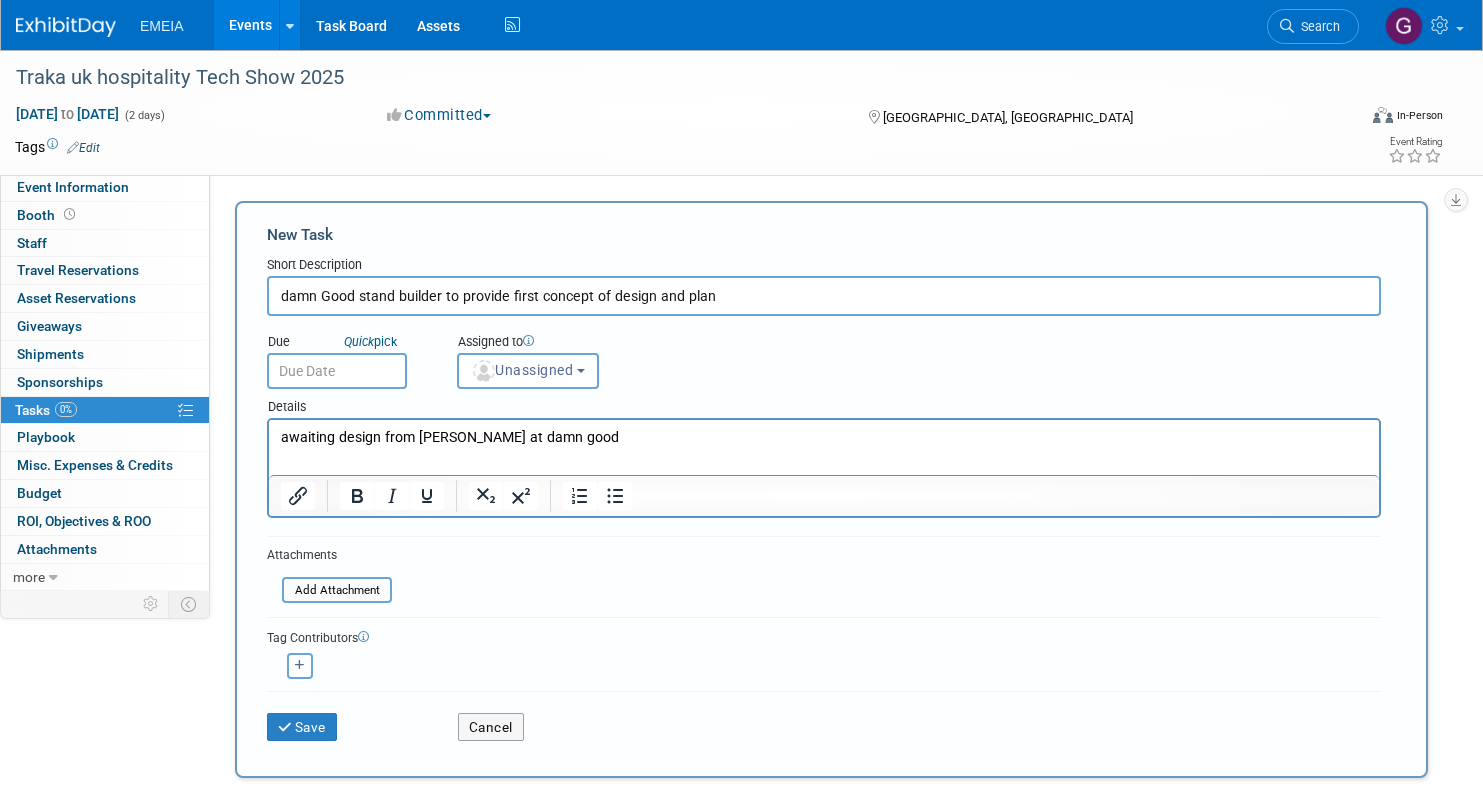 click at bounding box center (337, 371) 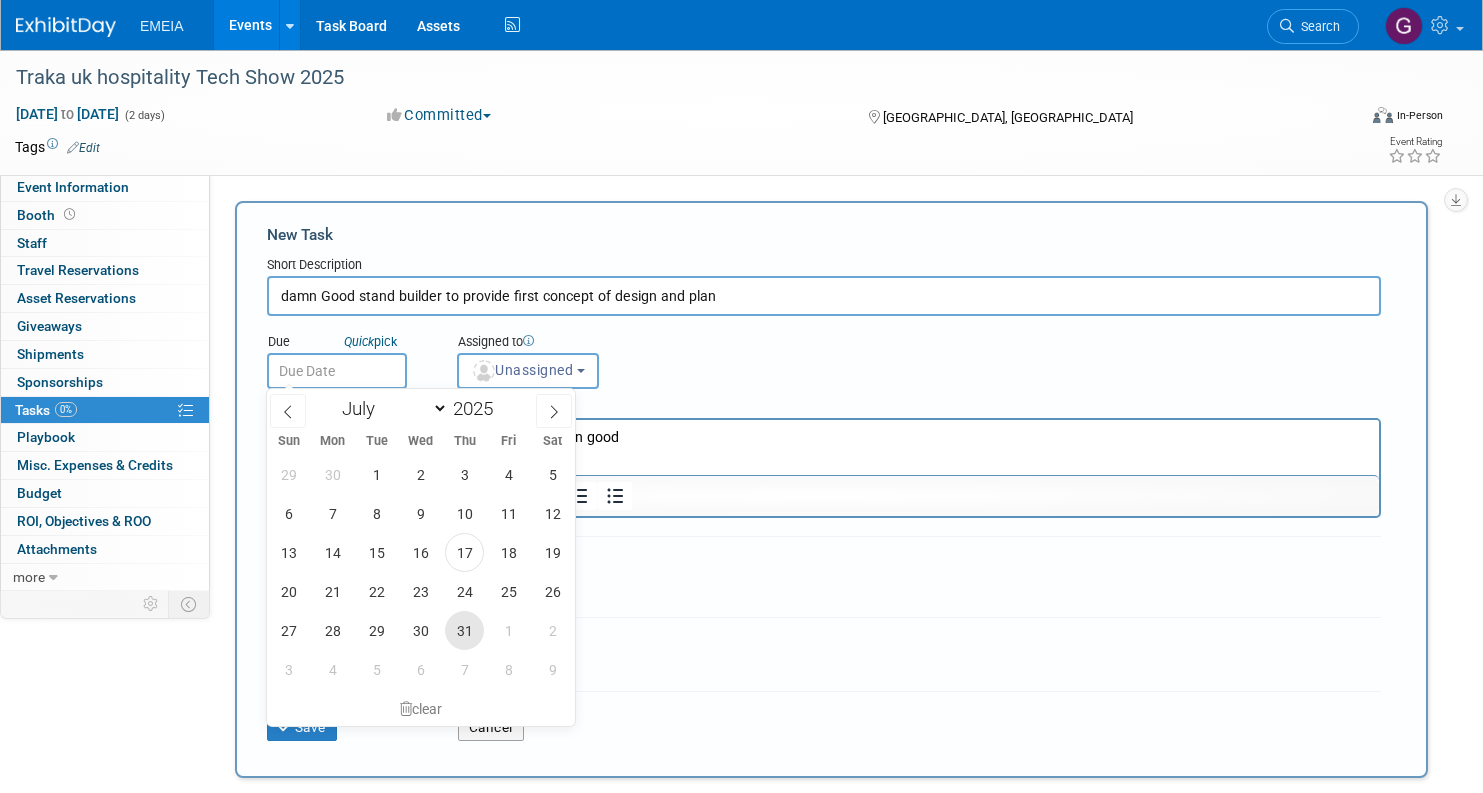 click on "31" at bounding box center [464, 630] 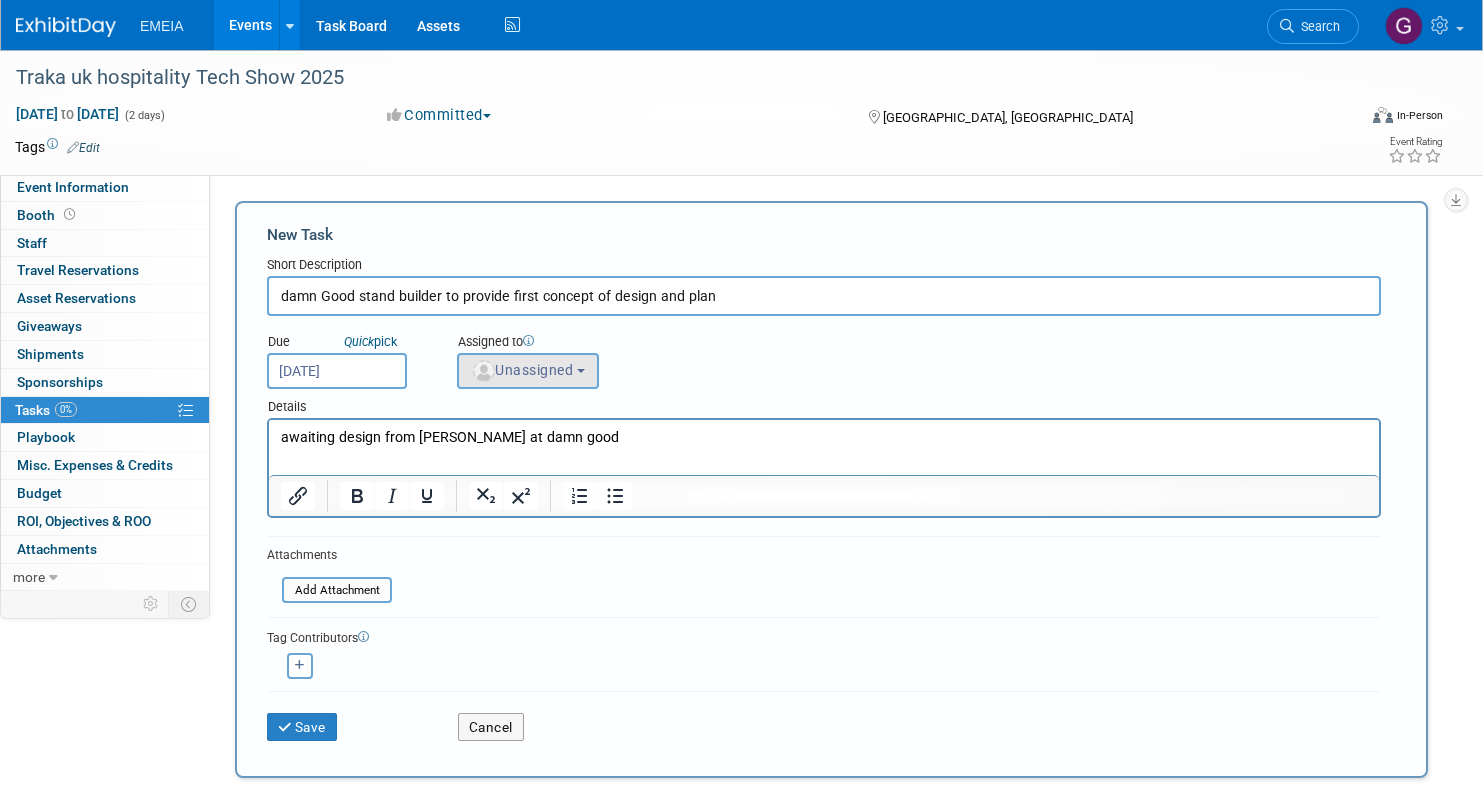 click on "Unassigned" at bounding box center (522, 370) 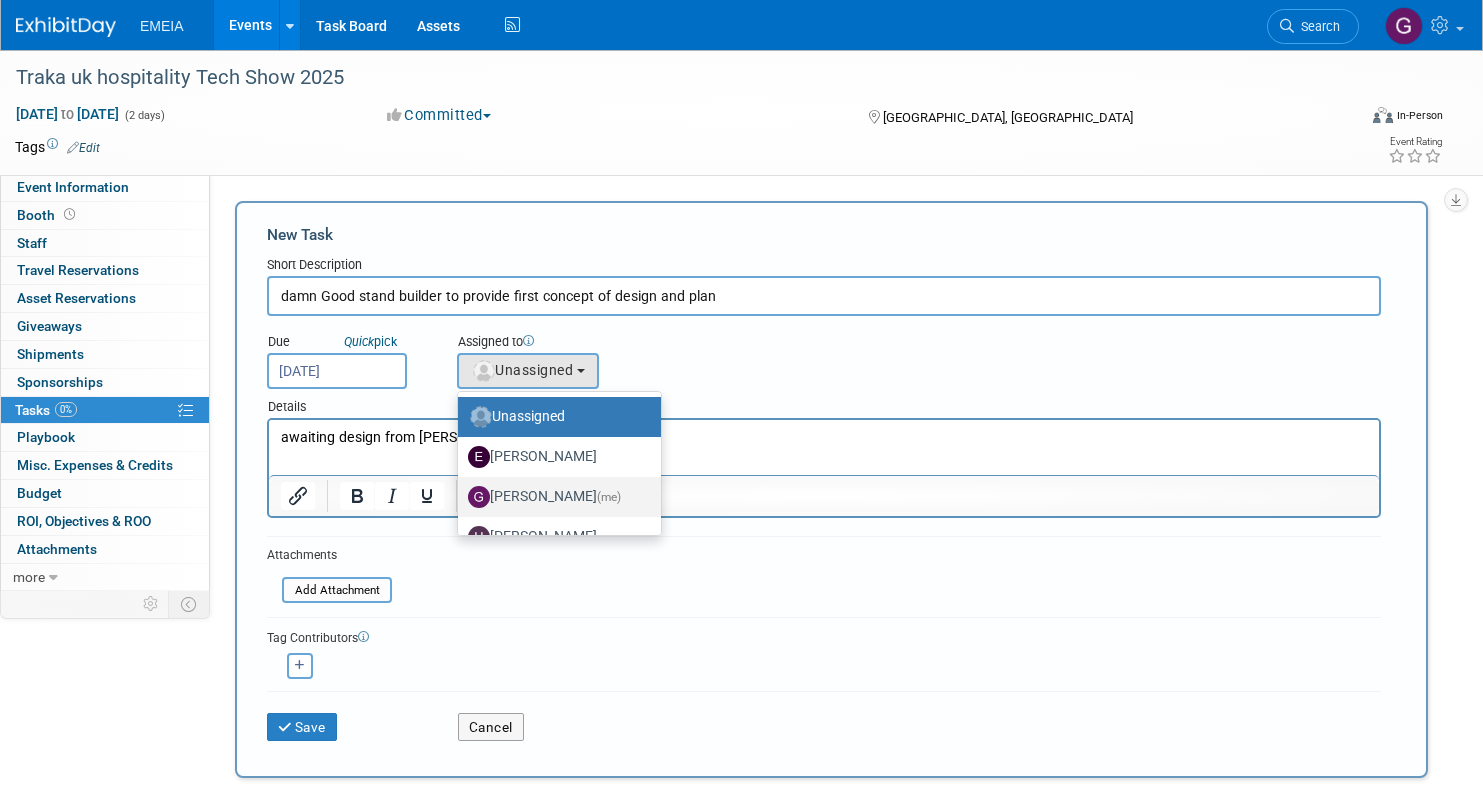 click on "Giovanna Eremita
(me)" at bounding box center [554, 497] 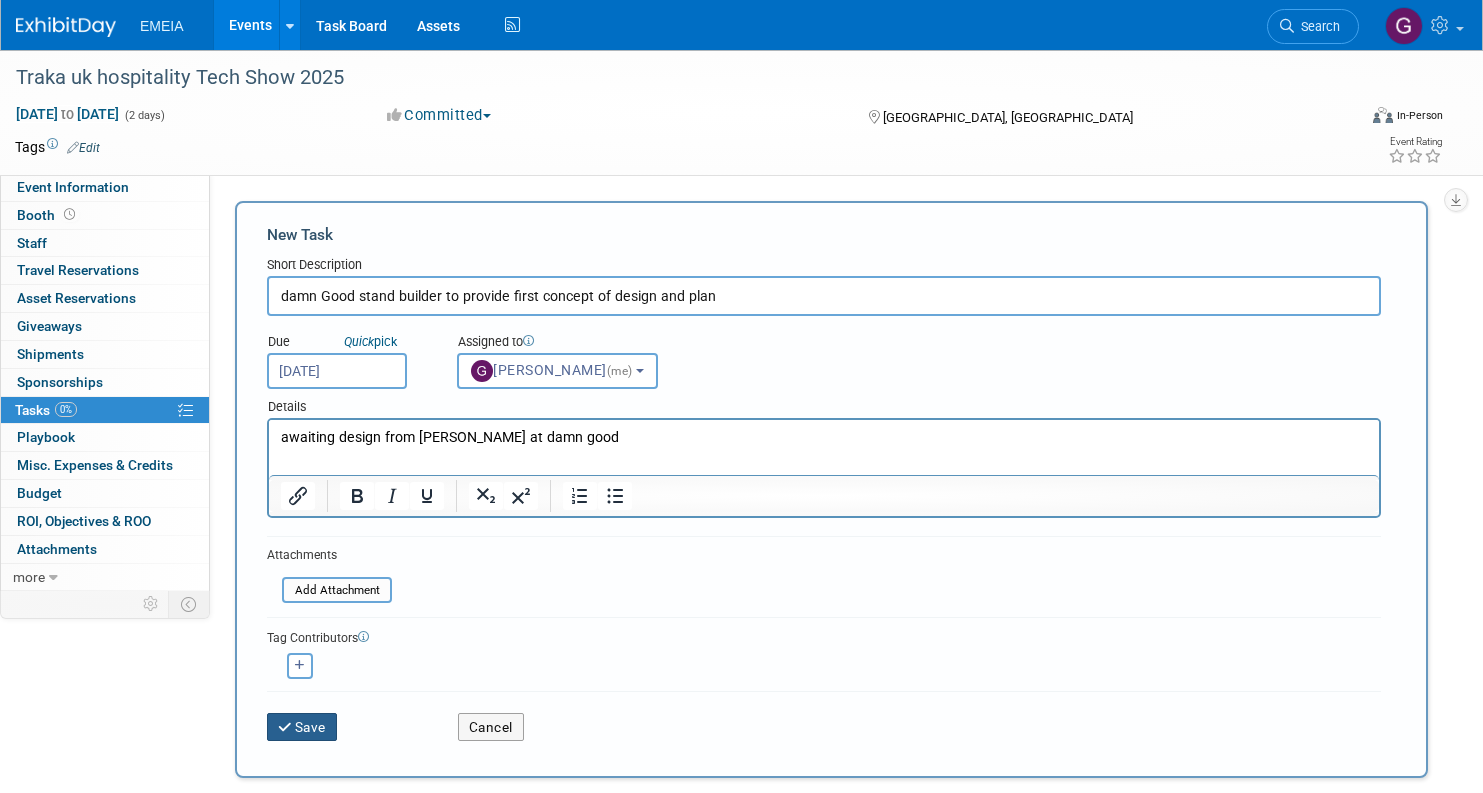 click on "Save" at bounding box center [302, 727] 